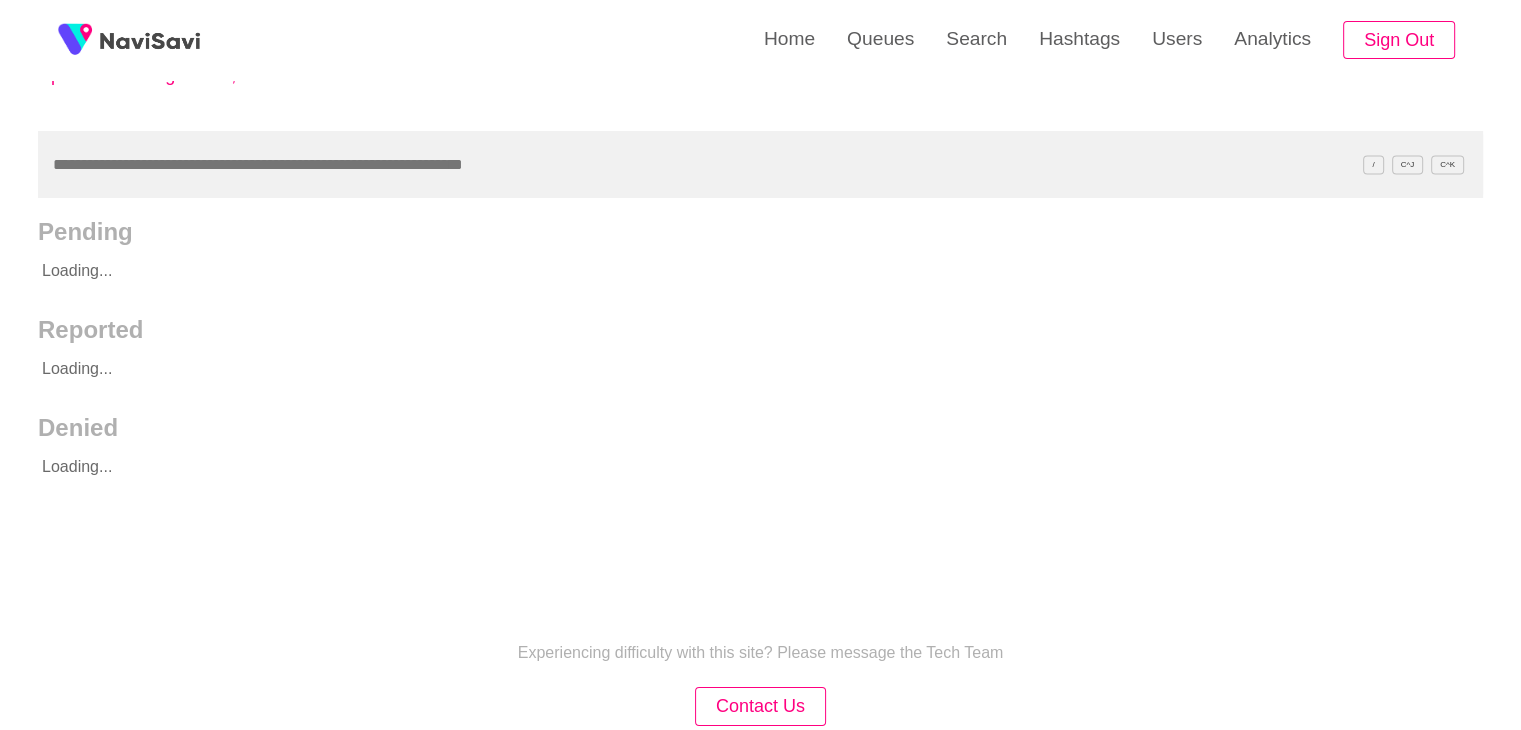 scroll, scrollTop: 0, scrollLeft: 0, axis: both 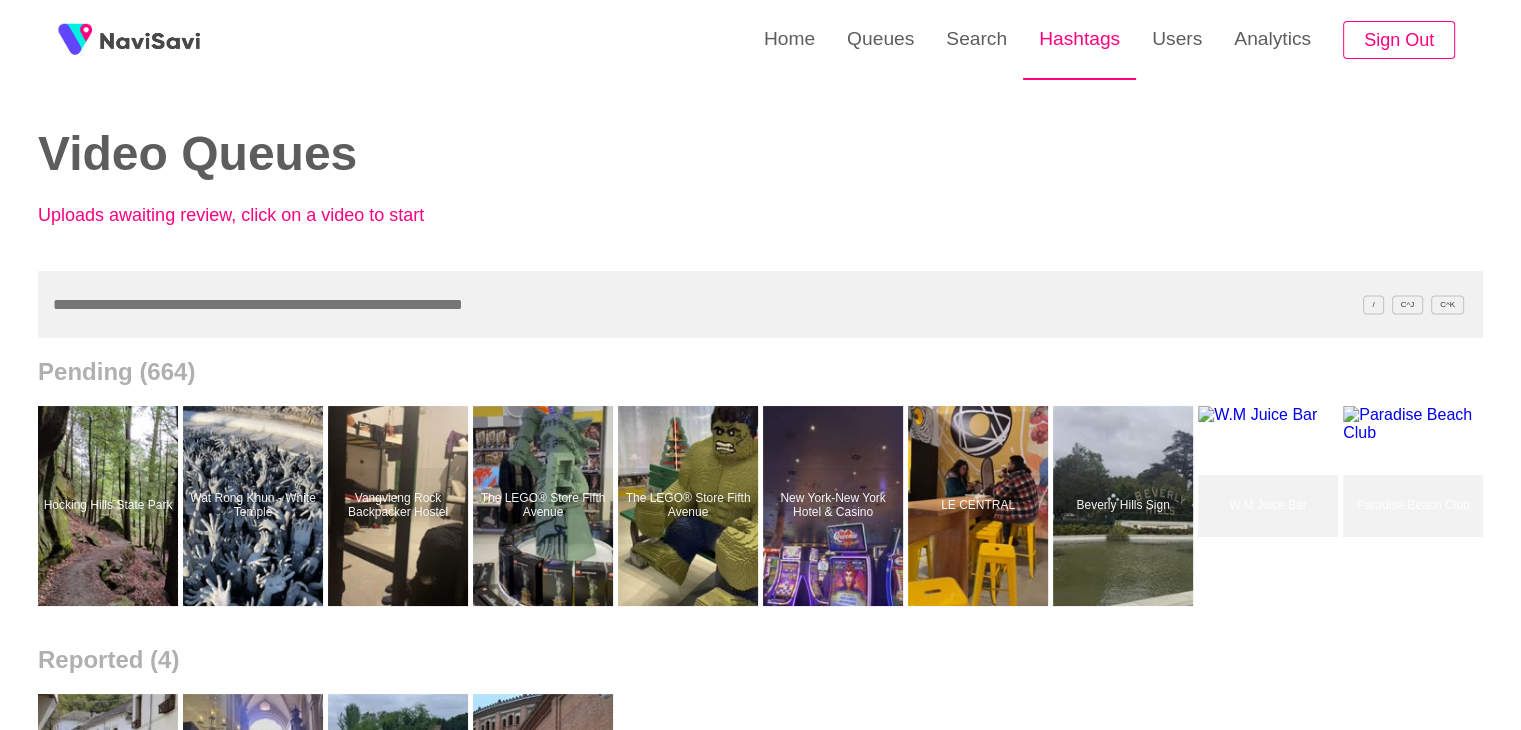 click on "Hashtags" at bounding box center [1079, 39] 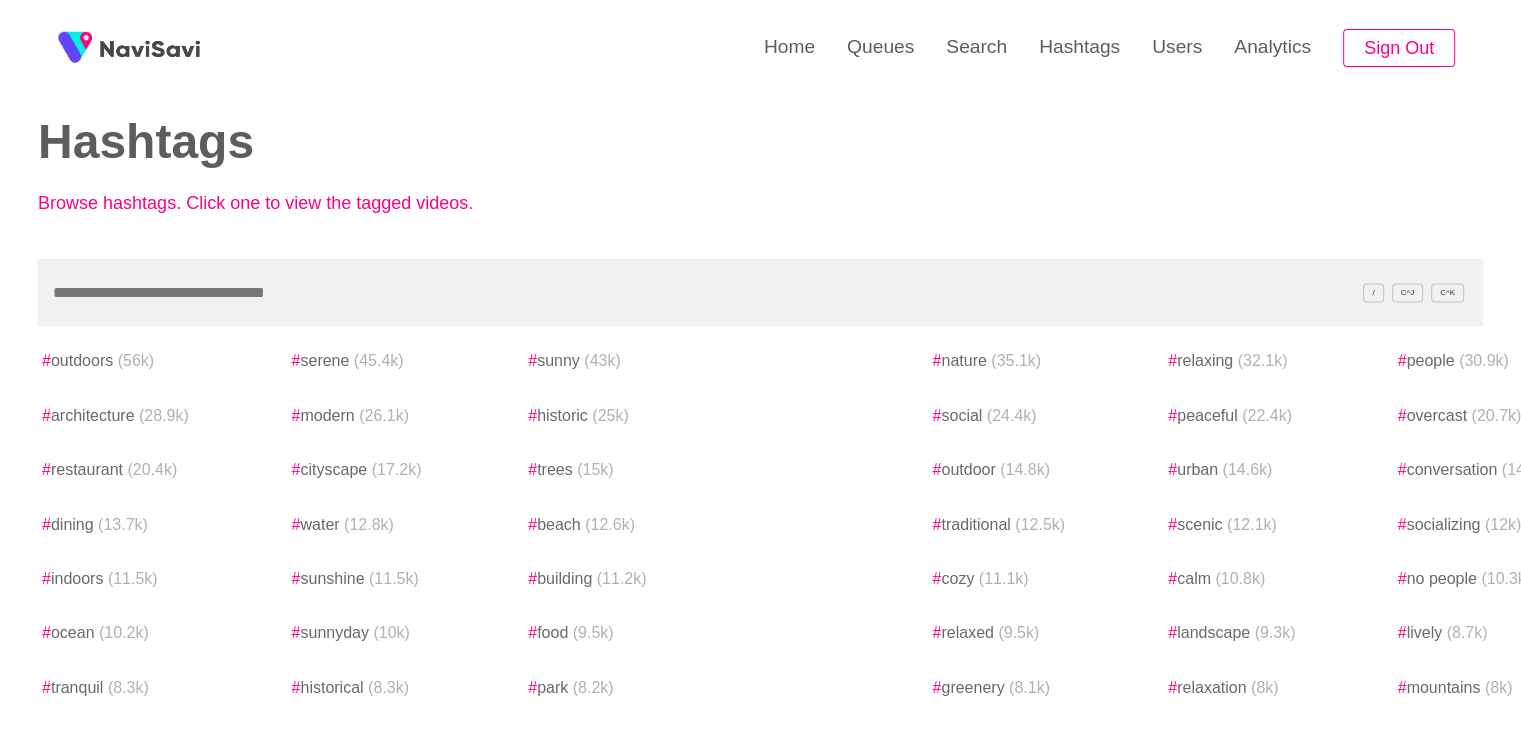 scroll, scrollTop: 18, scrollLeft: 0, axis: vertical 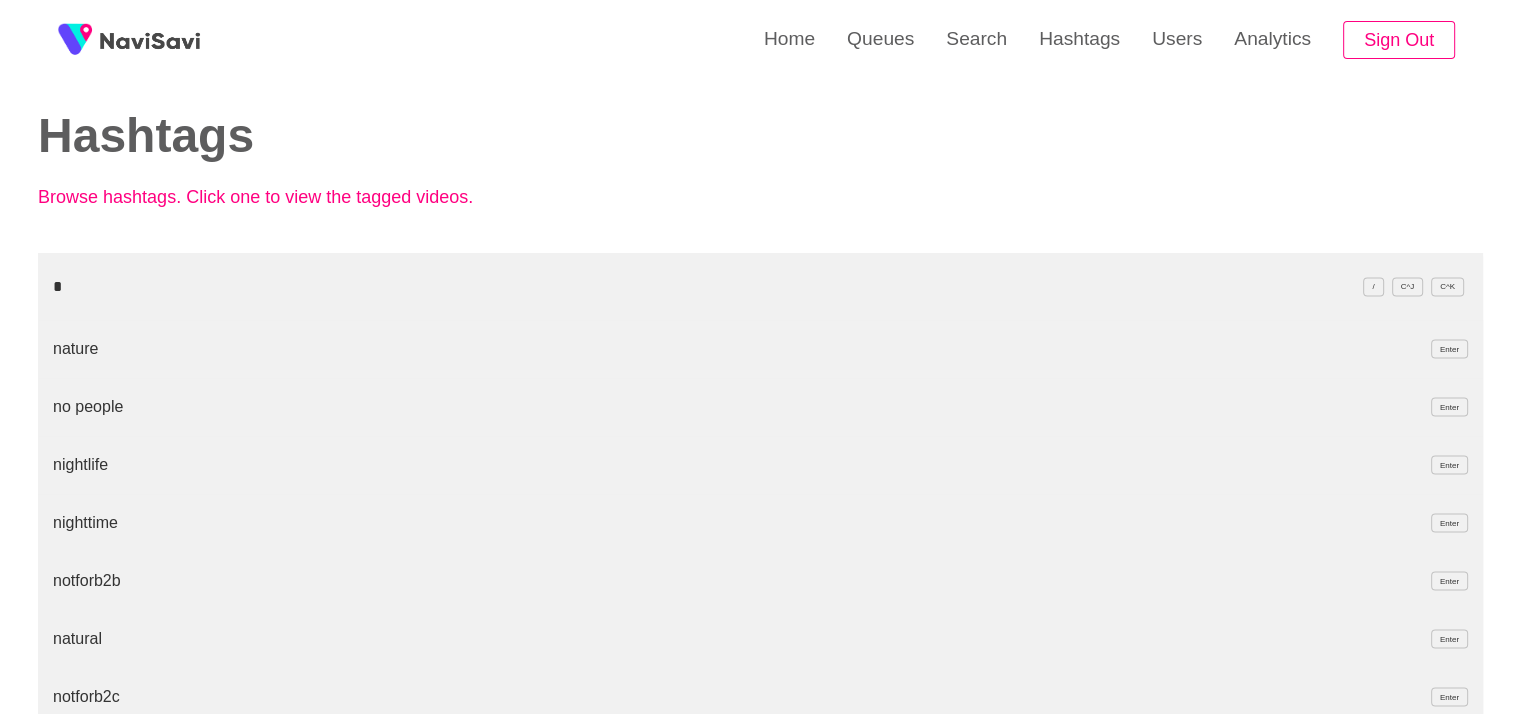 type on "**" 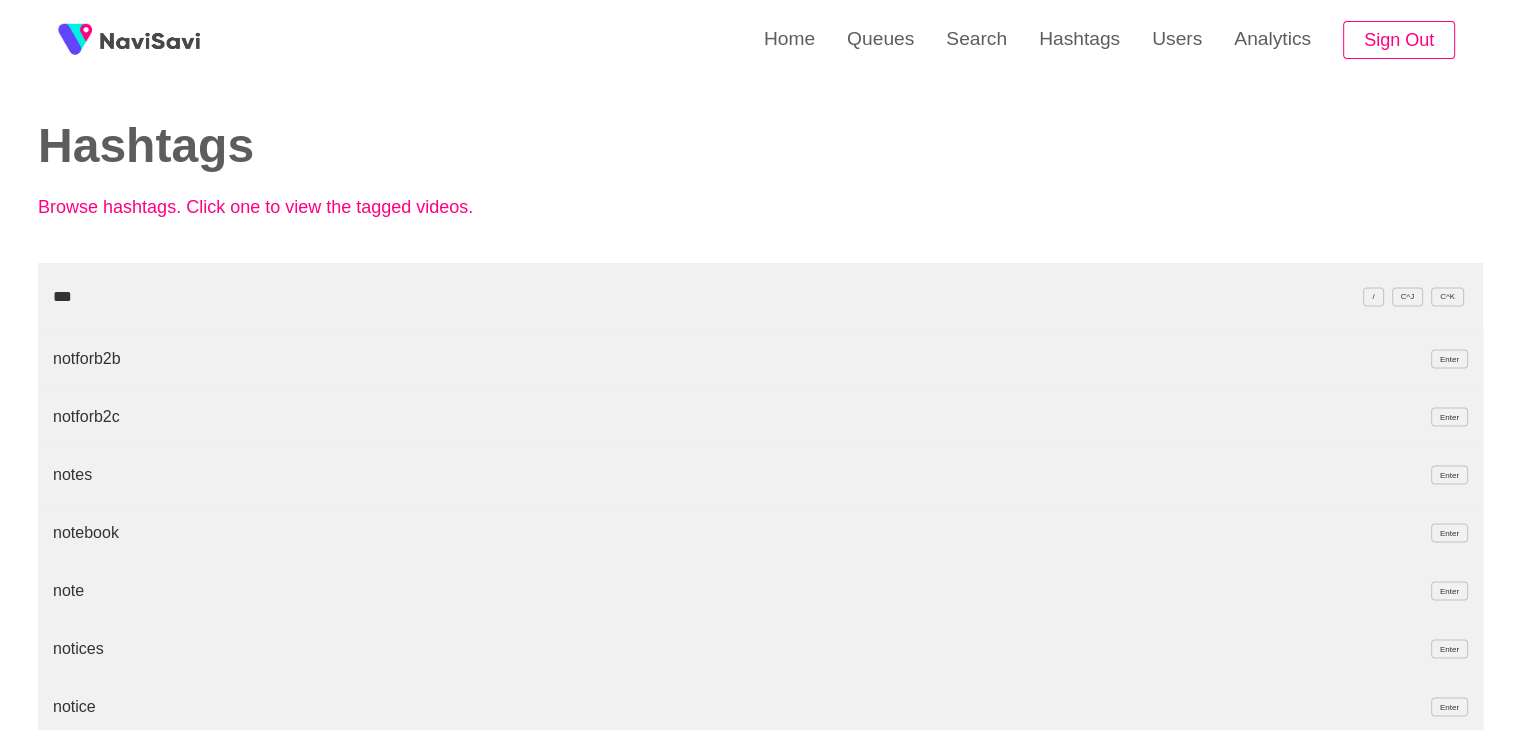 scroll, scrollTop: 18, scrollLeft: 0, axis: vertical 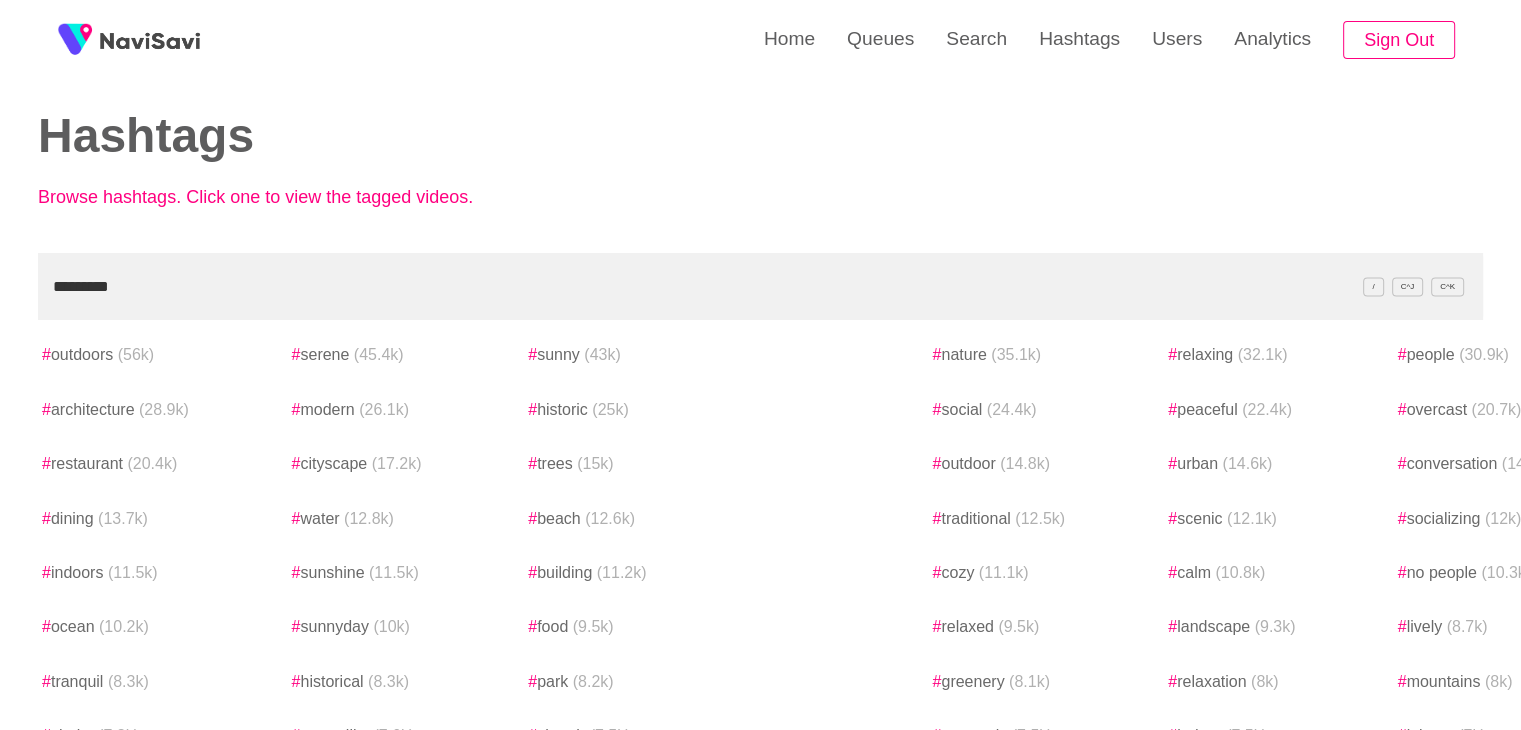 drag, startPoint x: 690, startPoint y: 309, endPoint x: 135, endPoint y: 414, distance: 564.8451 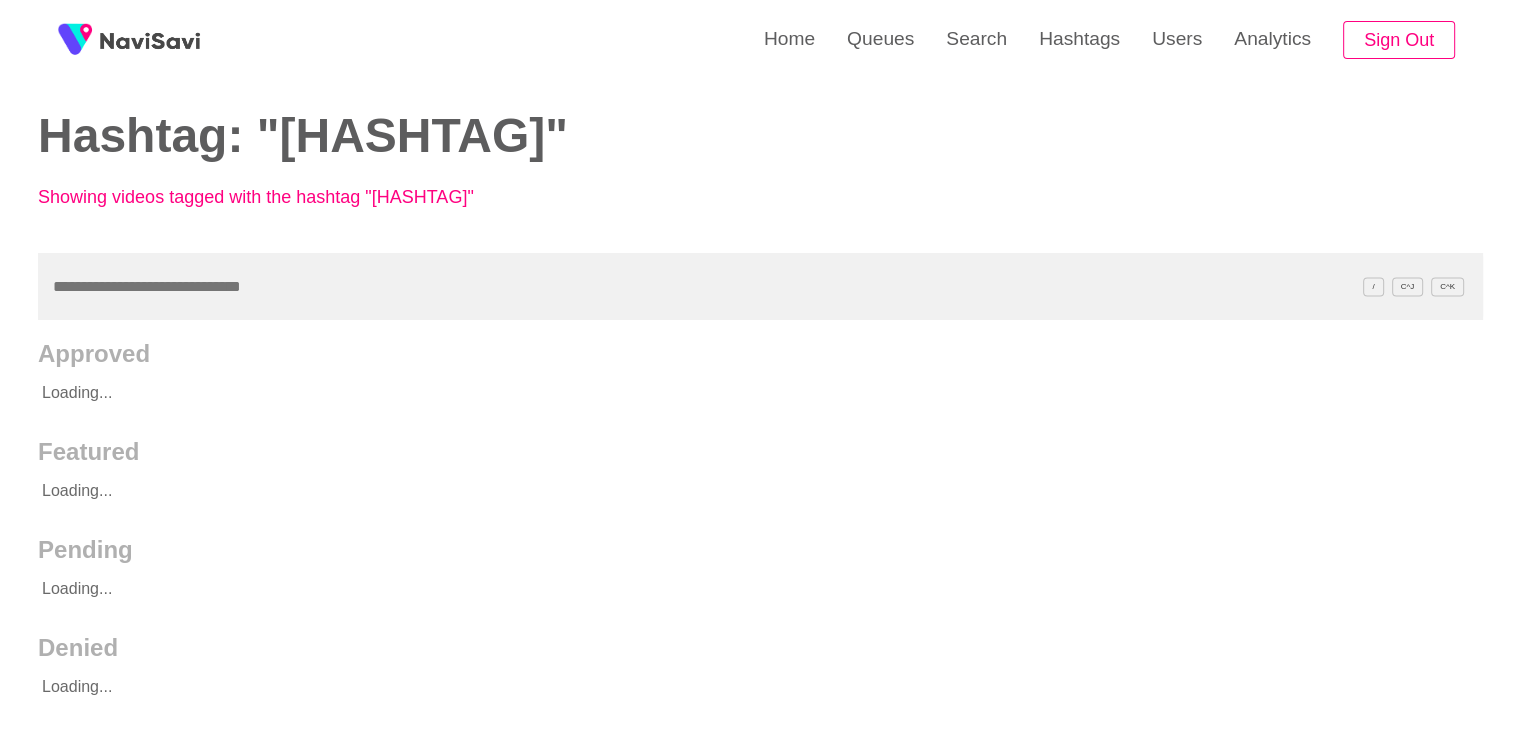 scroll, scrollTop: 0, scrollLeft: 0, axis: both 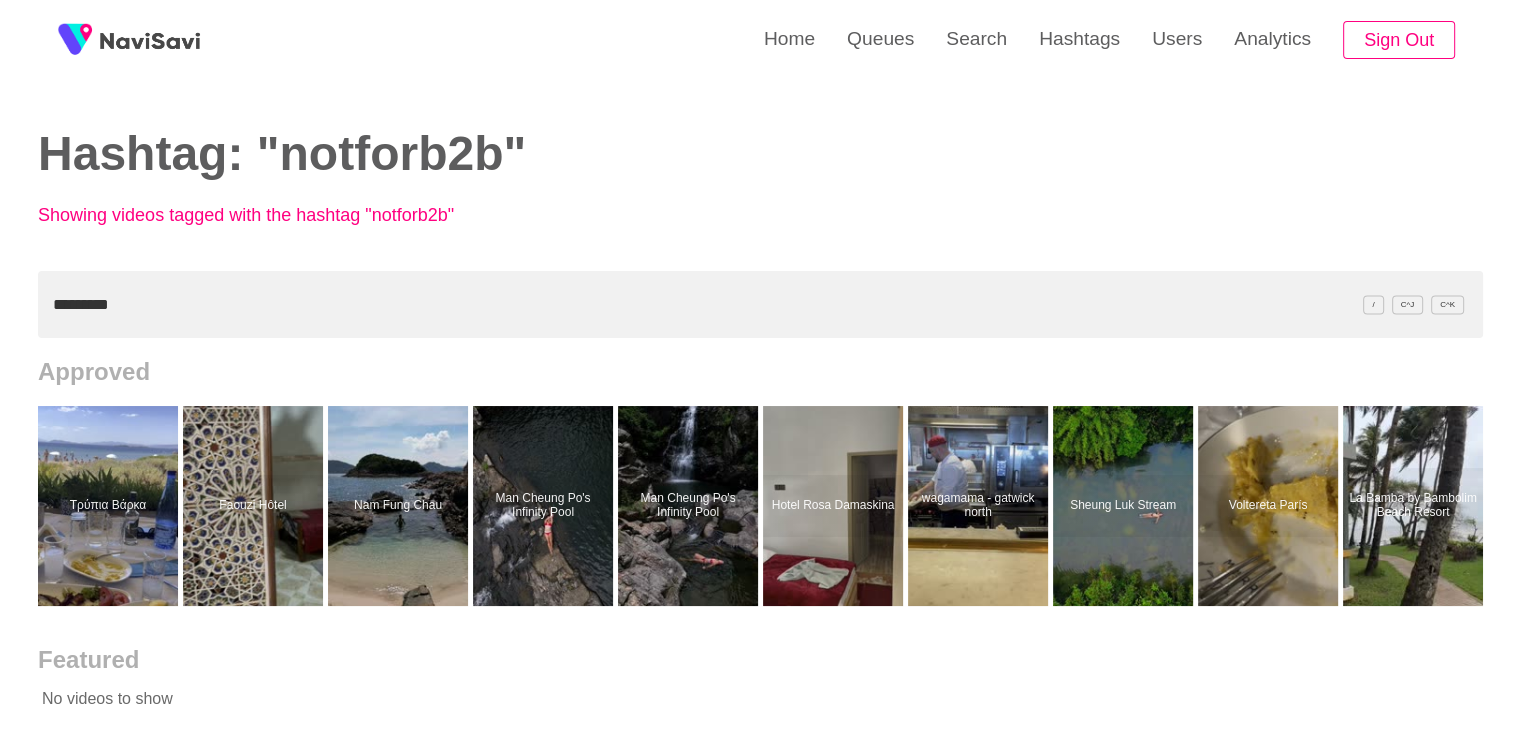 drag, startPoint x: 527, startPoint y: 474, endPoint x: 769, endPoint y: 238, distance: 338.02368 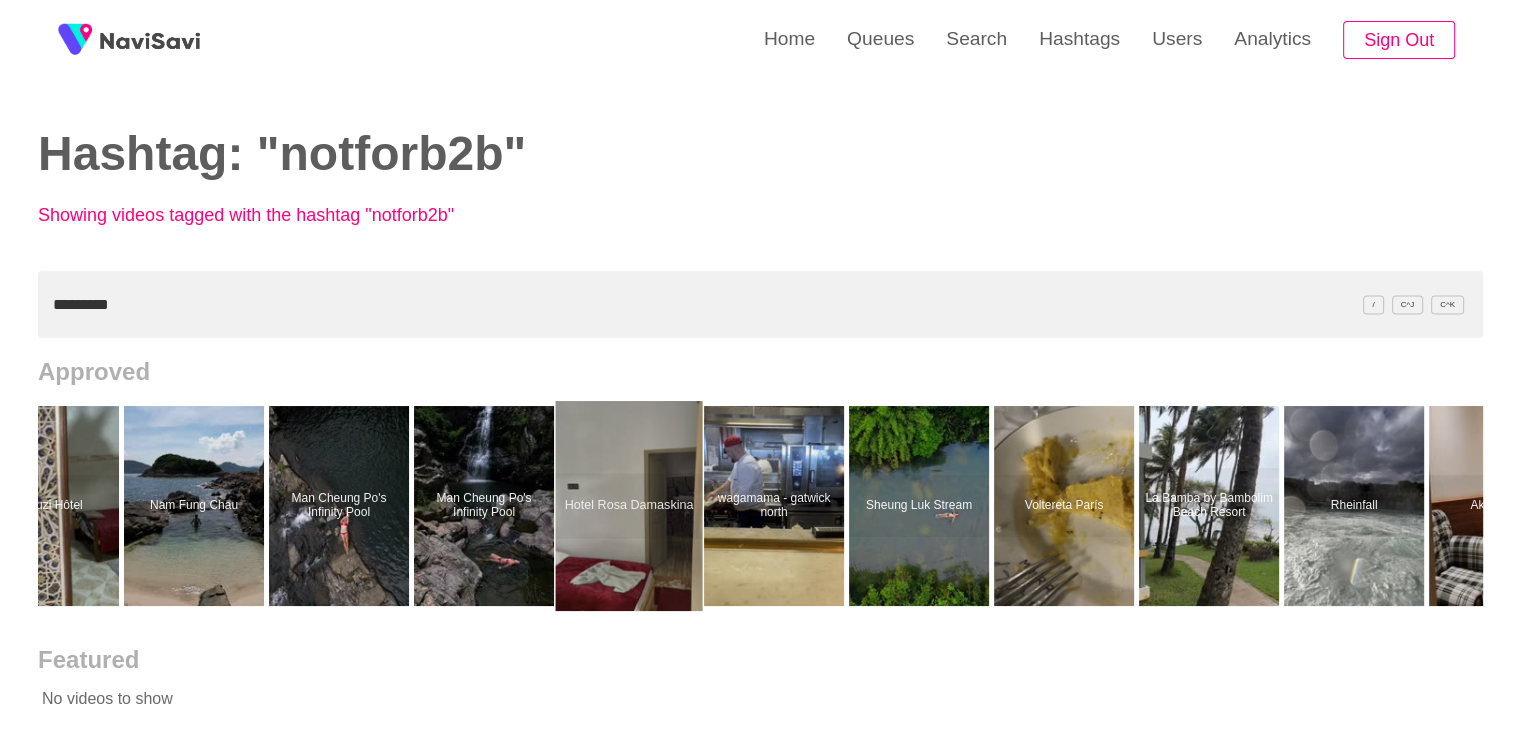 scroll, scrollTop: 0, scrollLeft: 332, axis: horizontal 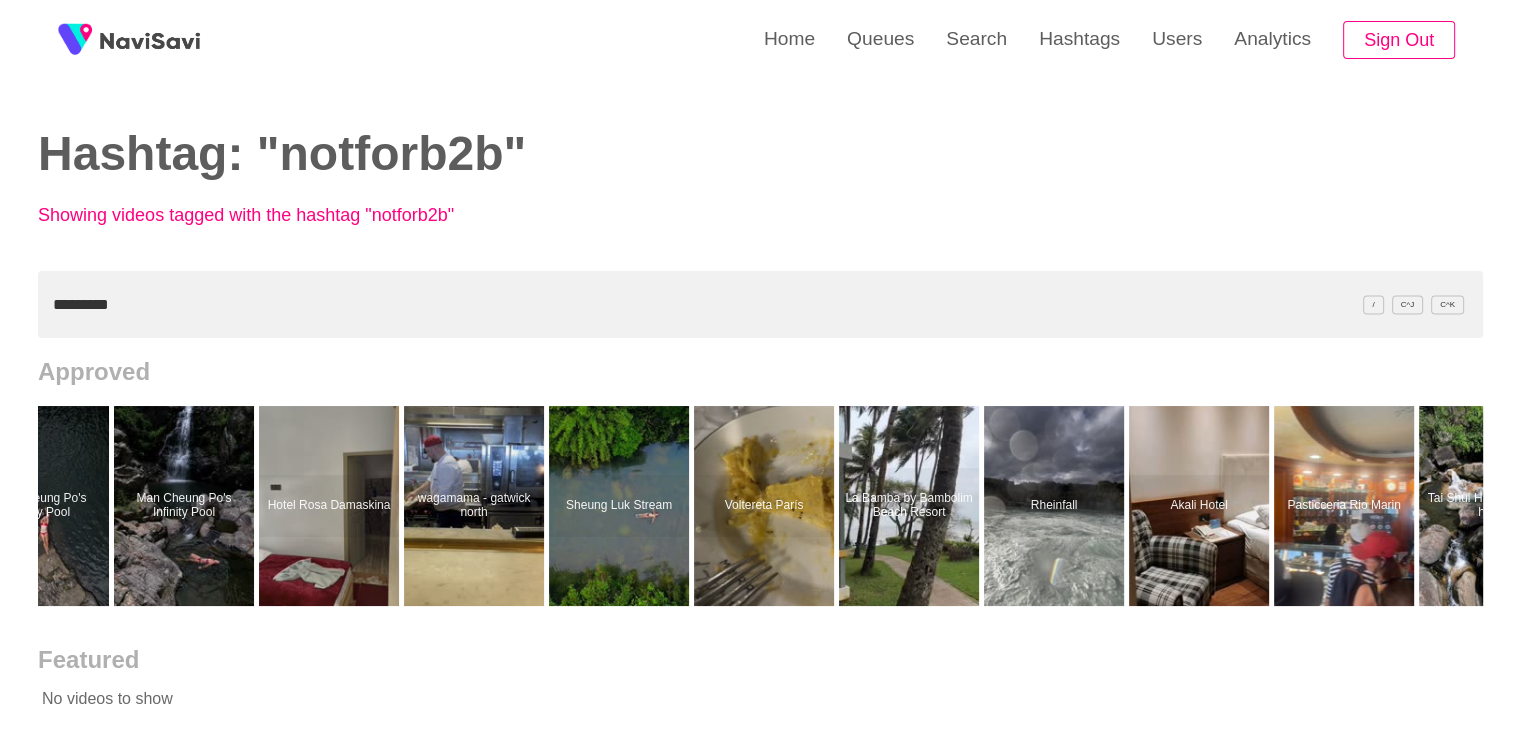drag, startPoint x: 902, startPoint y: 531, endPoint x: 993, endPoint y: 173, distance: 369.3846 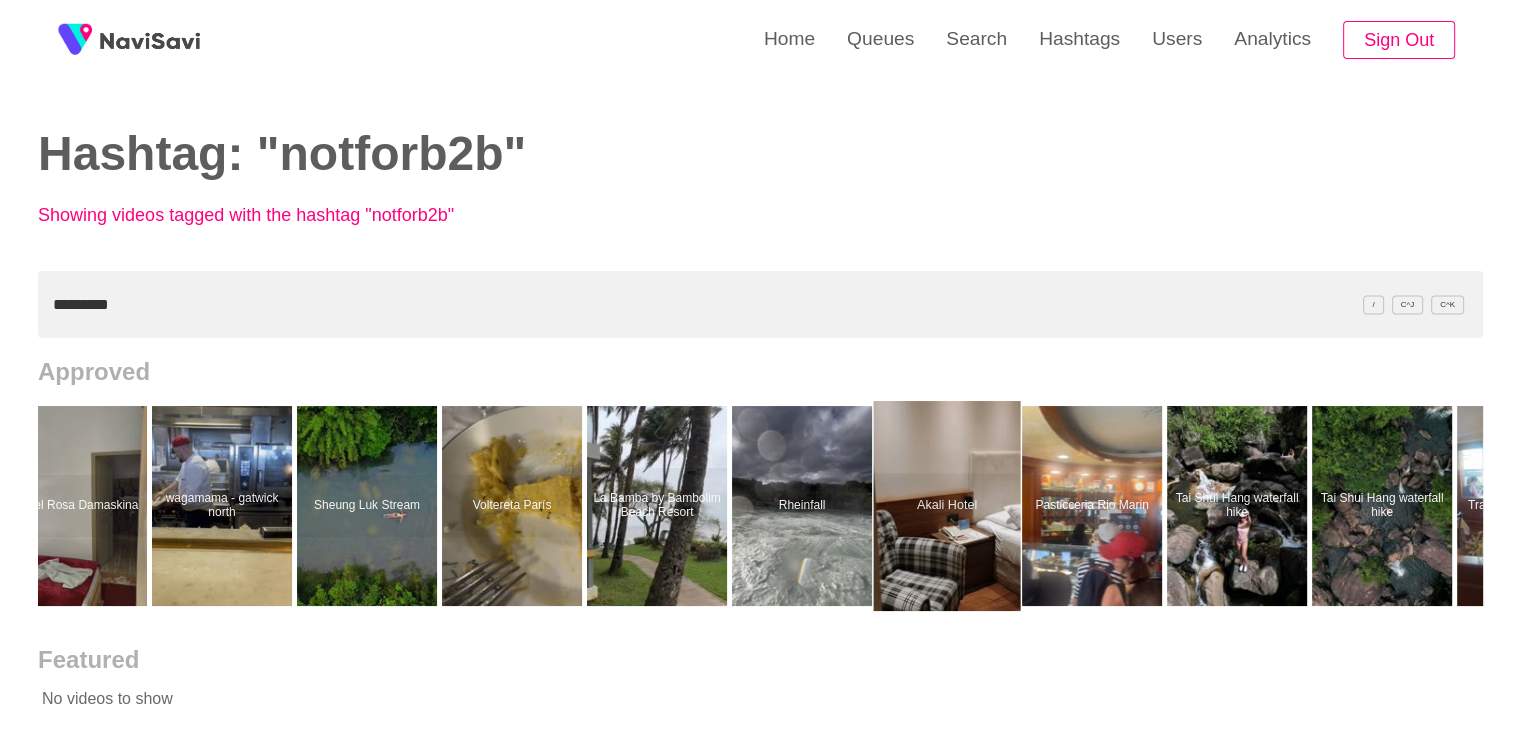 scroll, scrollTop: 0, scrollLeft: 756, axis: horizontal 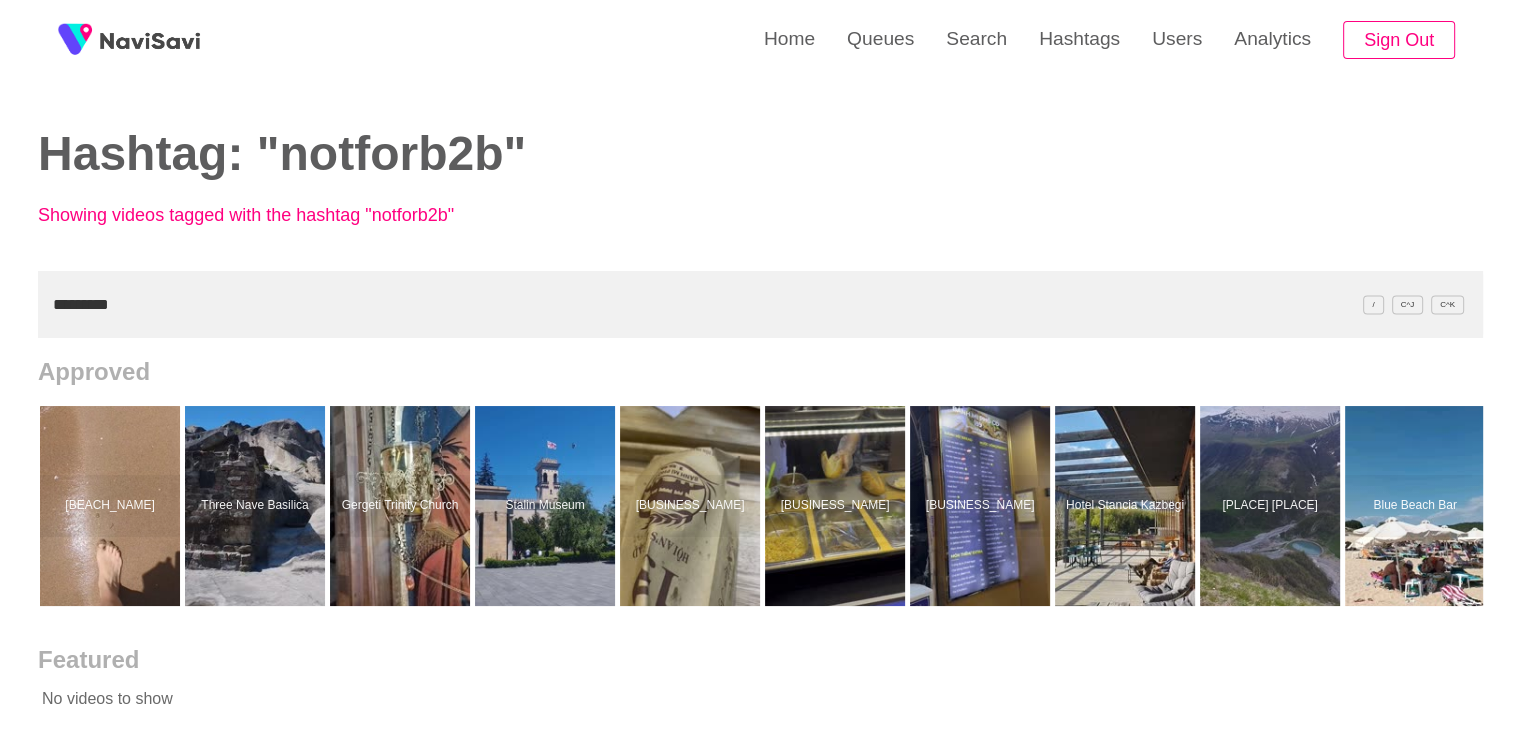 click on "*********" at bounding box center [760, 304] 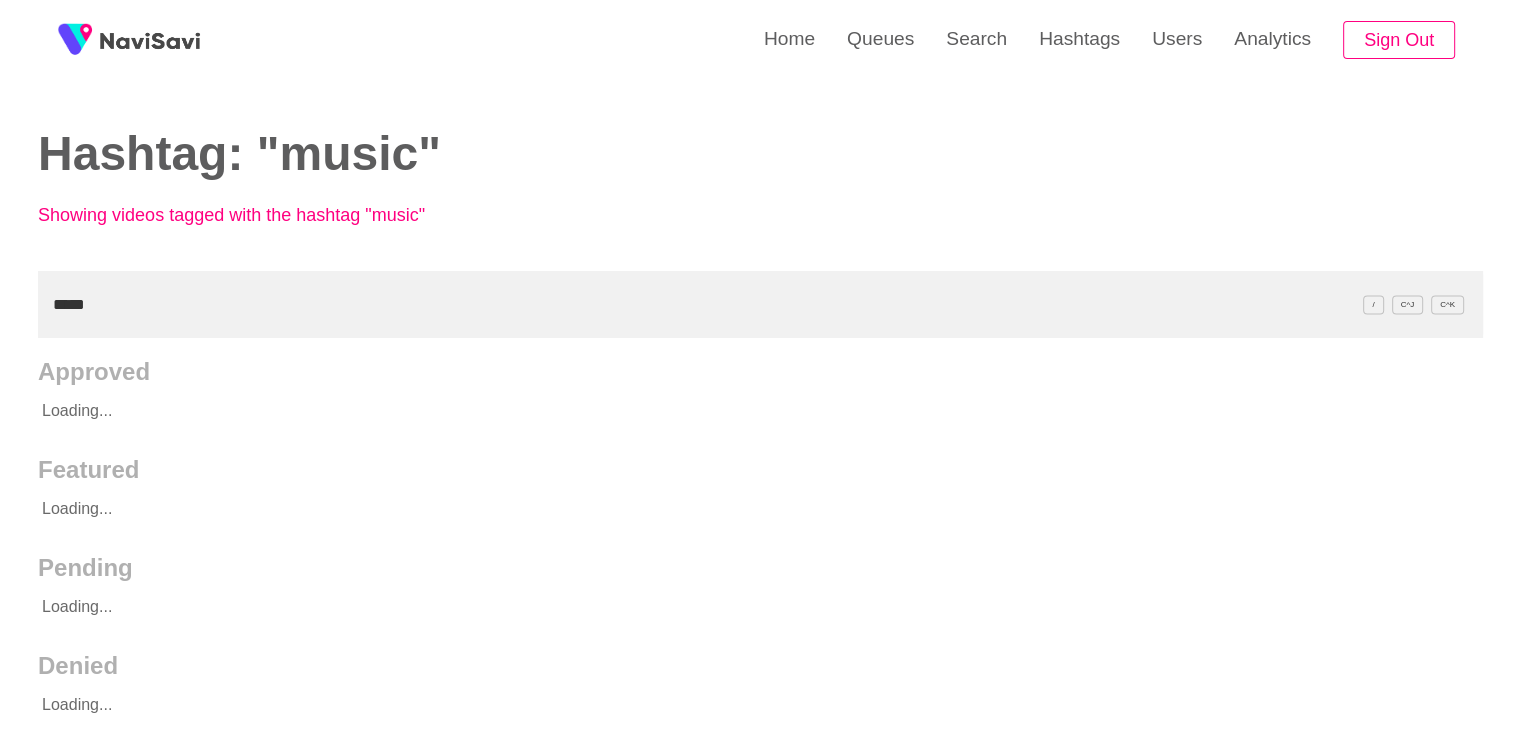 type on "*****" 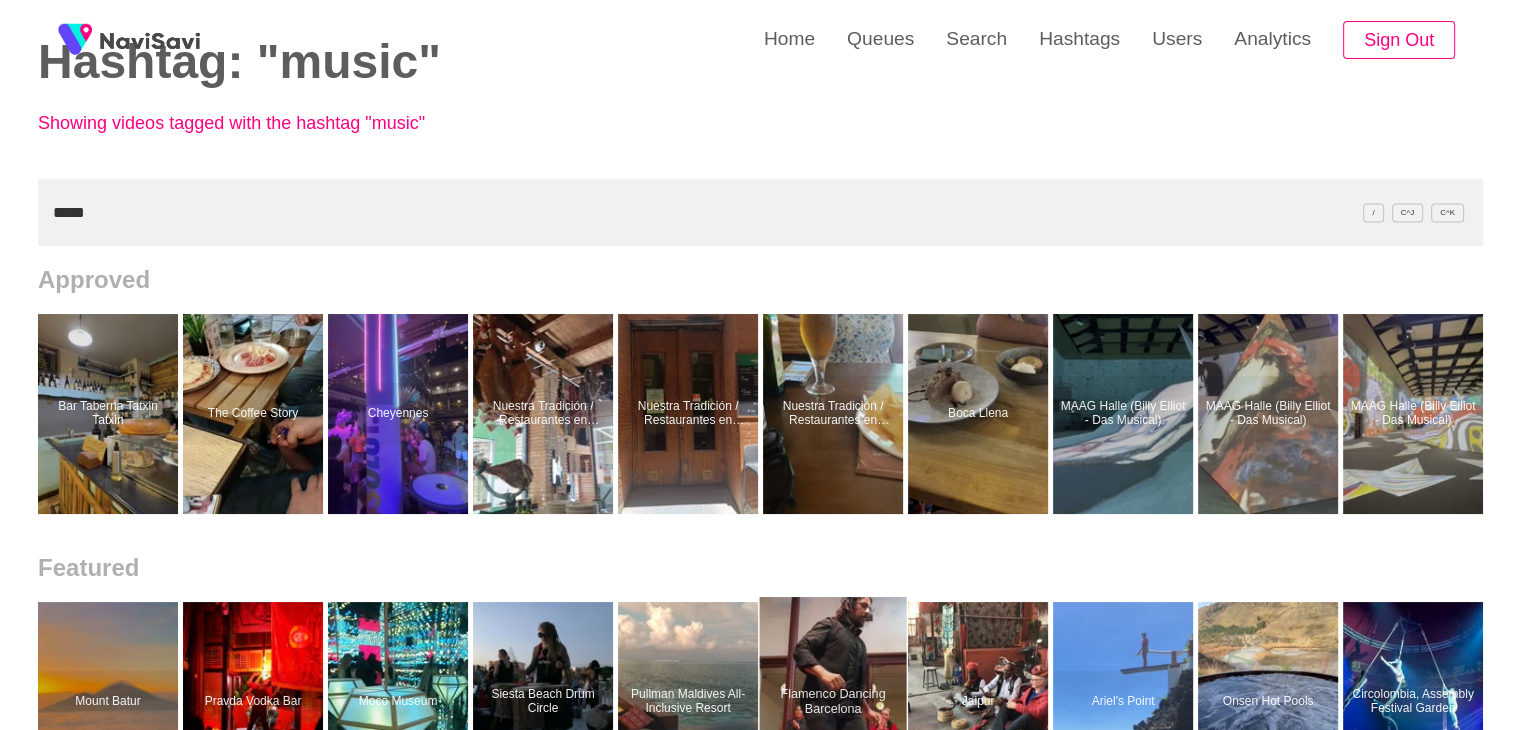 scroll, scrollTop: 0, scrollLeft: 0, axis: both 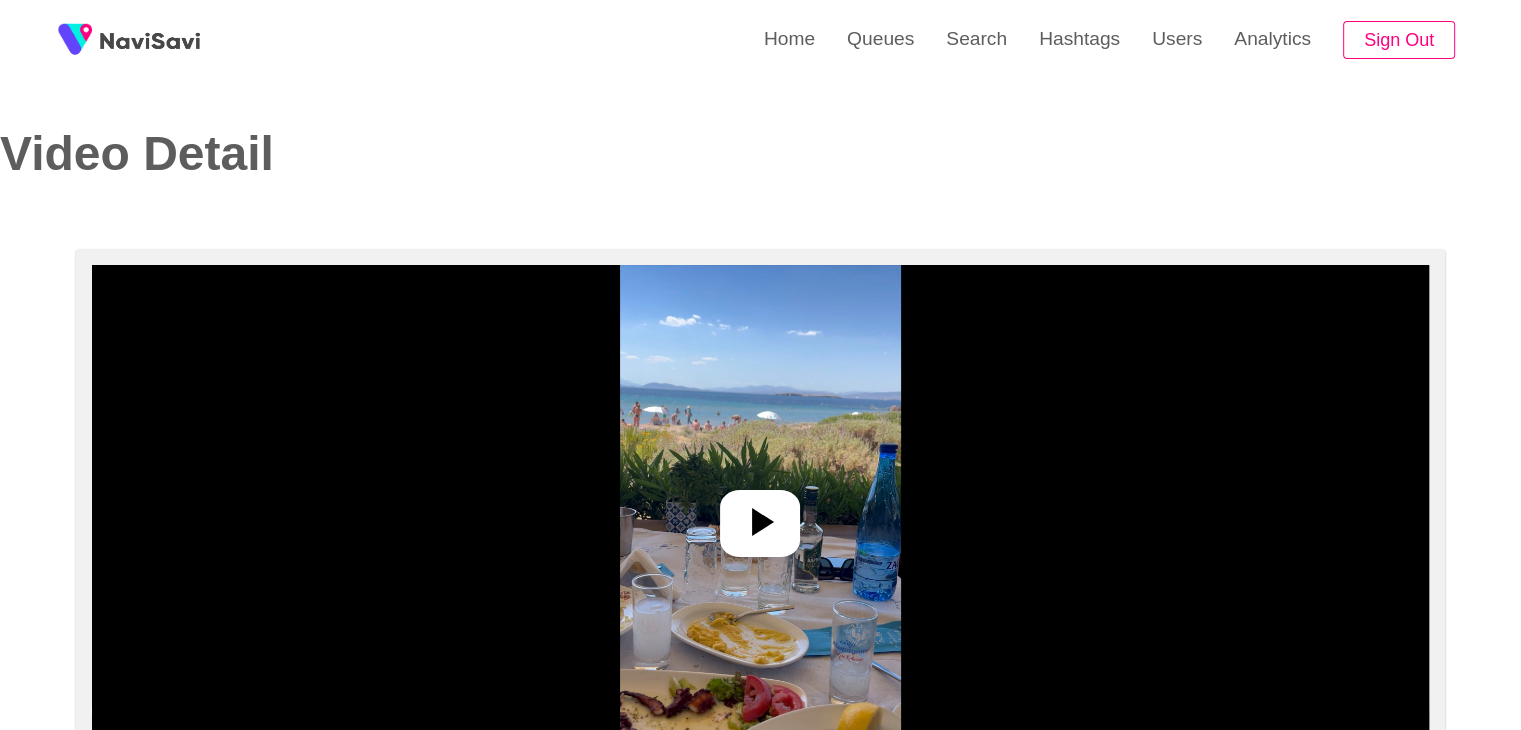 click at bounding box center (760, 515) 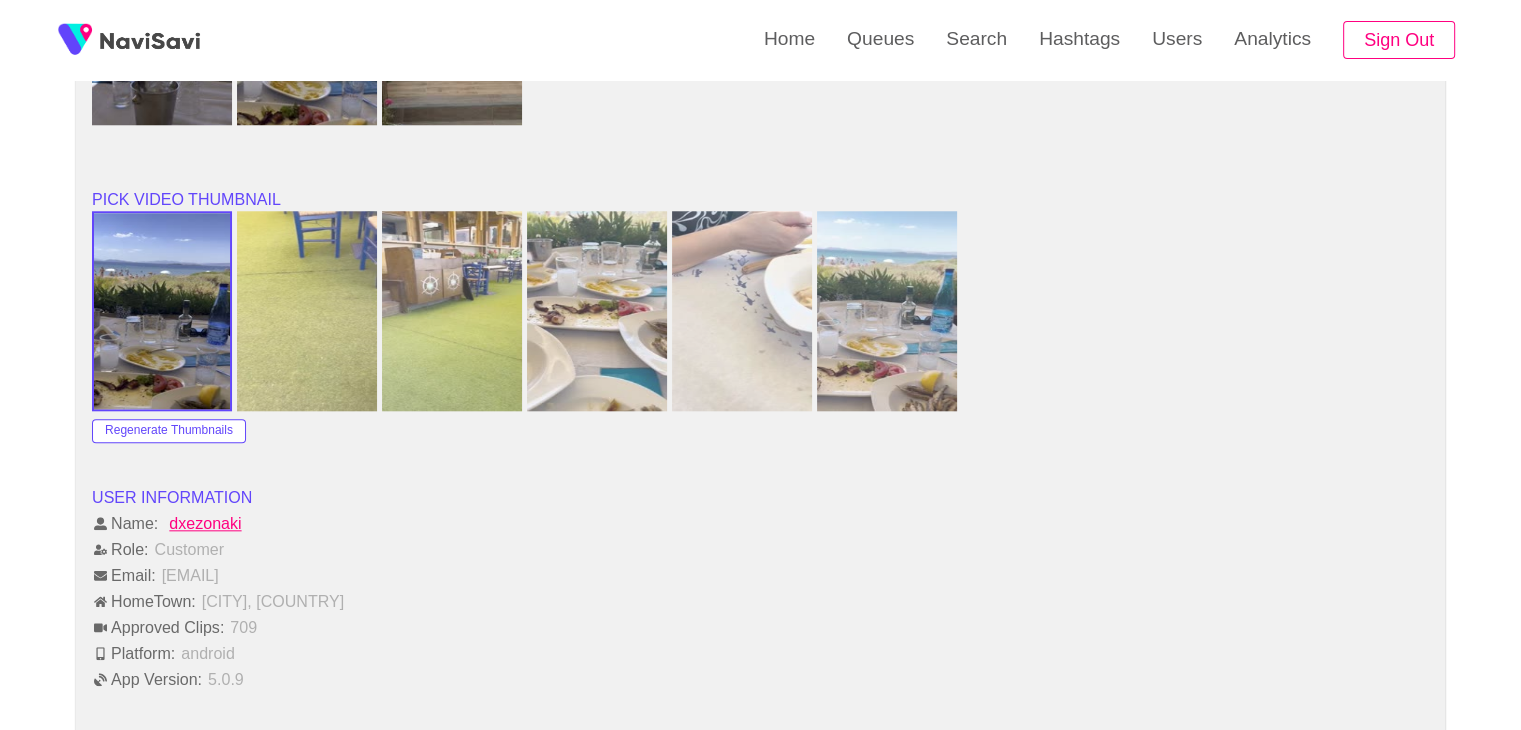 scroll, scrollTop: 1928, scrollLeft: 0, axis: vertical 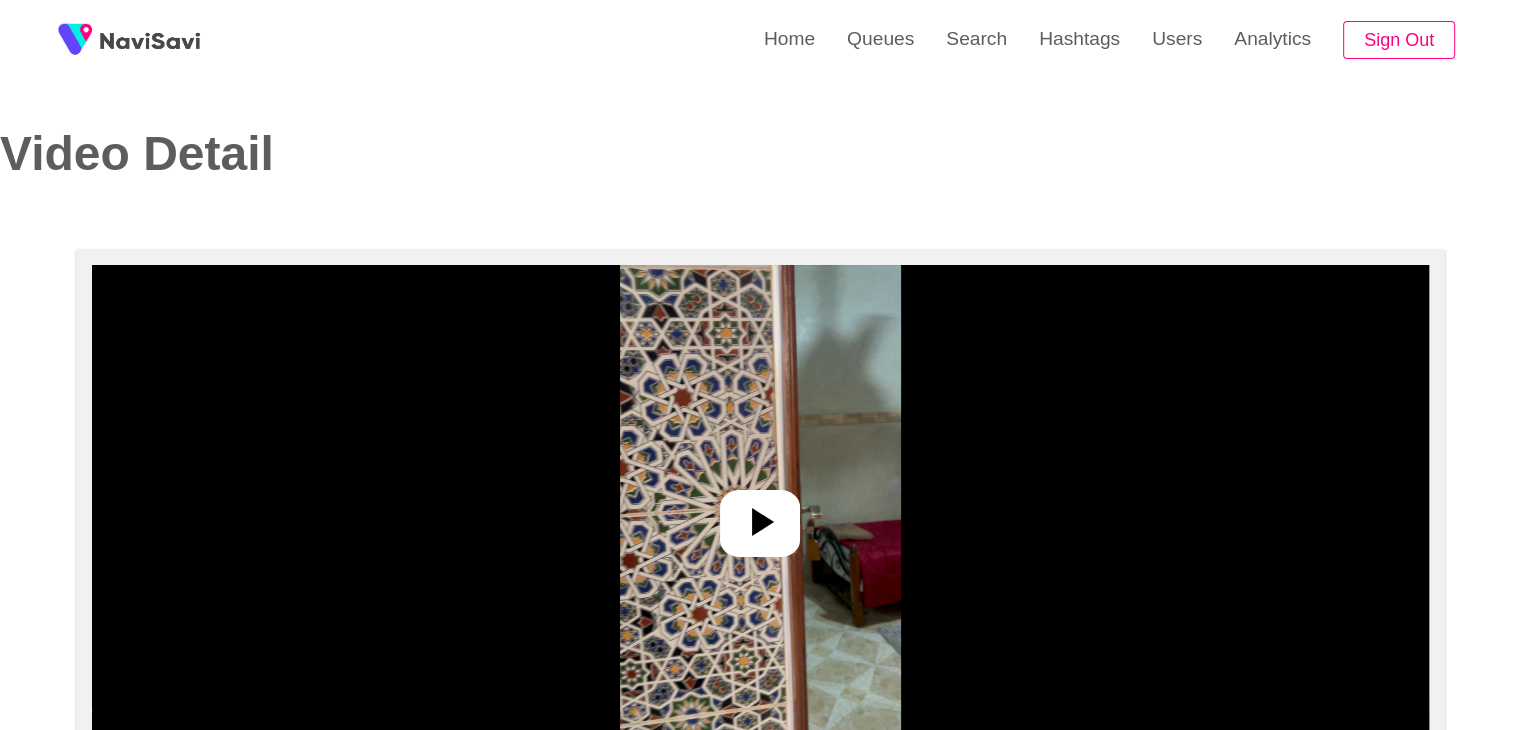 click at bounding box center [760, 515] 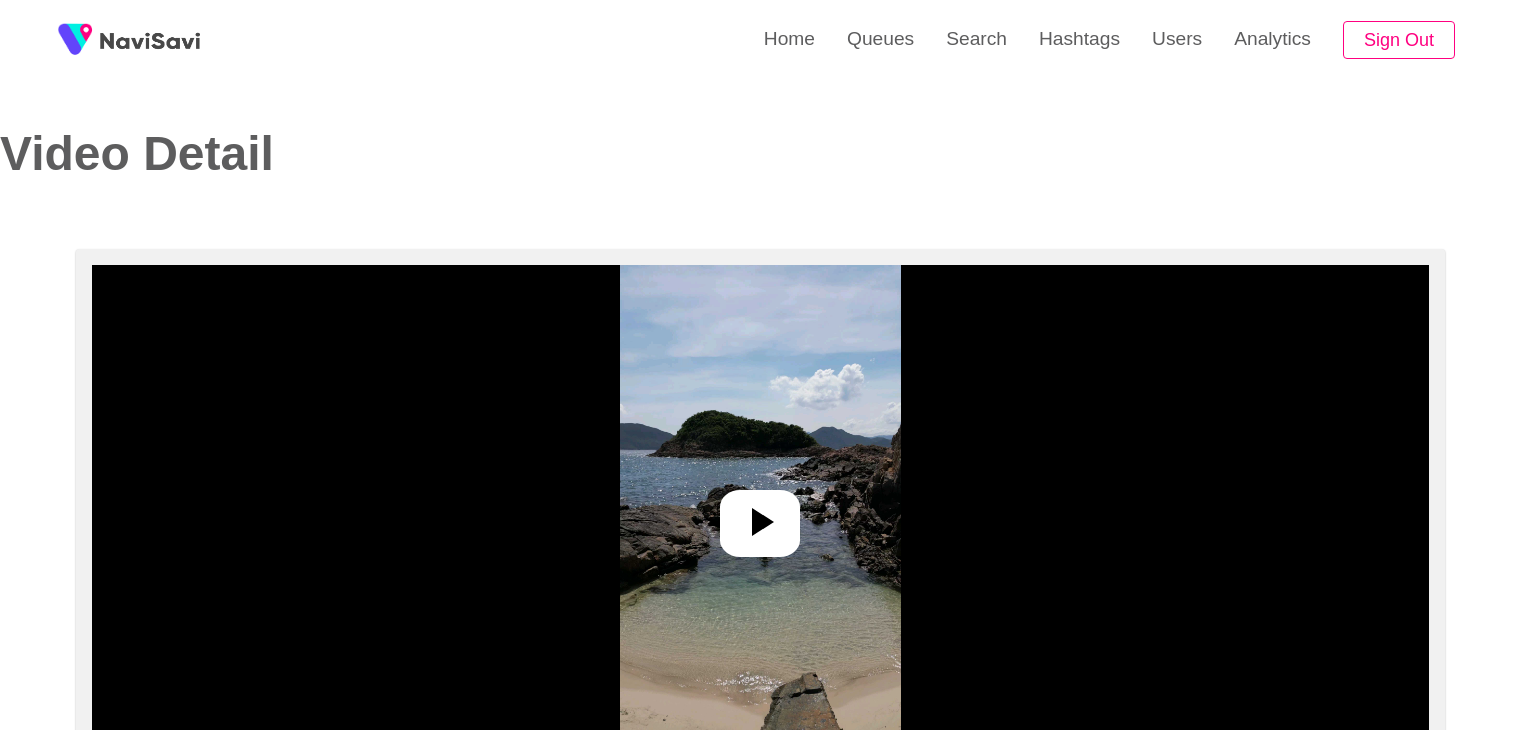 scroll, scrollTop: 0, scrollLeft: 0, axis: both 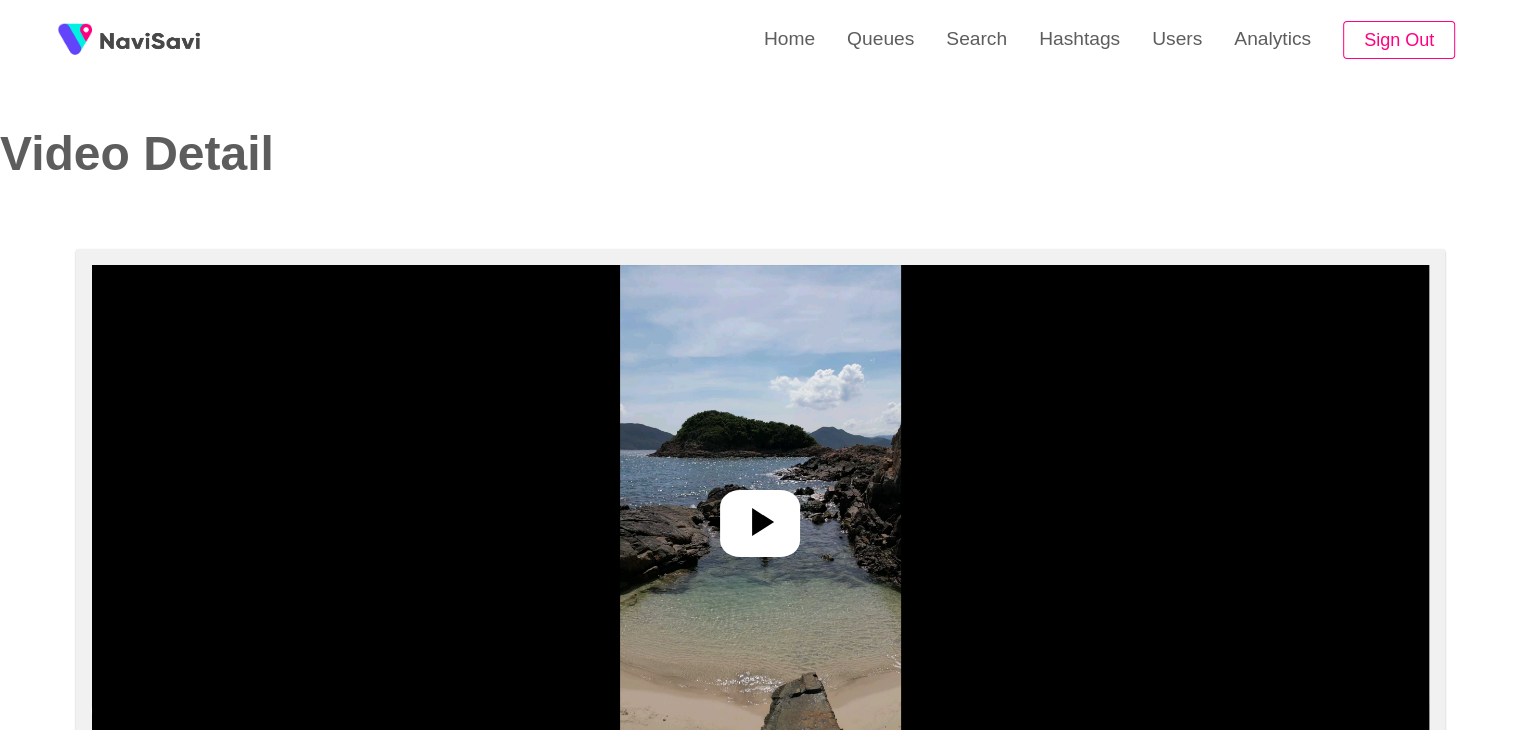 click at bounding box center (760, 515) 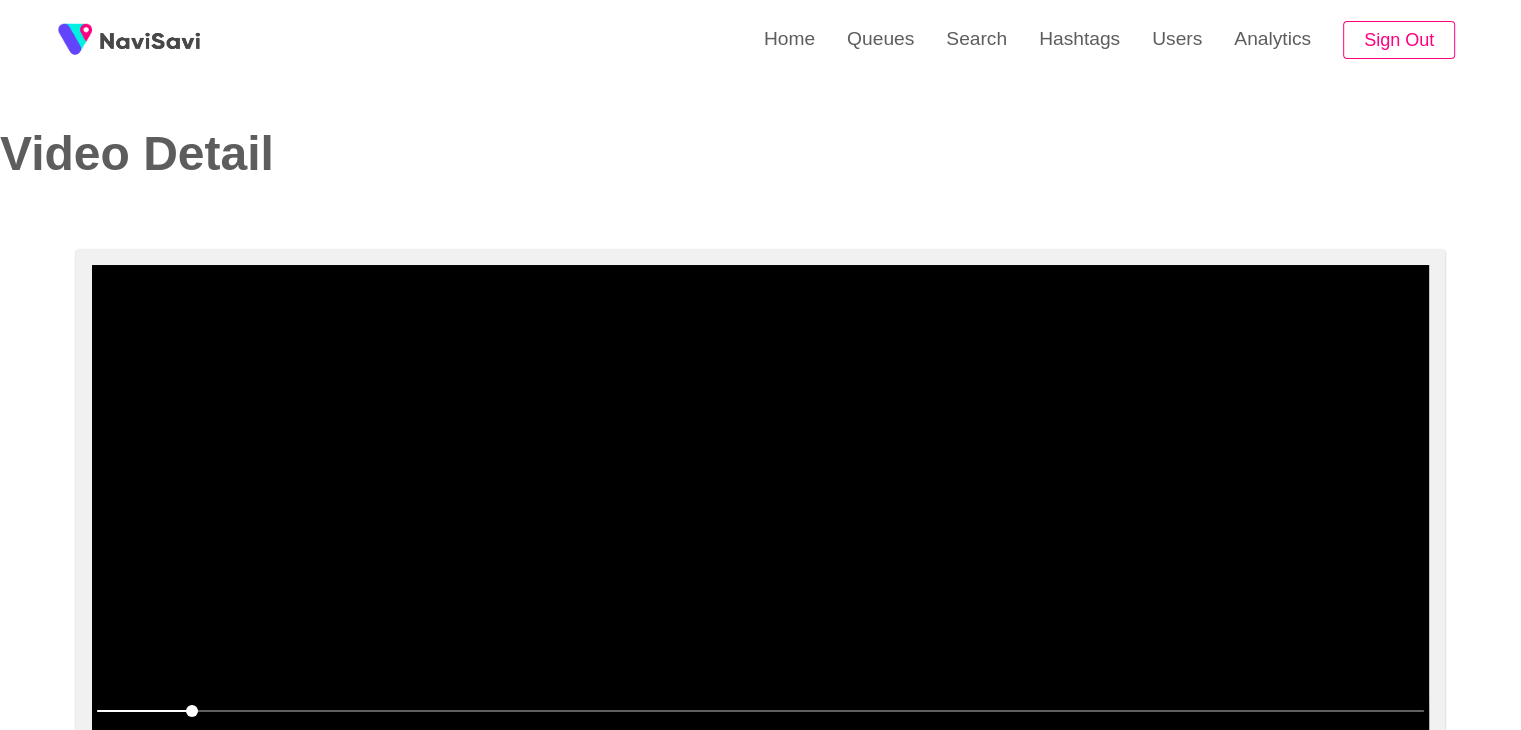 click at bounding box center (760, 515) 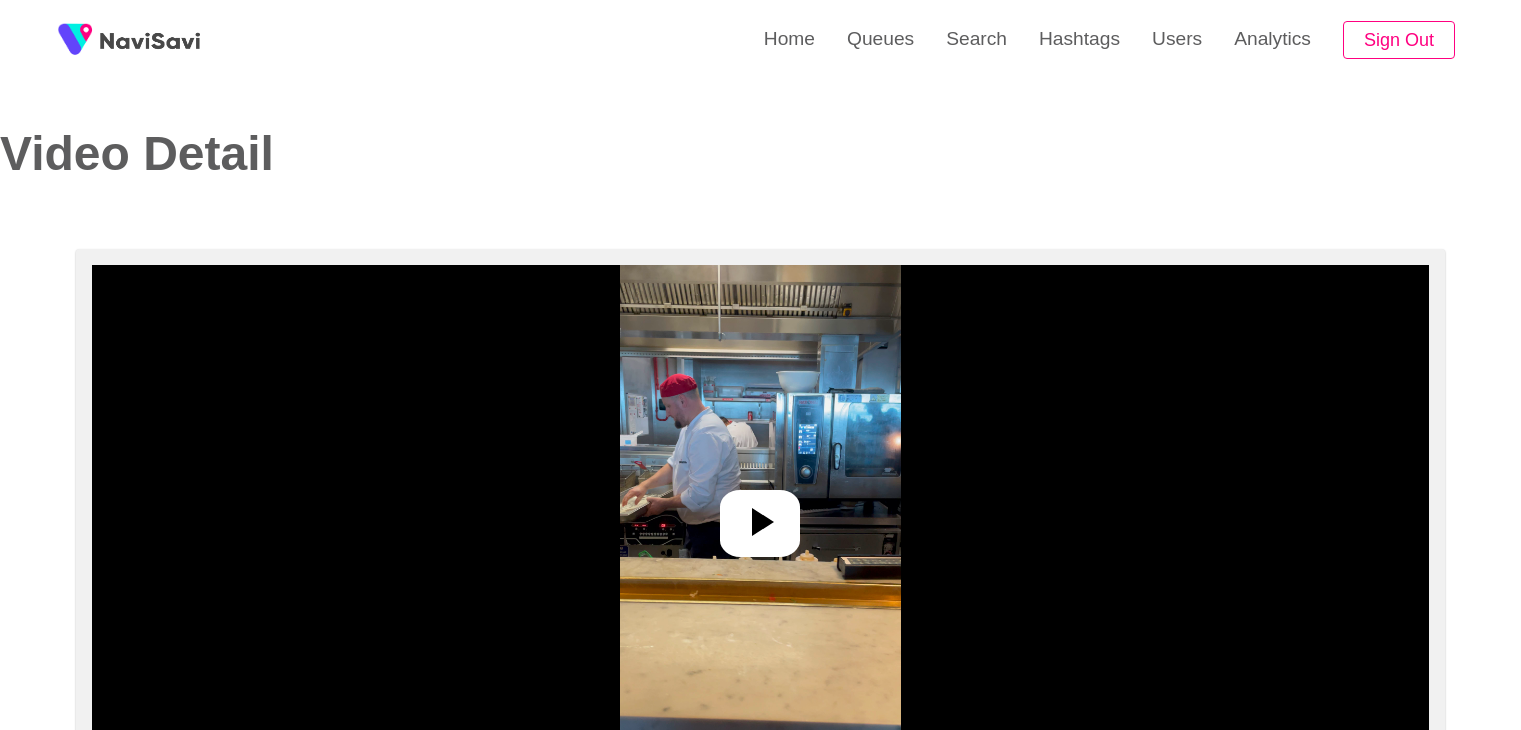 scroll, scrollTop: 0, scrollLeft: 0, axis: both 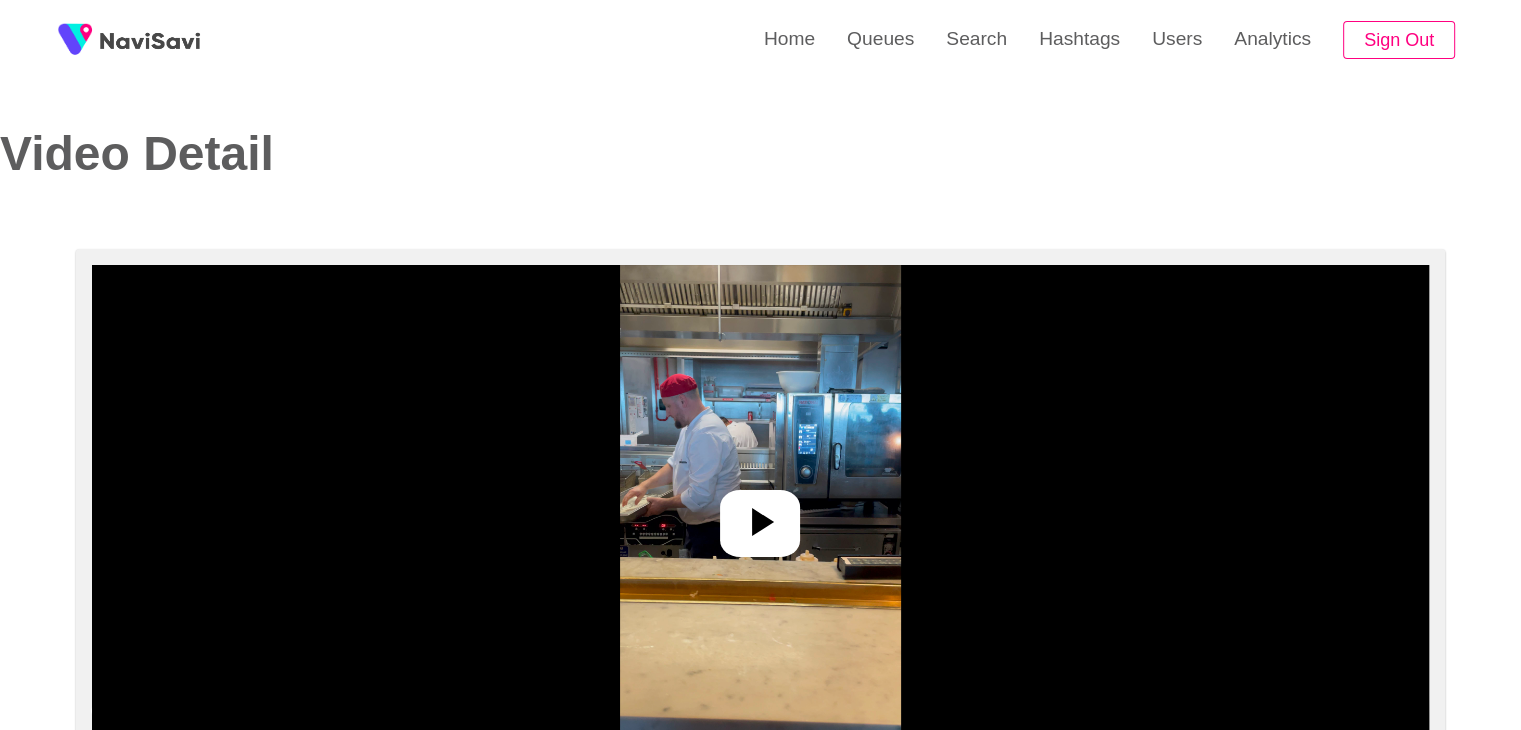 click at bounding box center [760, 515] 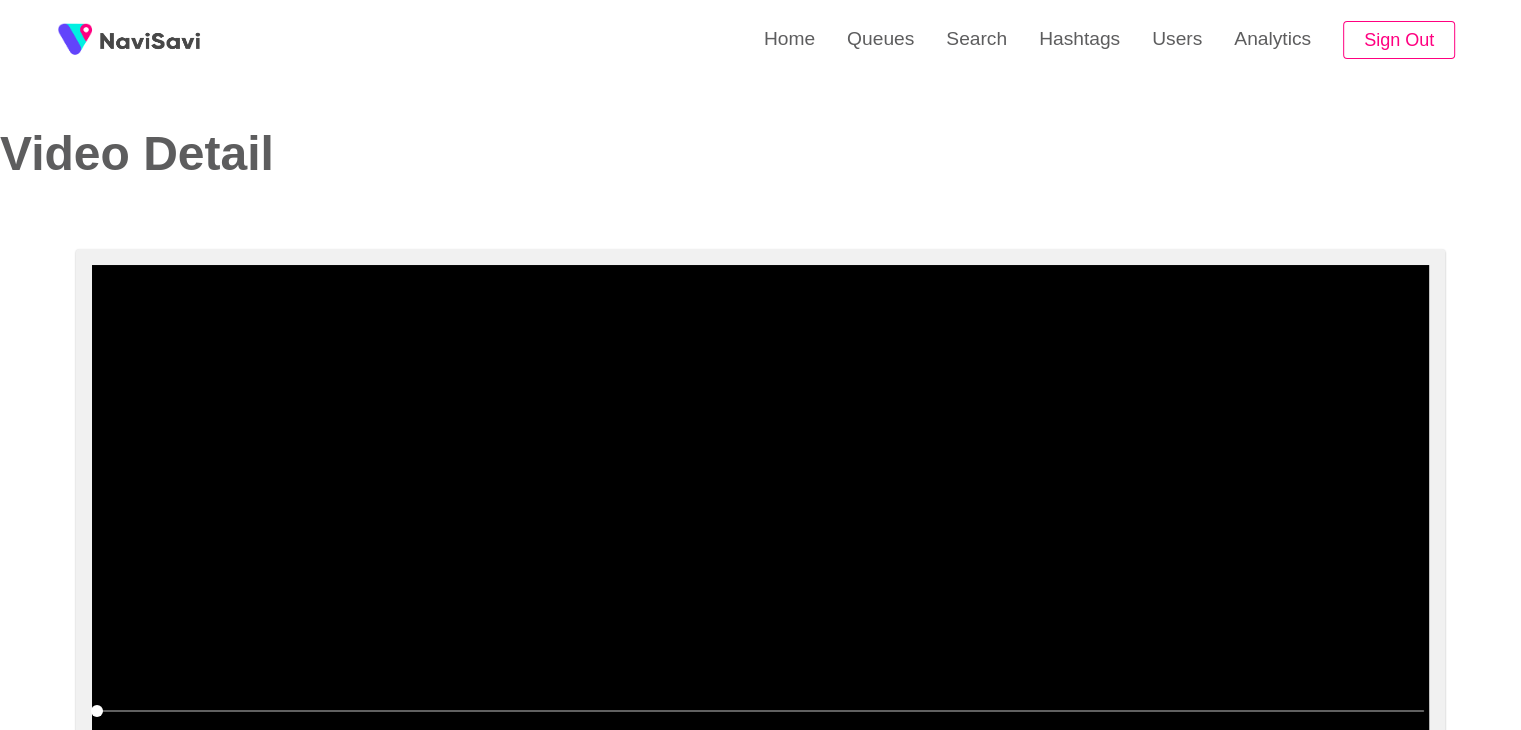 scroll, scrollTop: 40, scrollLeft: 0, axis: vertical 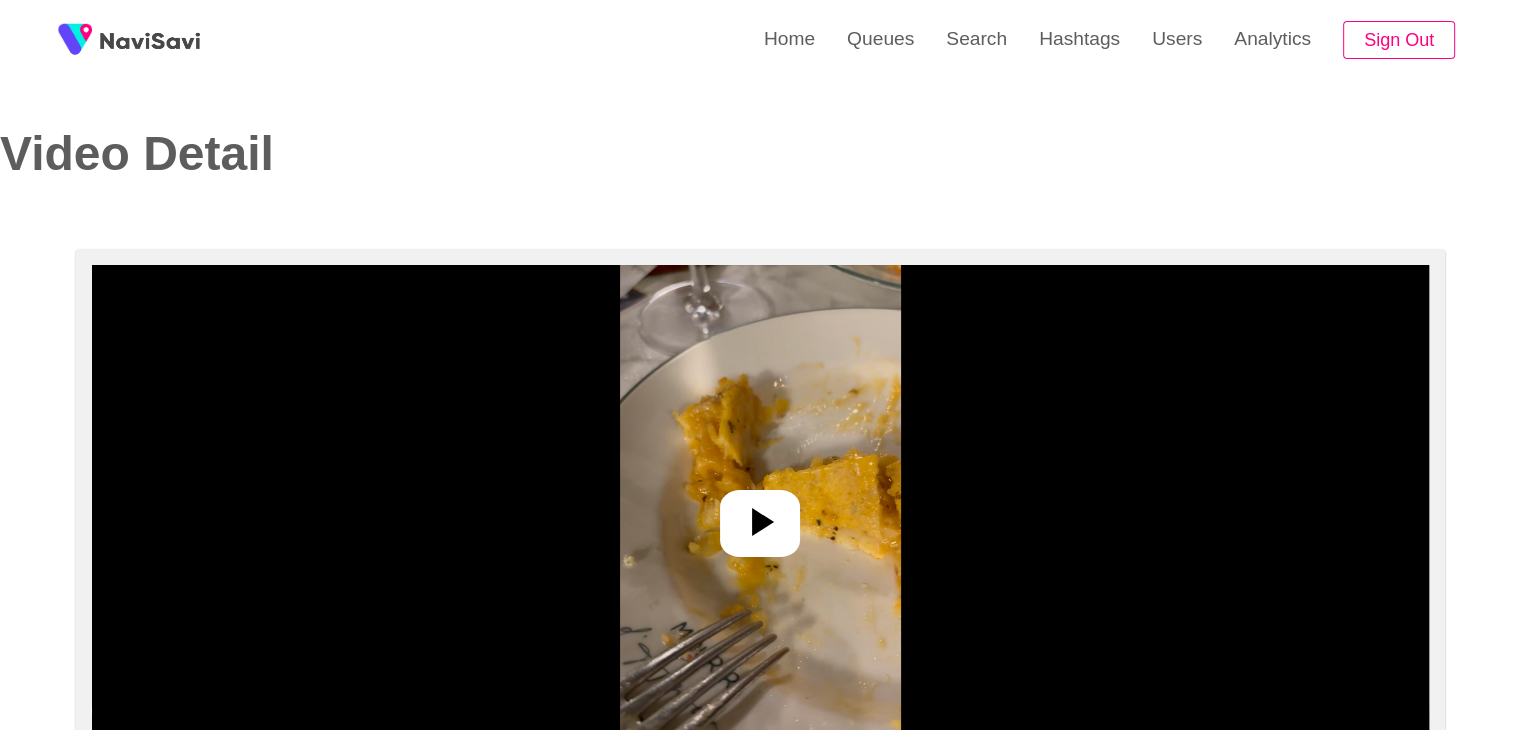 click at bounding box center (760, 515) 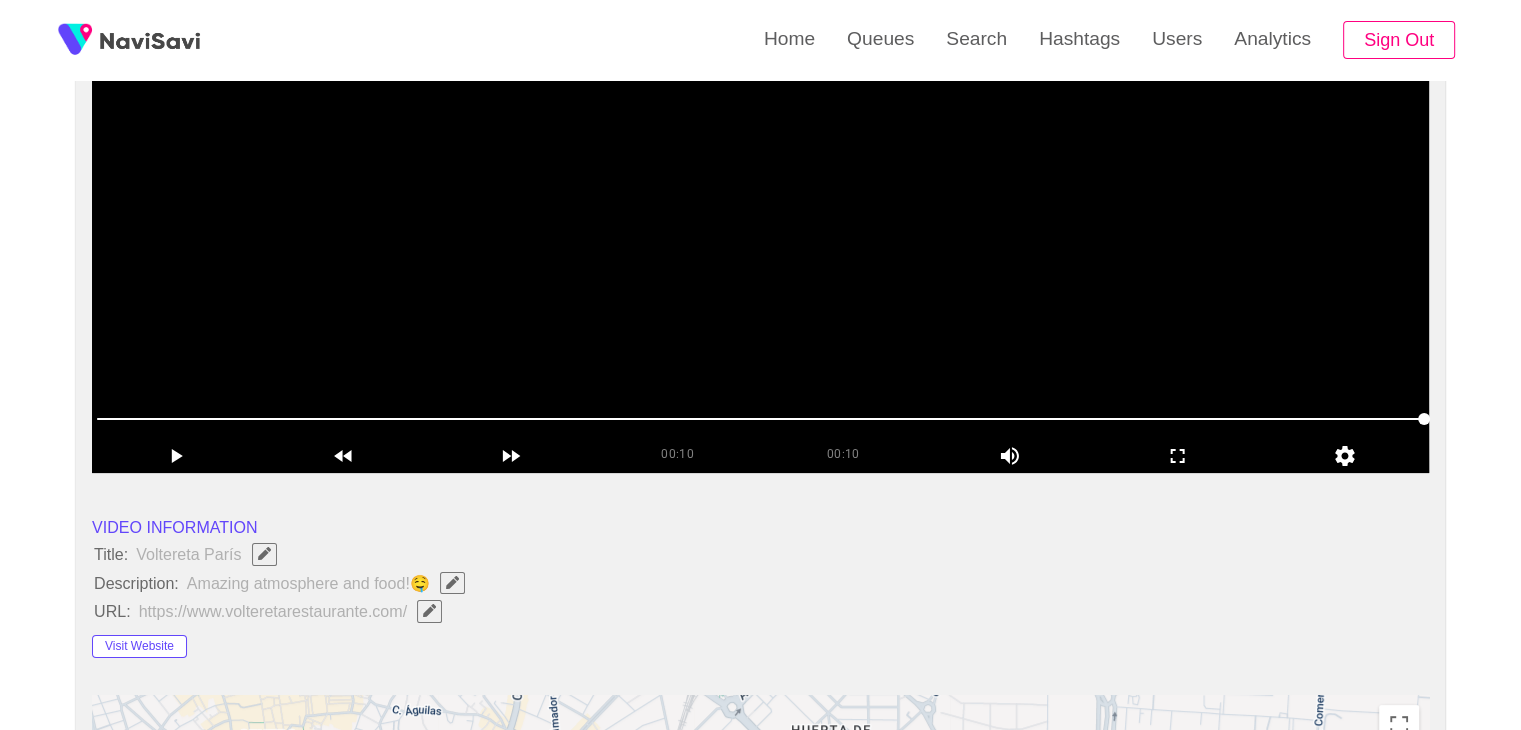 scroll, scrollTop: 0, scrollLeft: 0, axis: both 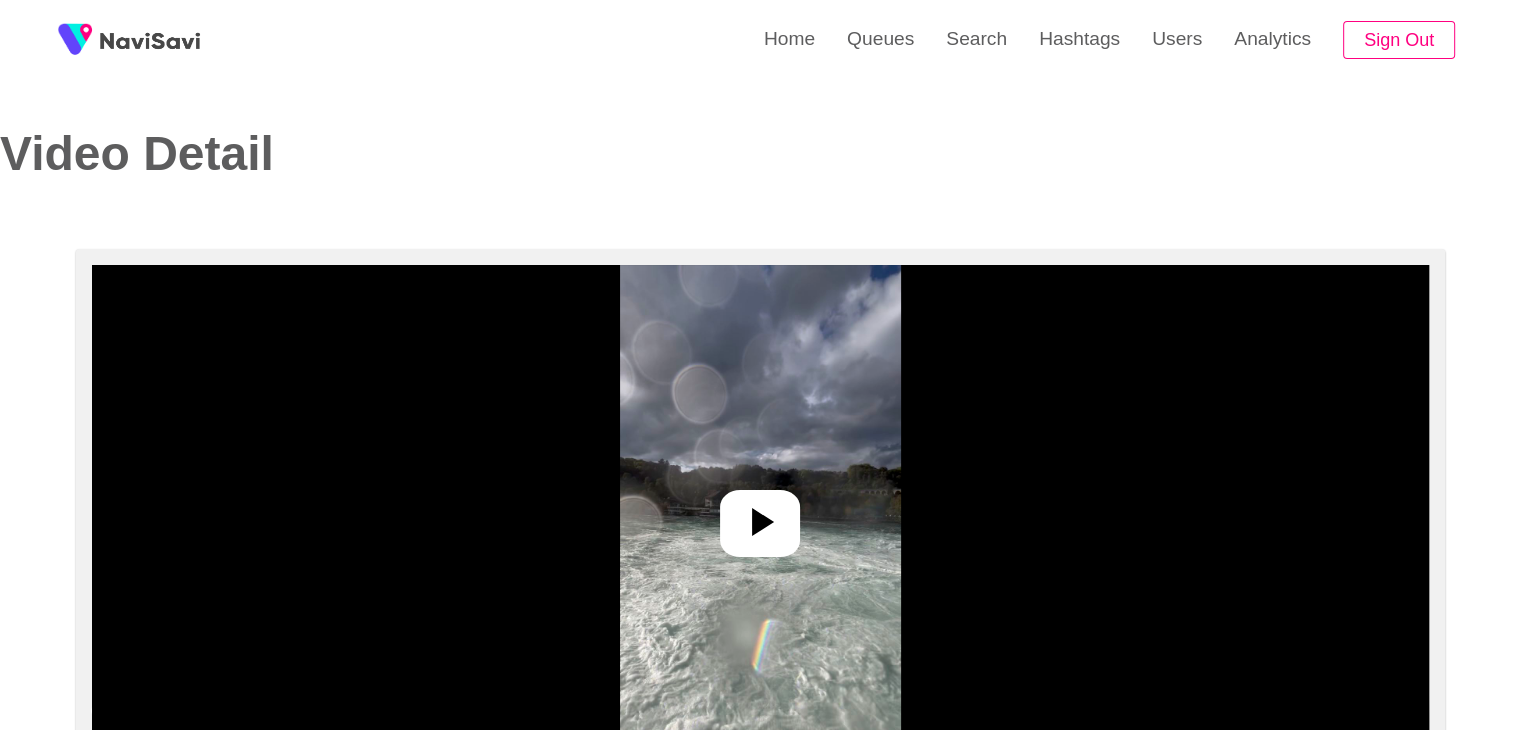 click at bounding box center [760, 515] 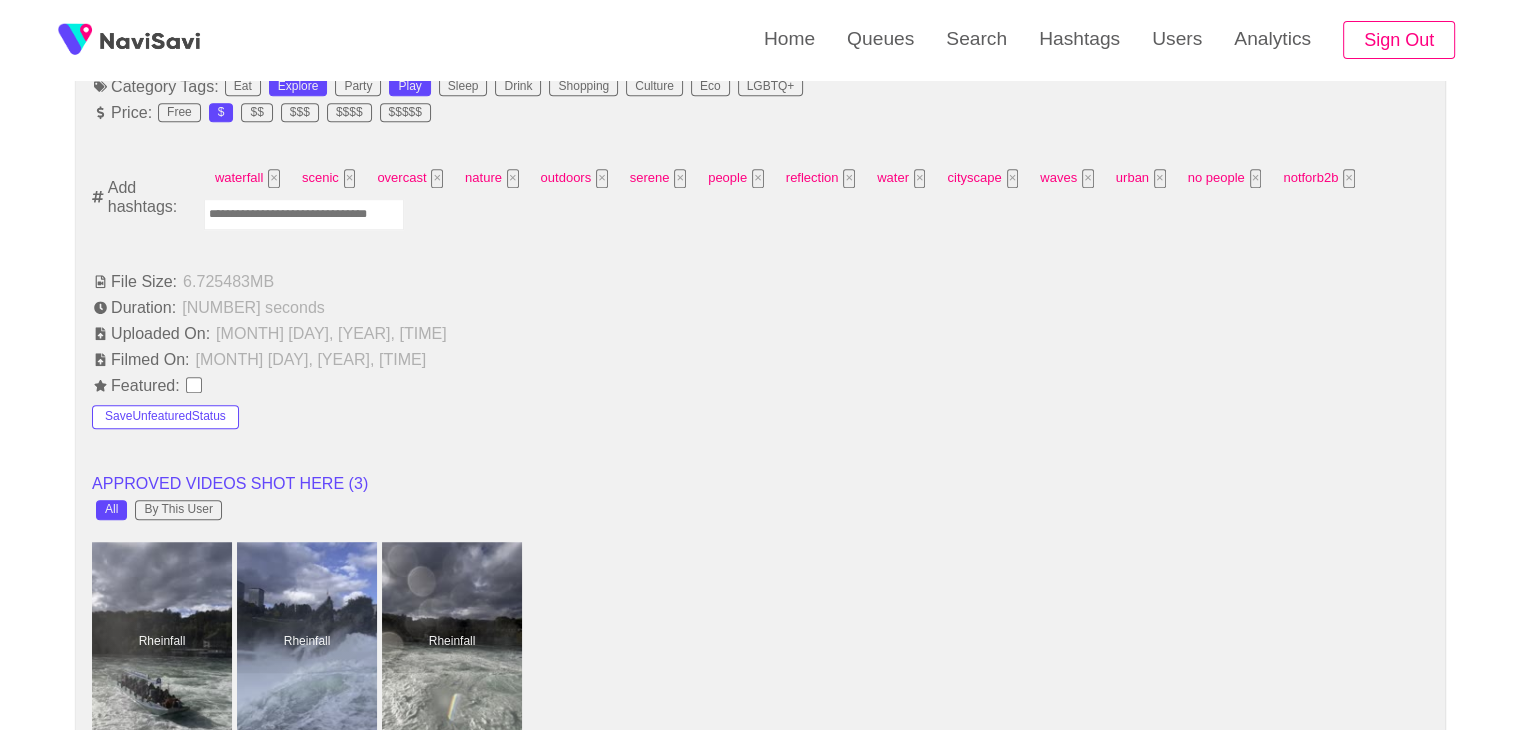 scroll, scrollTop: 1292, scrollLeft: 0, axis: vertical 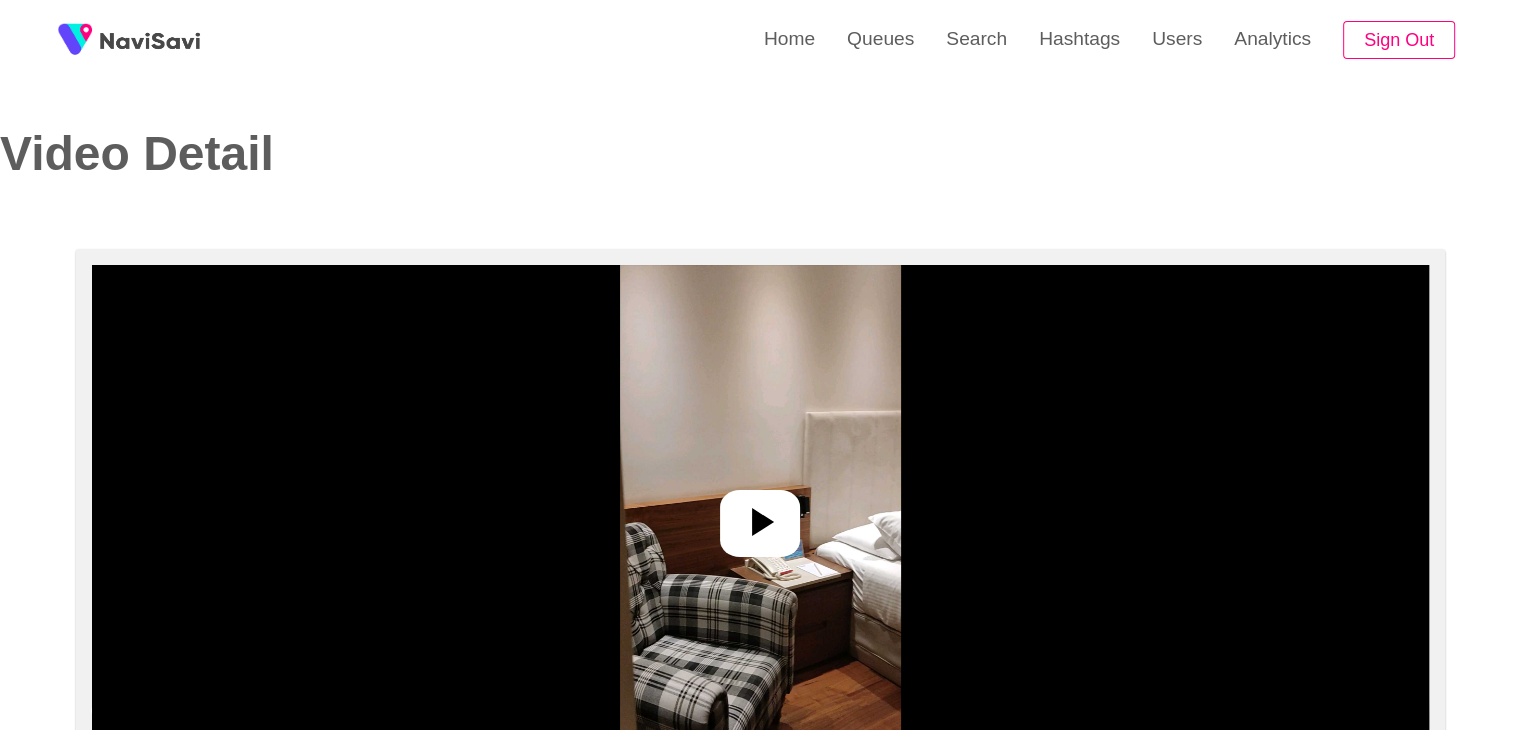 click at bounding box center [760, 515] 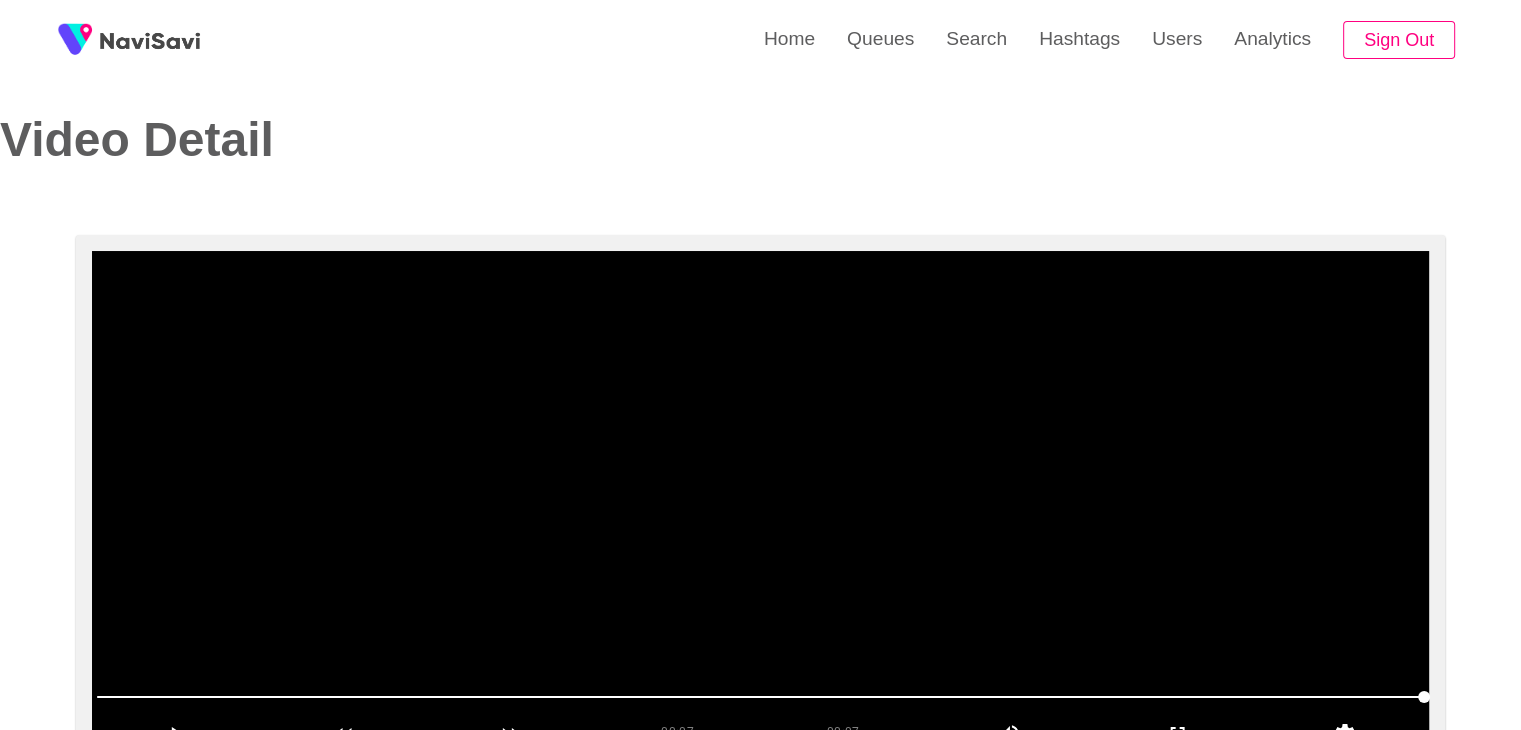 scroll, scrollTop: 0, scrollLeft: 0, axis: both 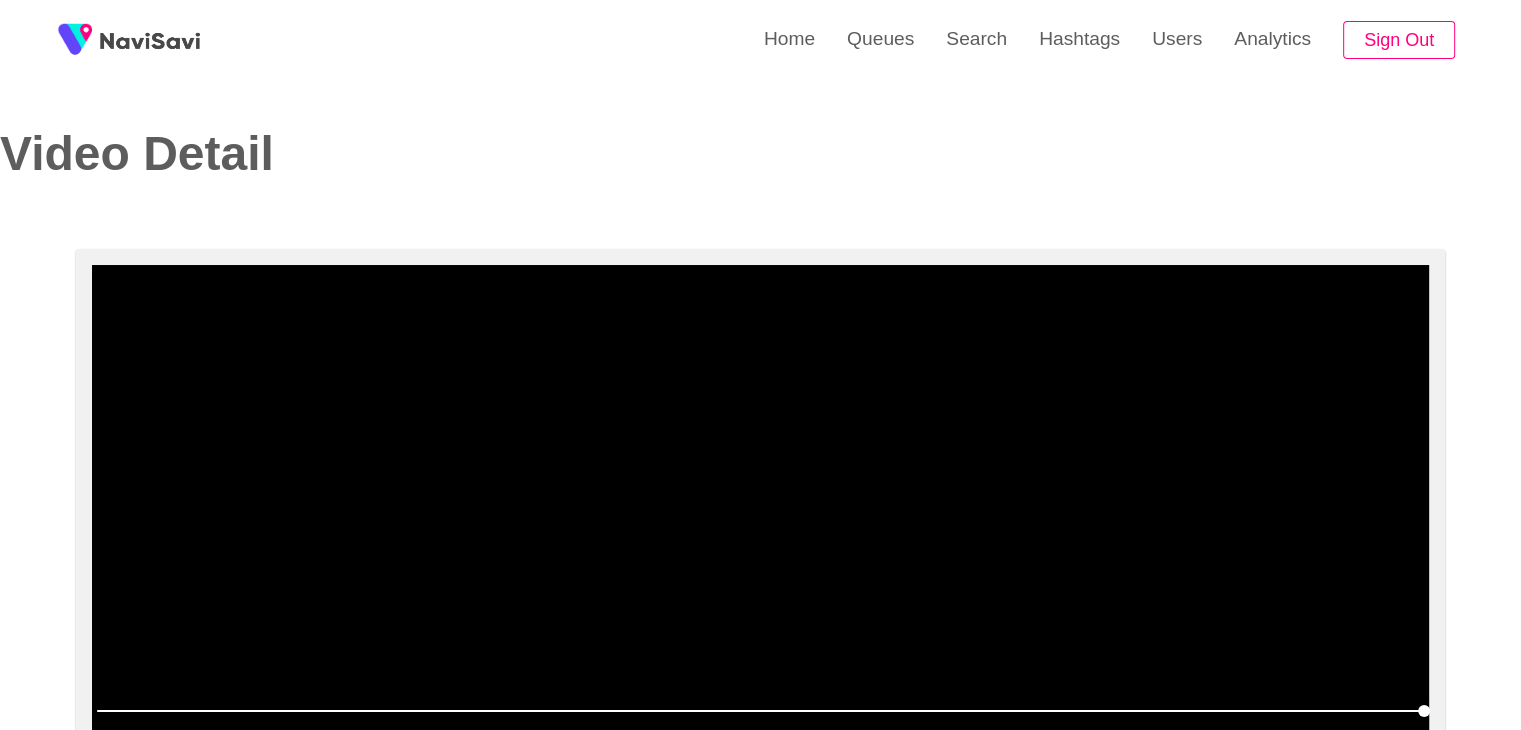 click at bounding box center [760, 515] 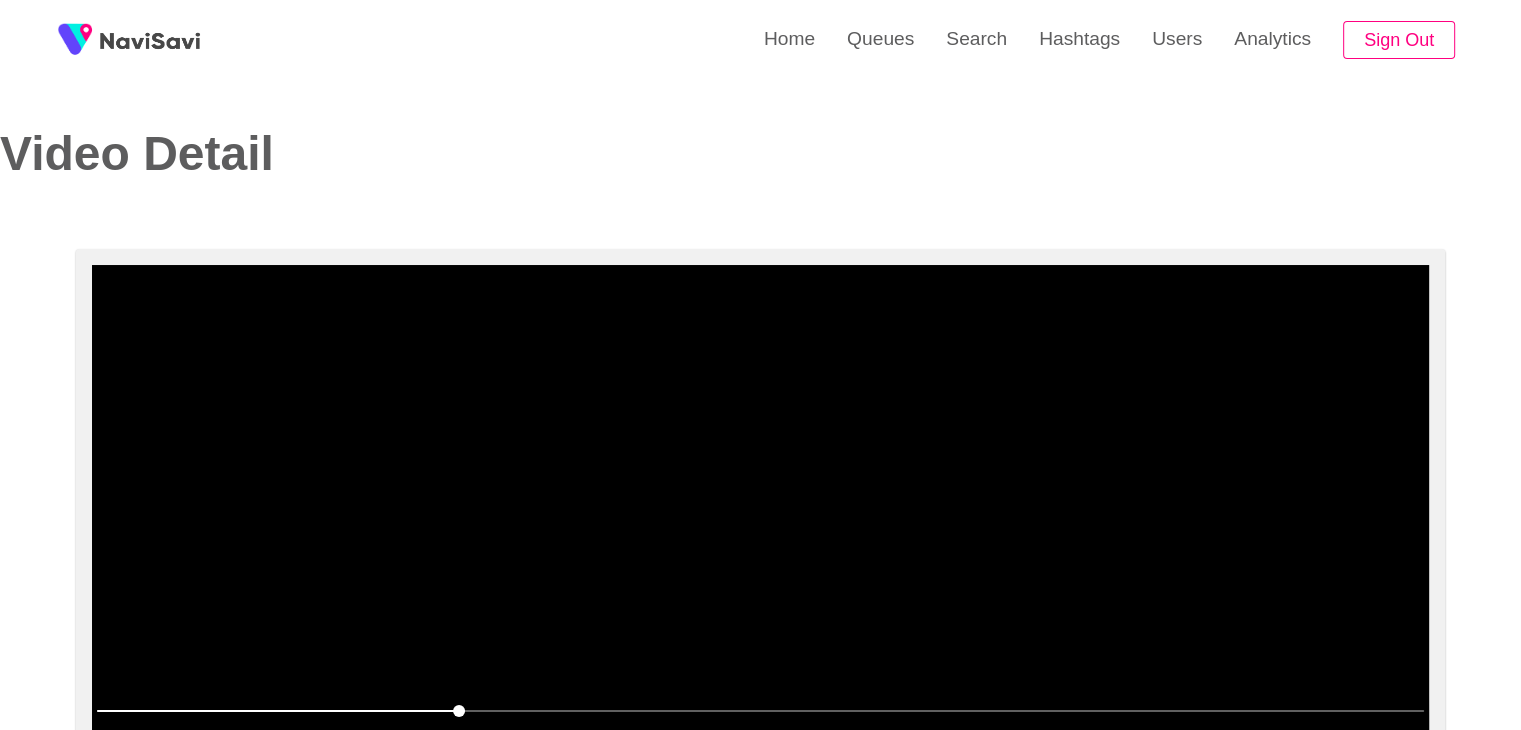 click at bounding box center [760, 515] 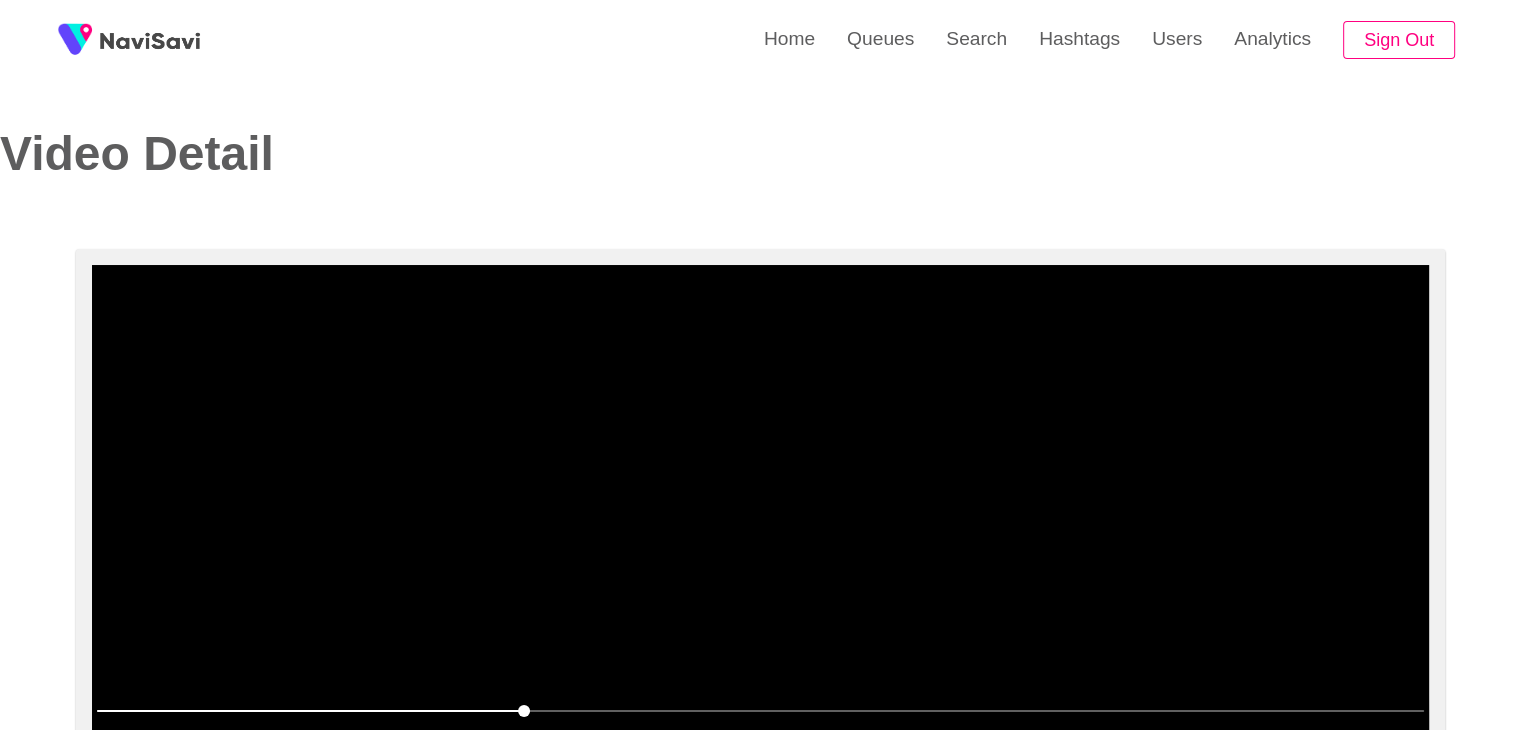 click at bounding box center (760, 515) 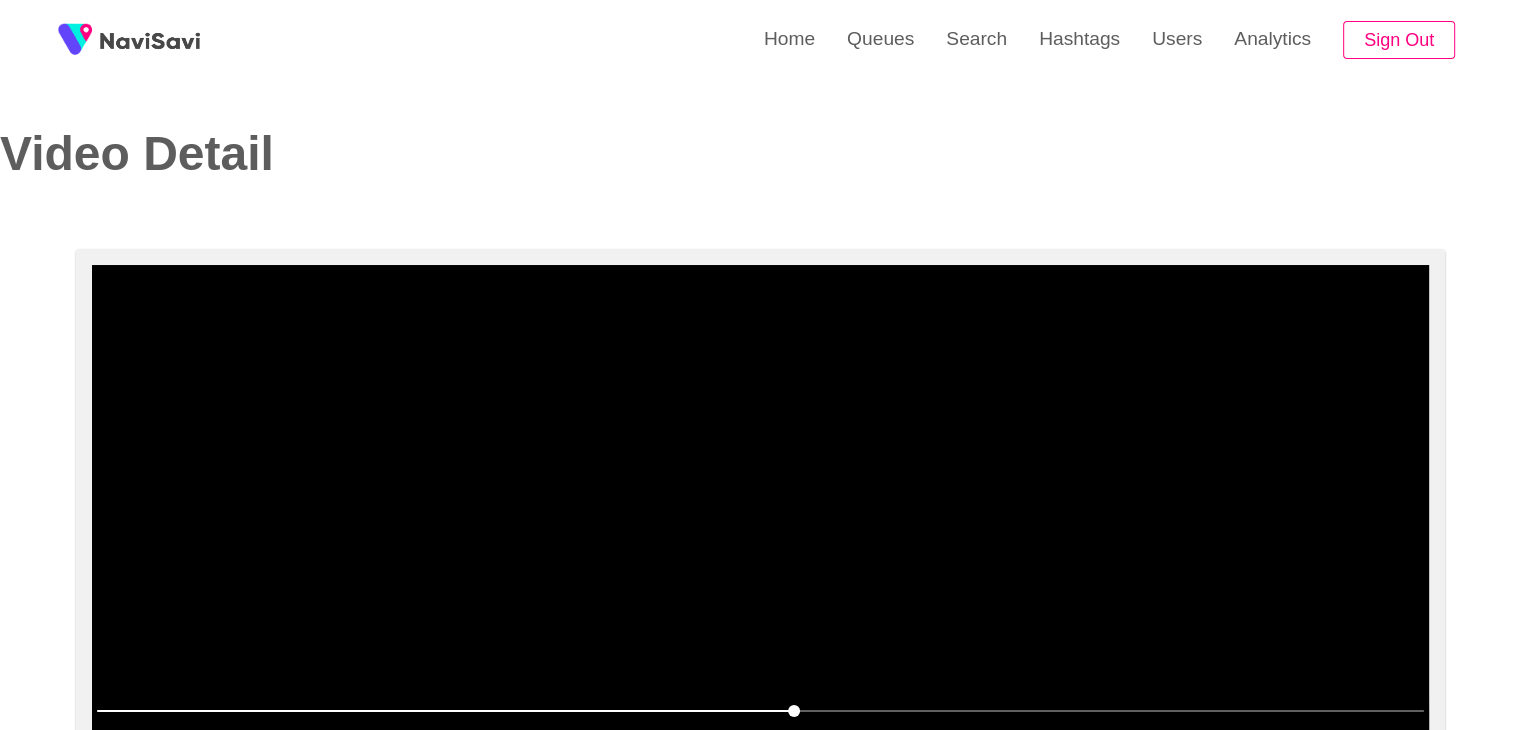 click at bounding box center [760, 515] 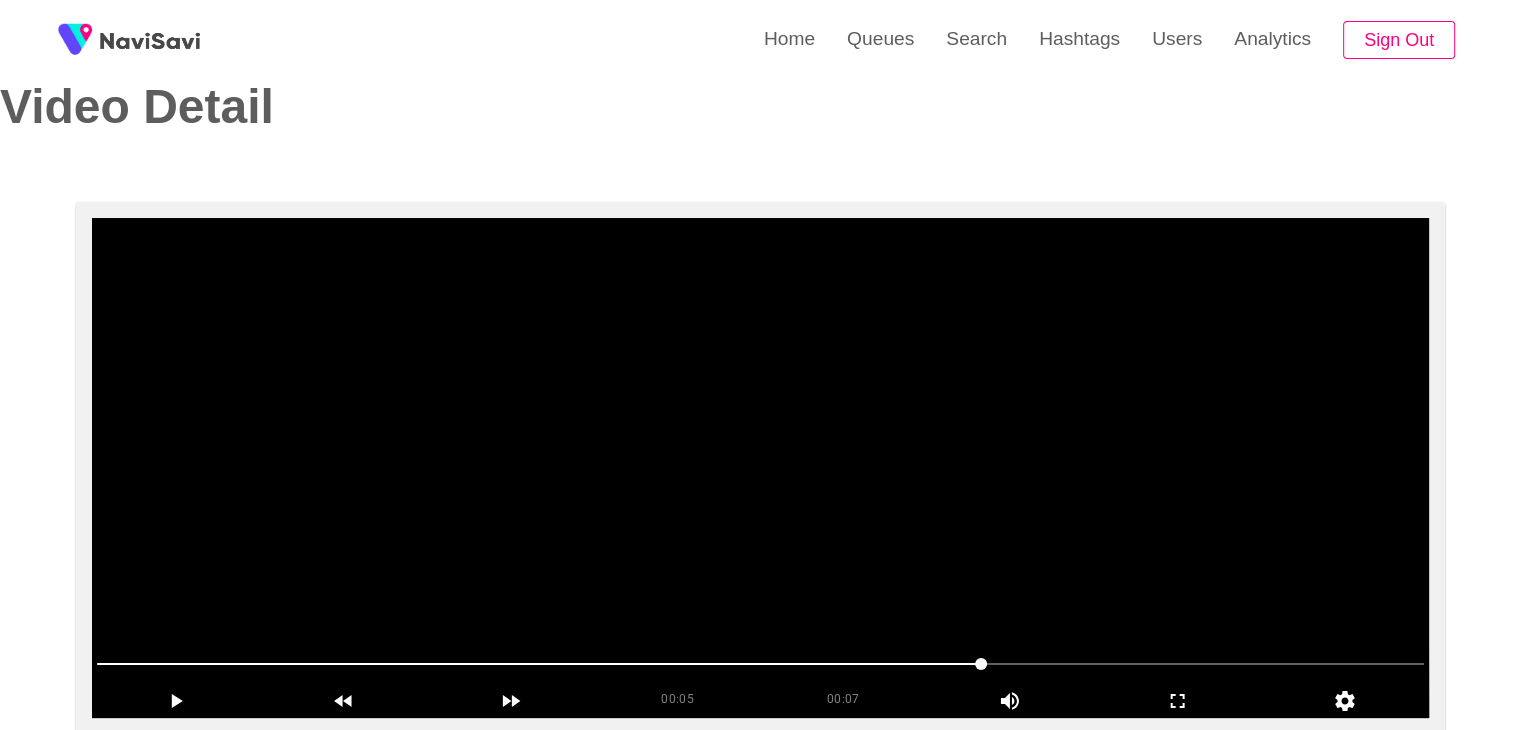 scroll, scrollTop: 46, scrollLeft: 0, axis: vertical 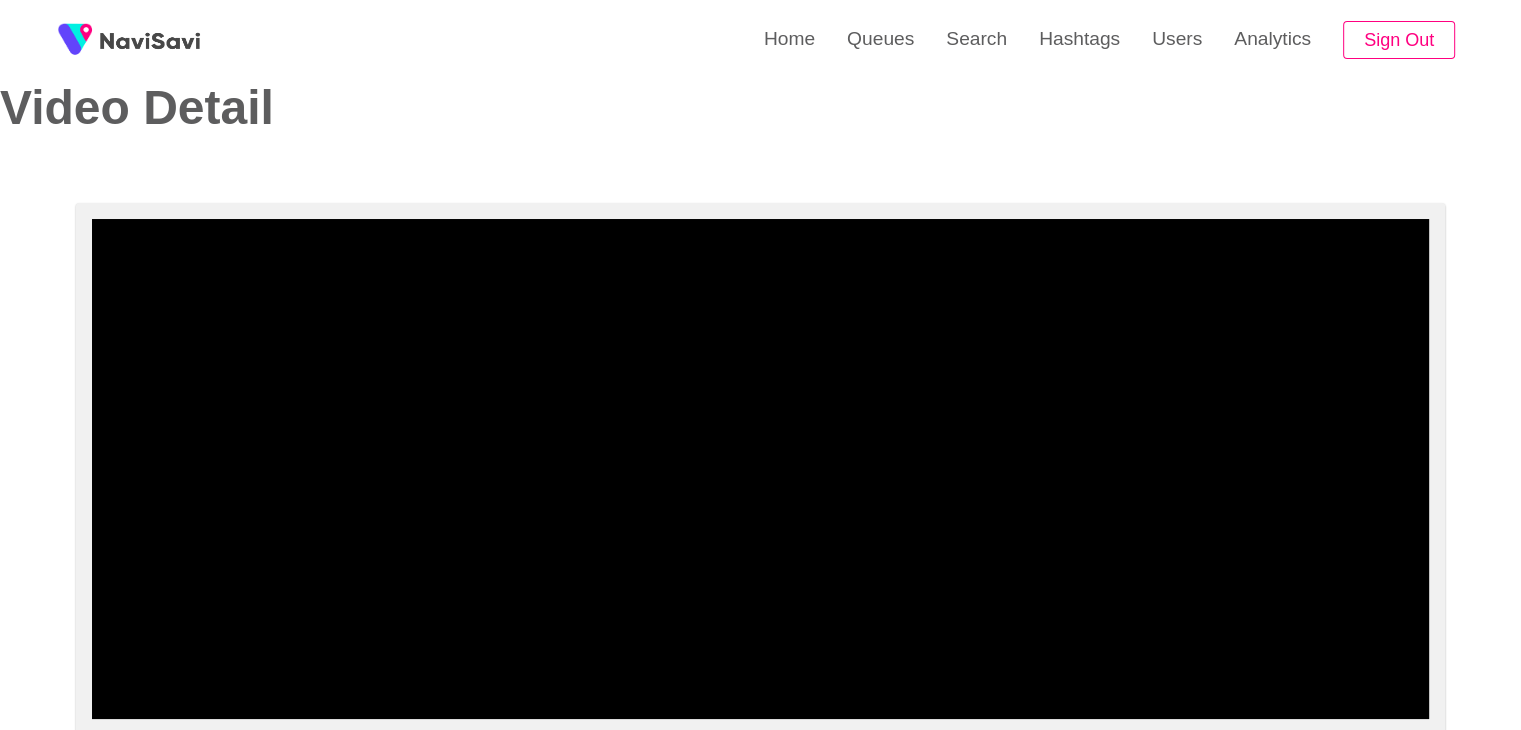 click on "00:05 00:07 Picture In Picture 1   Error:  Failed to load Video VIDEO INFORMATION Title:    Akali Hotel     Description:    Amazing 5* hotel in [CITY]     URL:    http://www.akali-hotel.gr/     Visit Website ← Move left → Move right ↑ Move up ↓ Move down + Zoom in - Zoom out Home Jump left by 75% End Jump right by 75% Page Up Jump up by 75% Page Down Jump down by 75% To navigate, press the arrow keys. Use ctrl + scroll to zoom the map Keyboard shortcuts Map Data Map data ©2025 Map data ©2025 200 m  Click to toggle between metric and imperial units Terms Report a map error  Location:   🇬🇷 Other Videos Shot Here?  3, including 3 from this user View on Google Maps  Category Tags:   Eat Explore Party Play Sleep Drink Shopping Culture Eco LGBTQ+  Price:   Free $ $$ $$$ $$$$ $$$$$  Add hashtags:  bedroom × cozy × bed × telephone × chair × traditional × warm × functional × hotel × room × menu × brochure × clean × comfortable × amenities" at bounding box center (760, 1663) 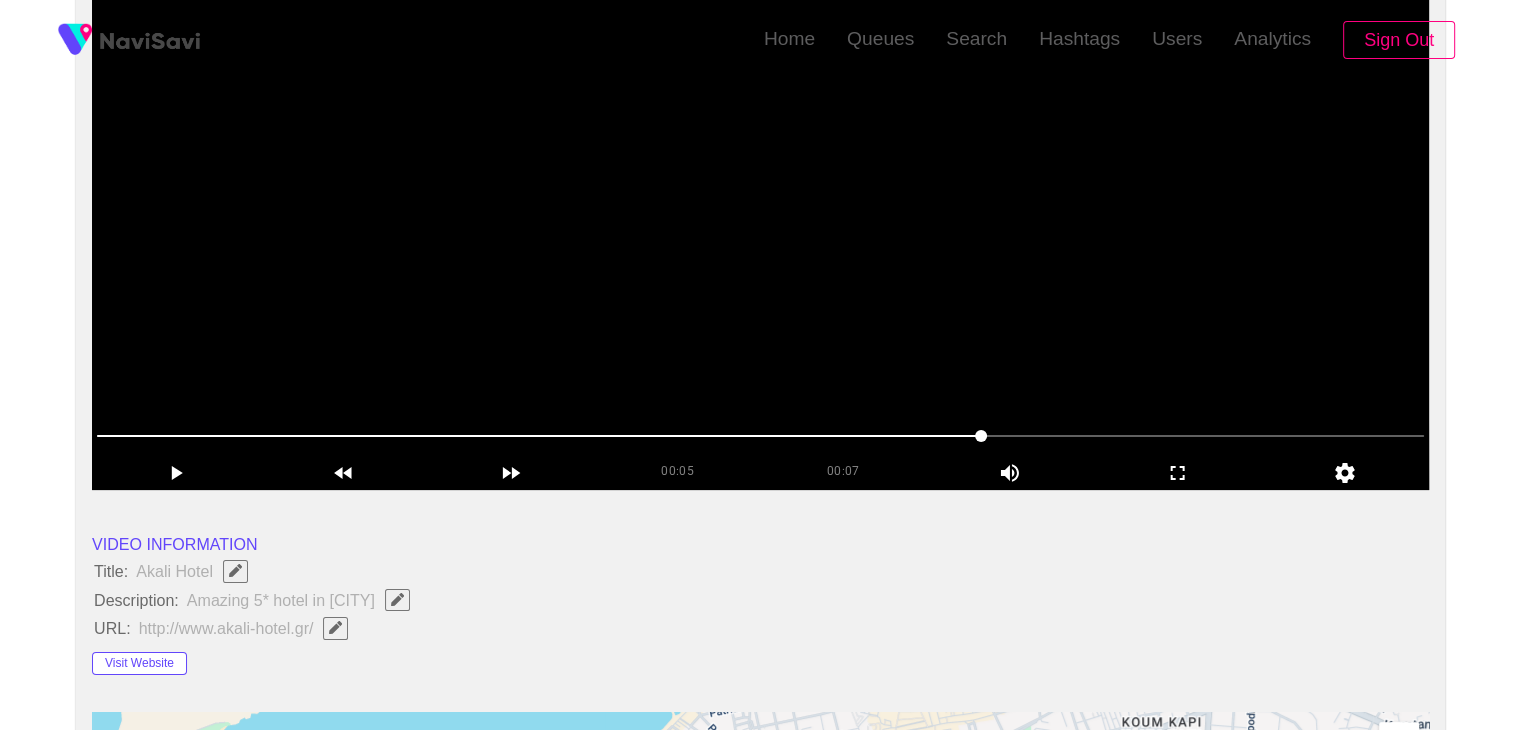 scroll, scrollTop: 282, scrollLeft: 0, axis: vertical 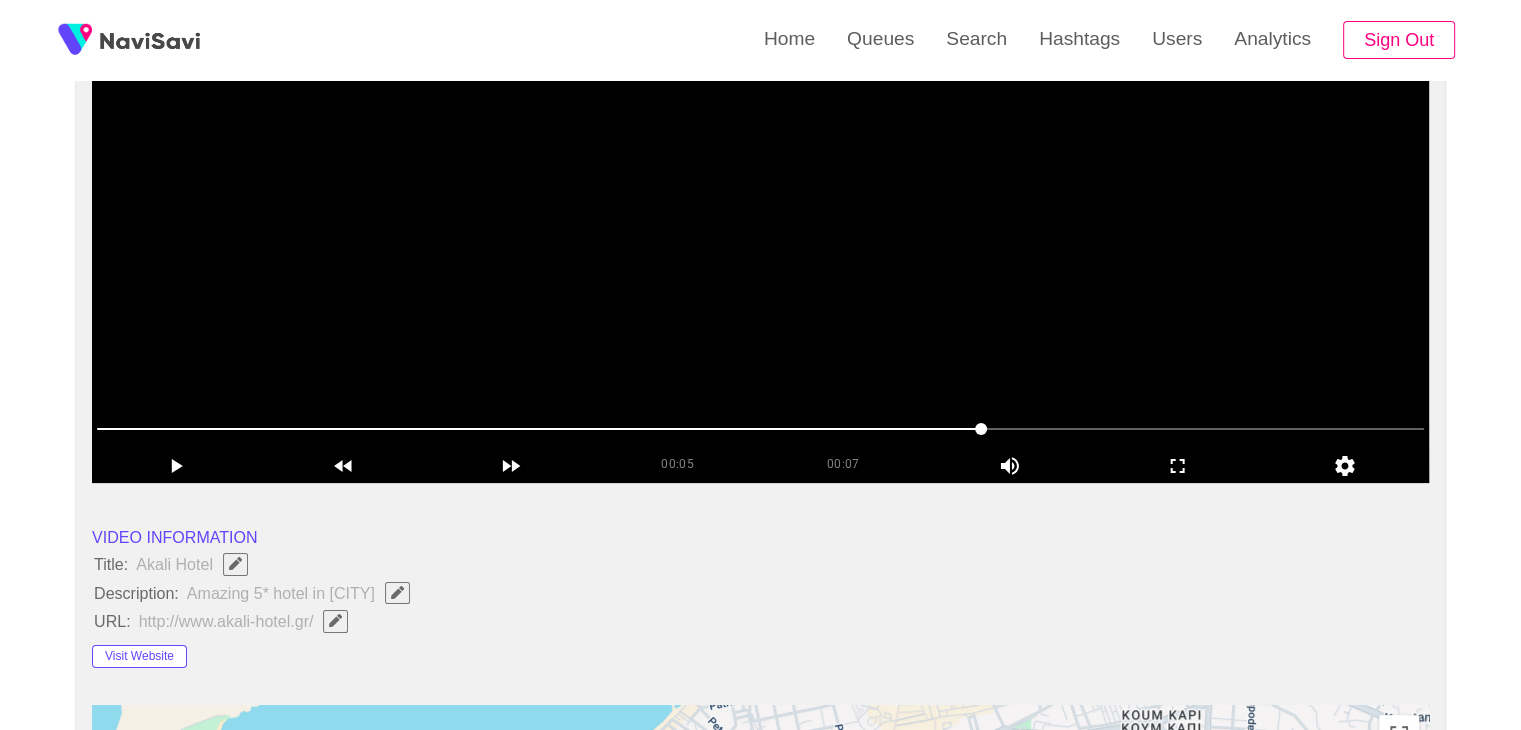click at bounding box center [760, 233] 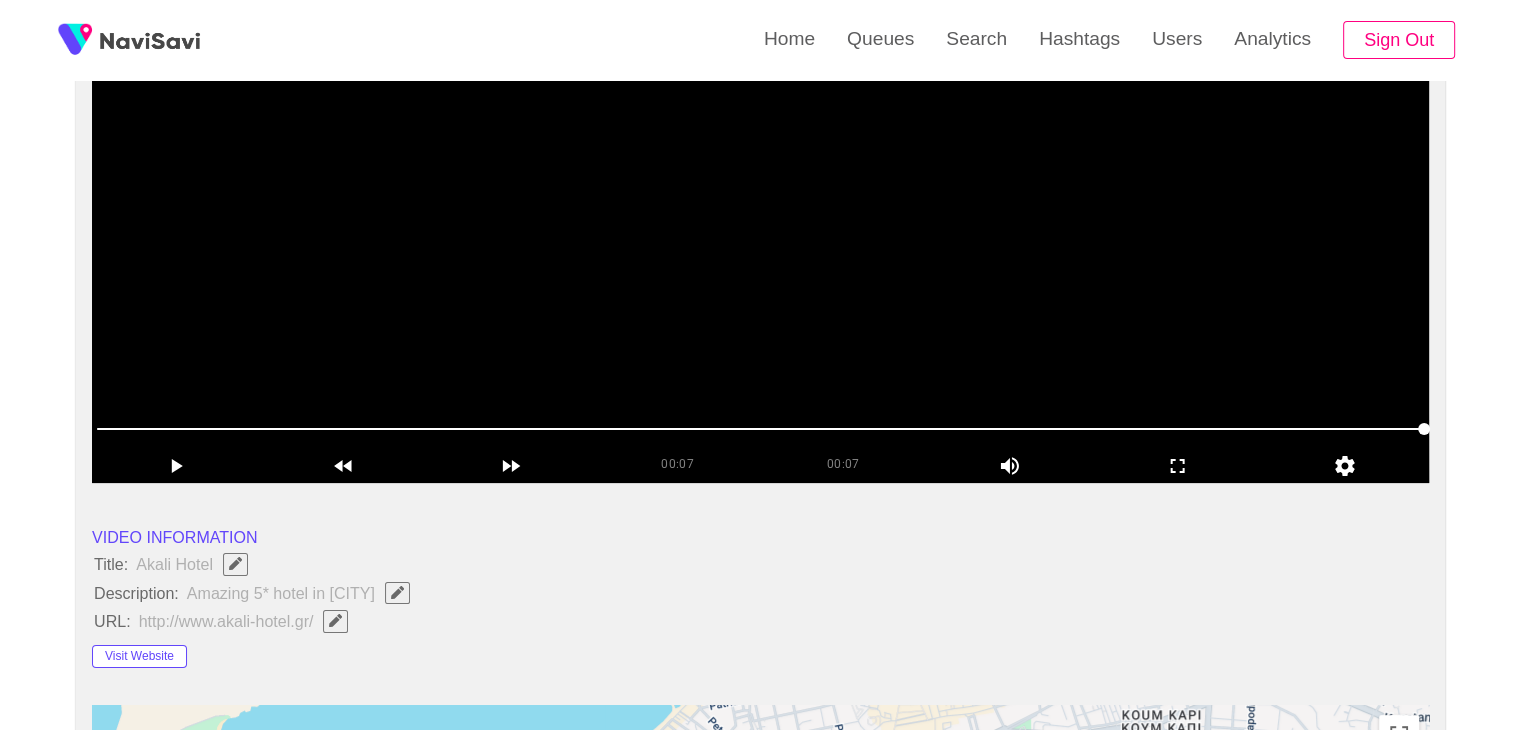 click at bounding box center [760, 233] 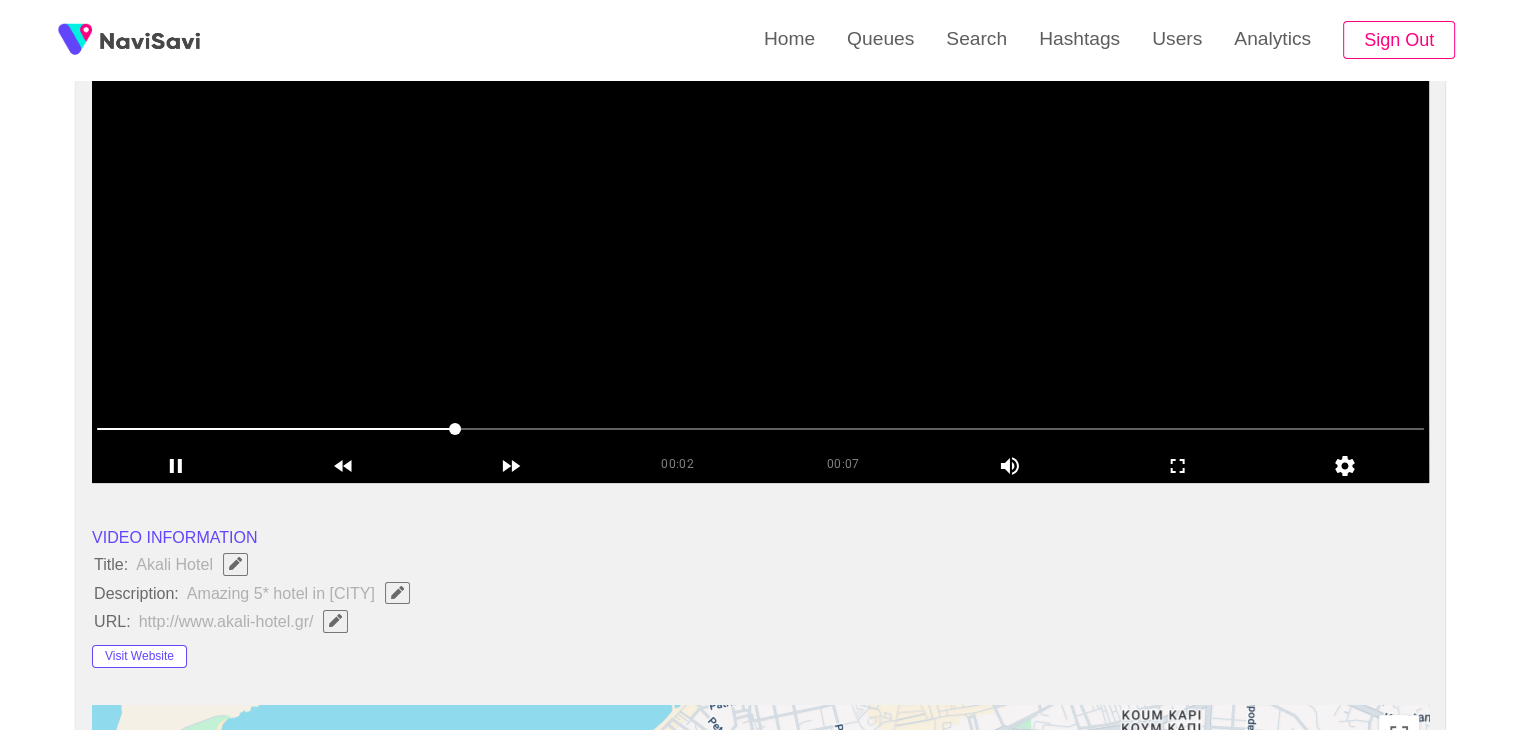 click at bounding box center [760, 233] 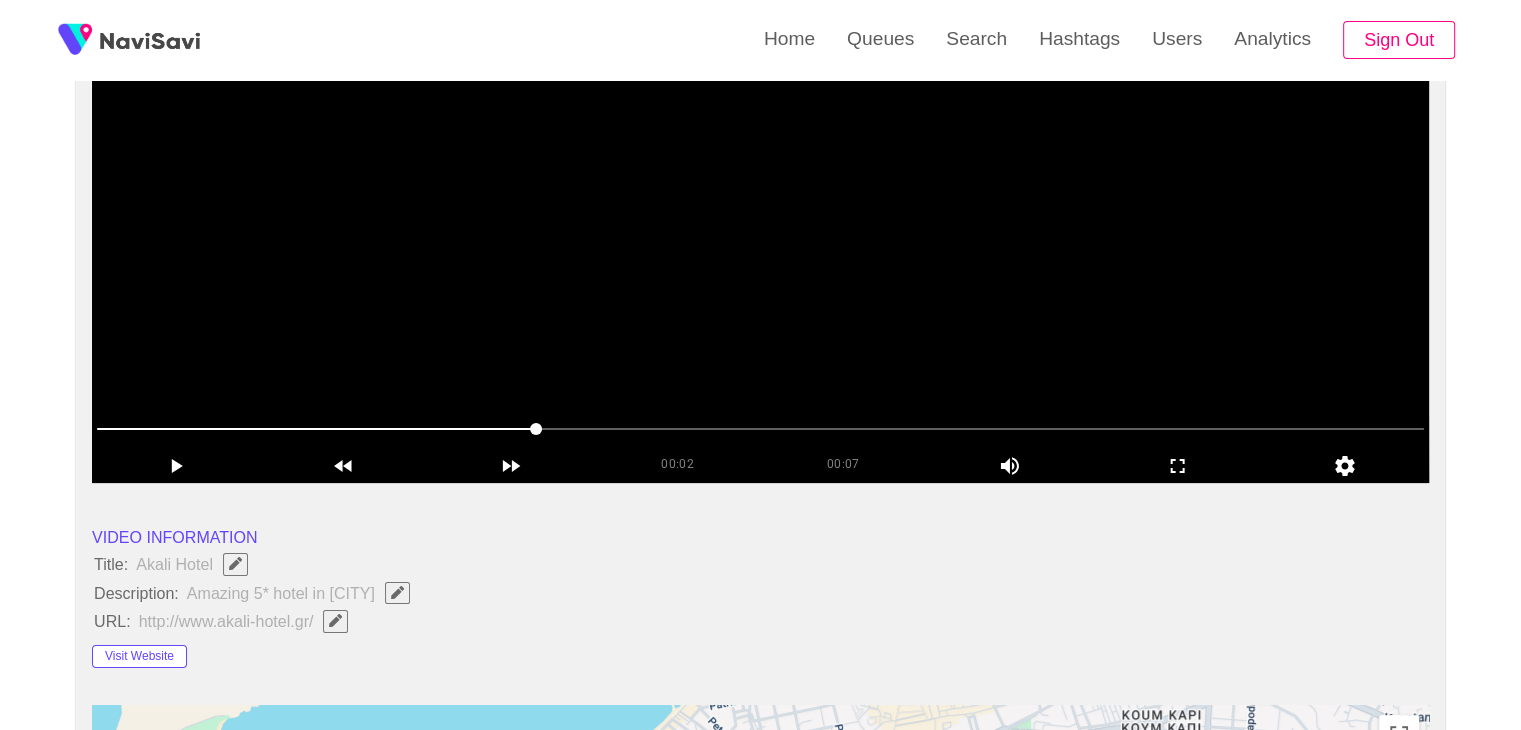 click at bounding box center (760, 233) 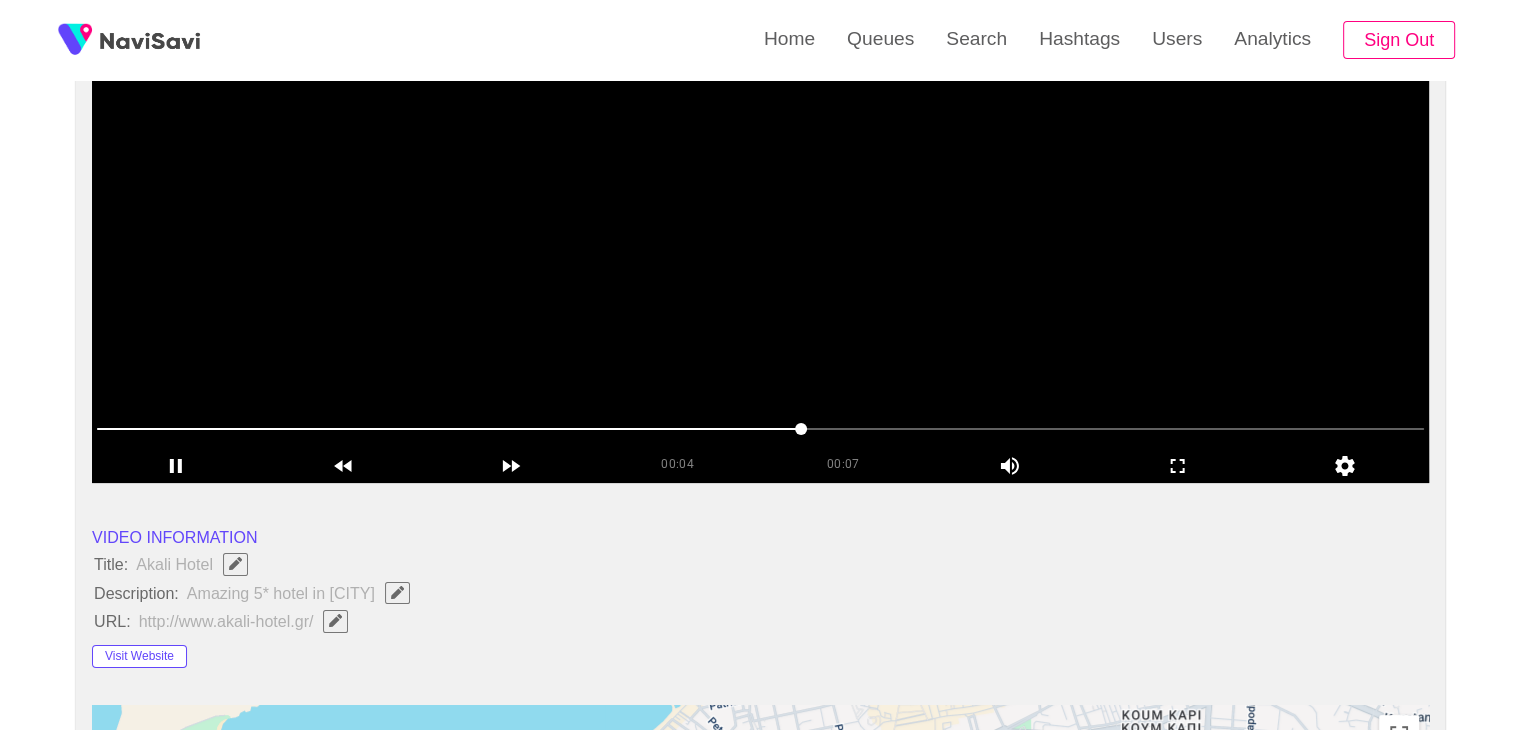 click at bounding box center (760, 233) 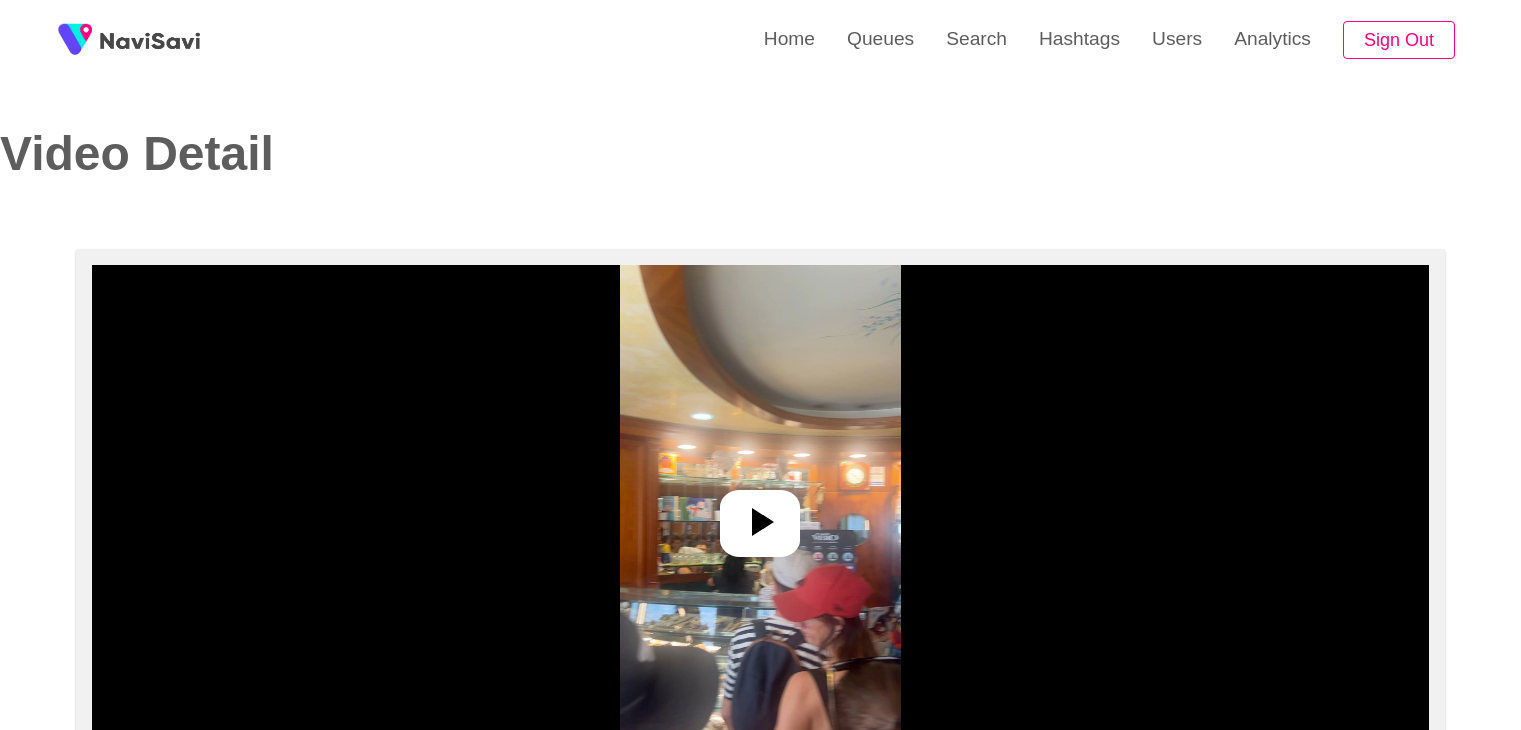 scroll, scrollTop: 0, scrollLeft: 0, axis: both 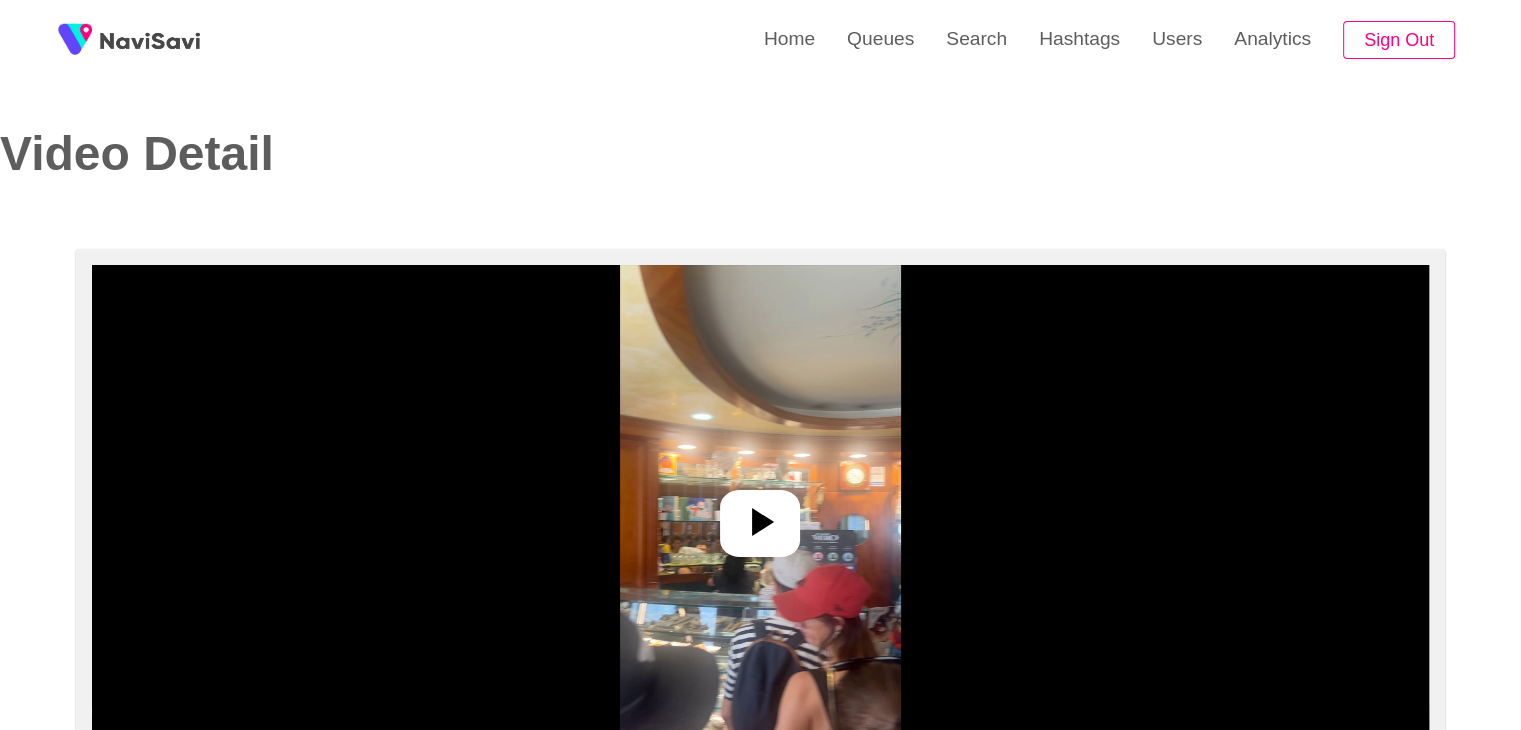 click at bounding box center [760, 515] 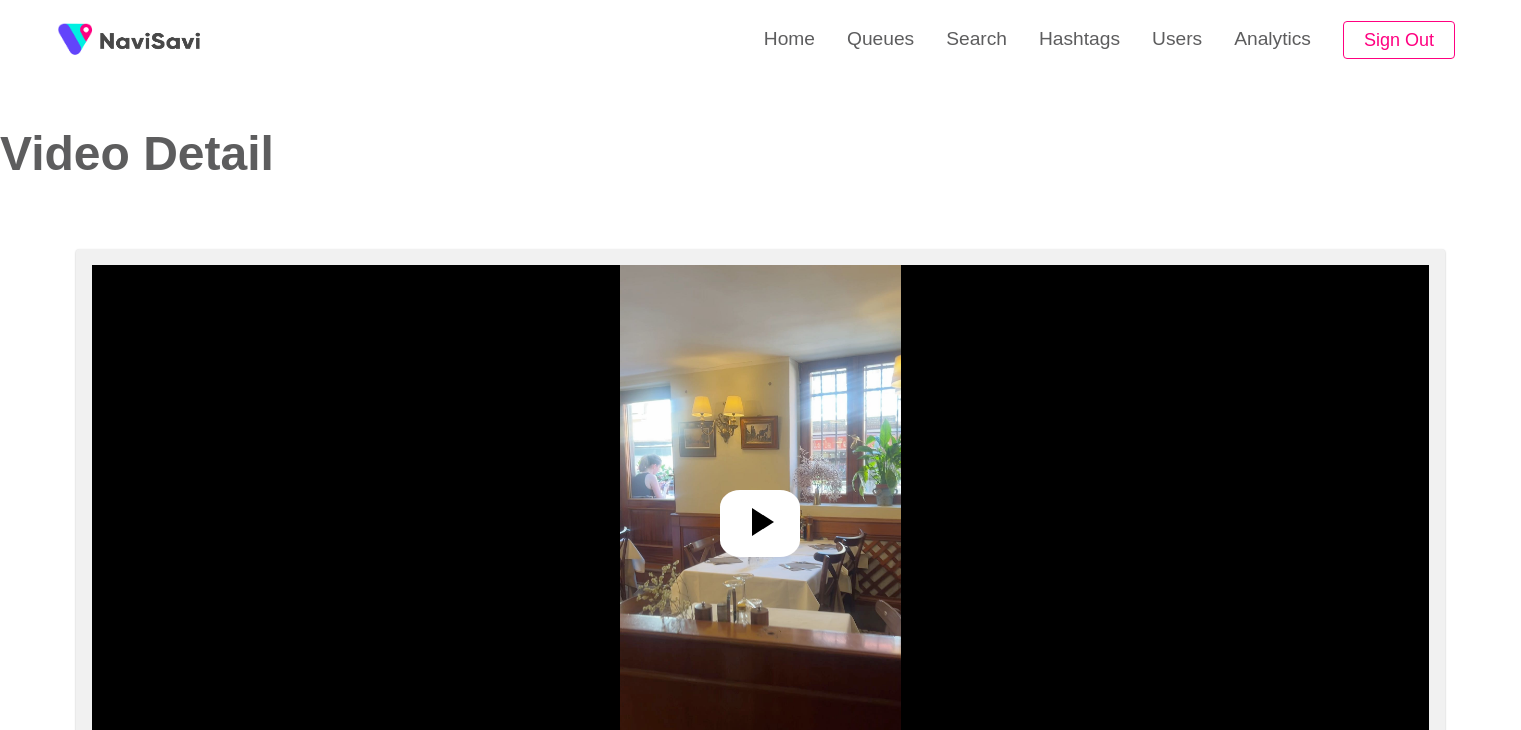 scroll, scrollTop: 0, scrollLeft: 0, axis: both 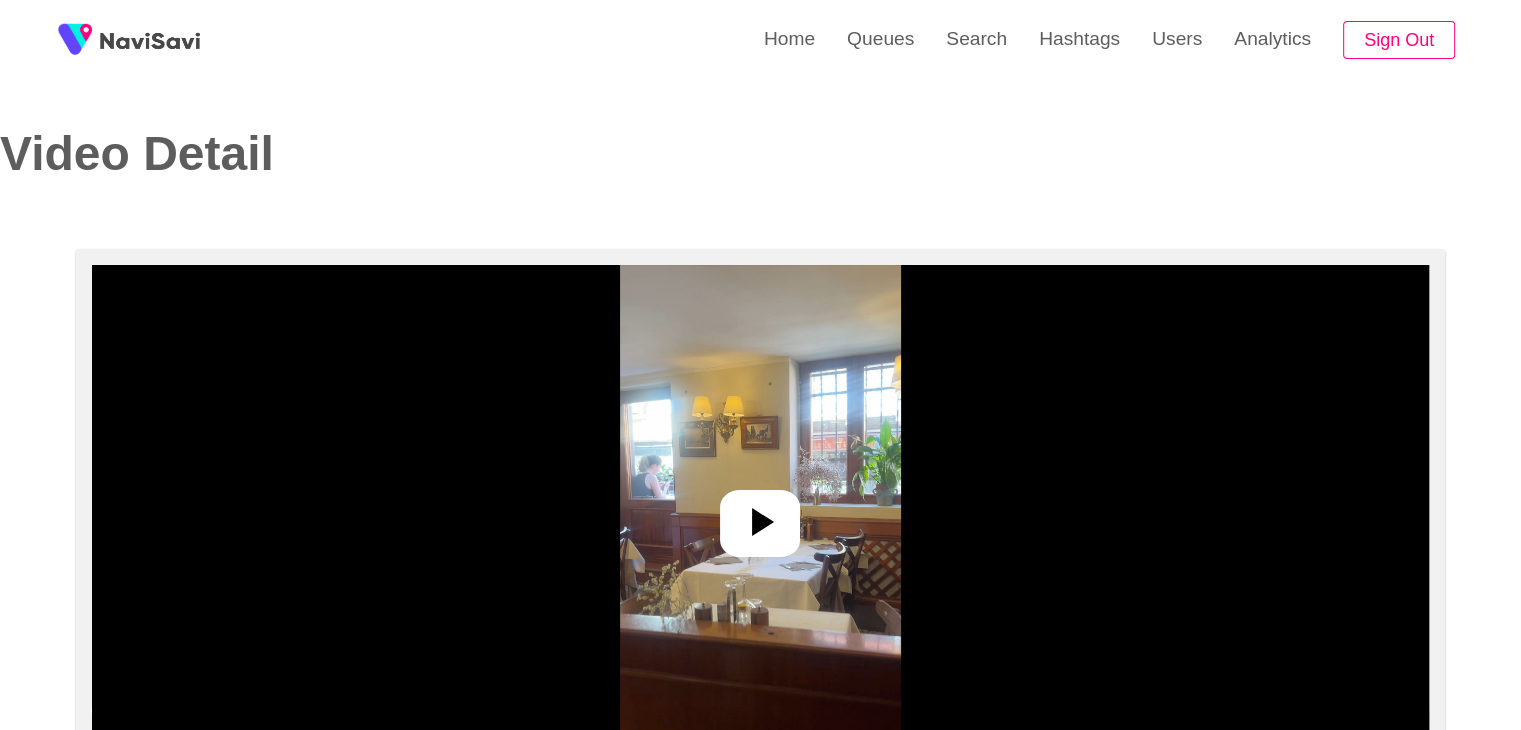click at bounding box center (760, 515) 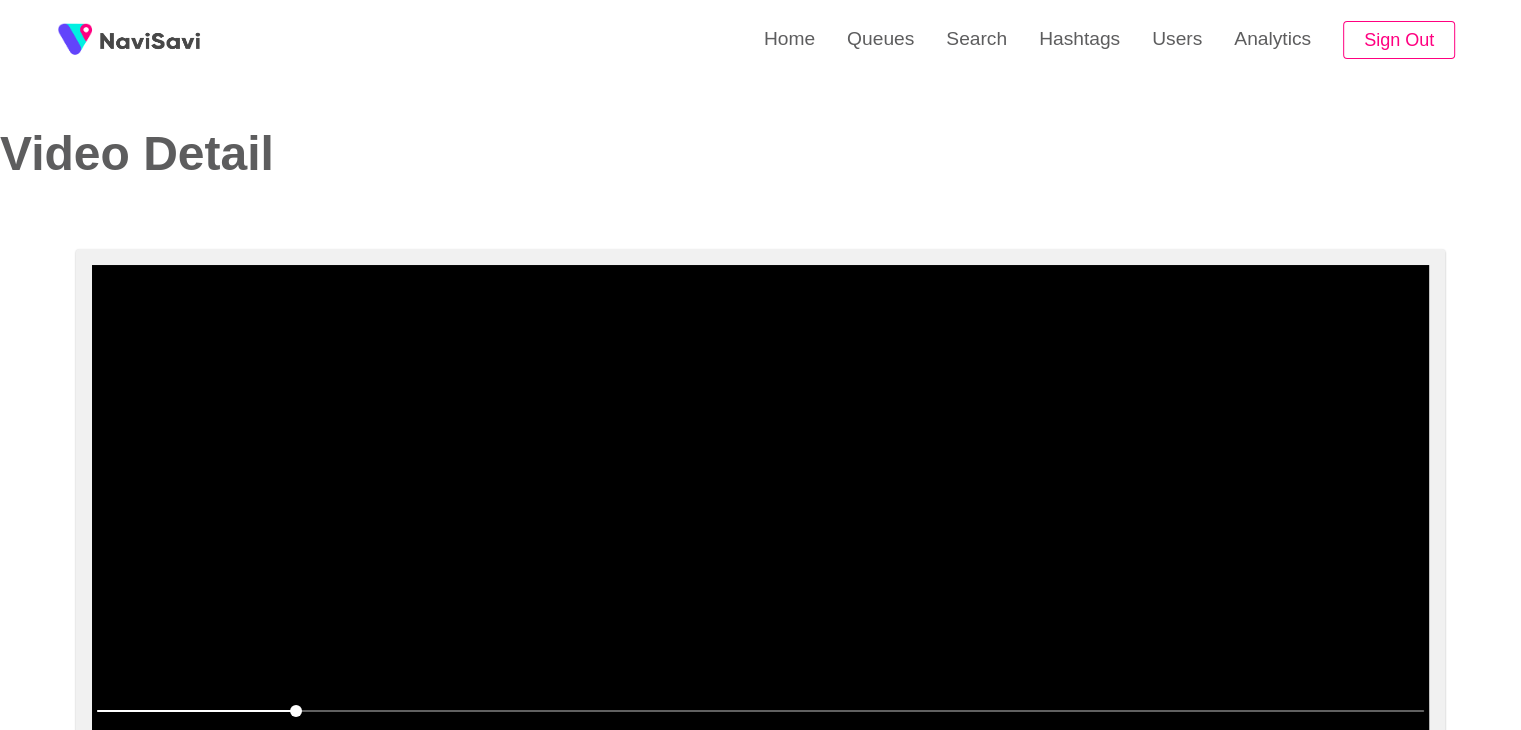 click at bounding box center (760, 515) 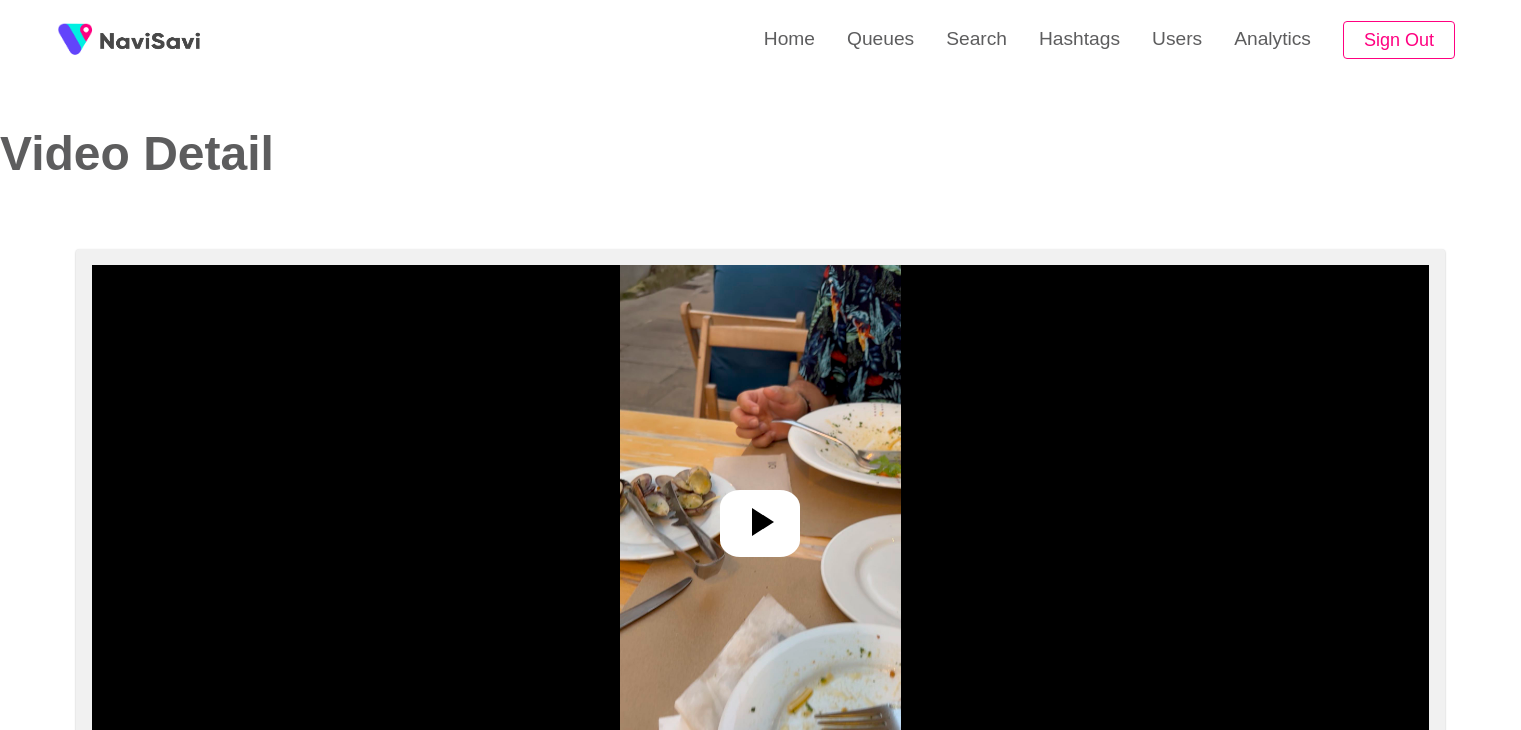 scroll, scrollTop: 0, scrollLeft: 0, axis: both 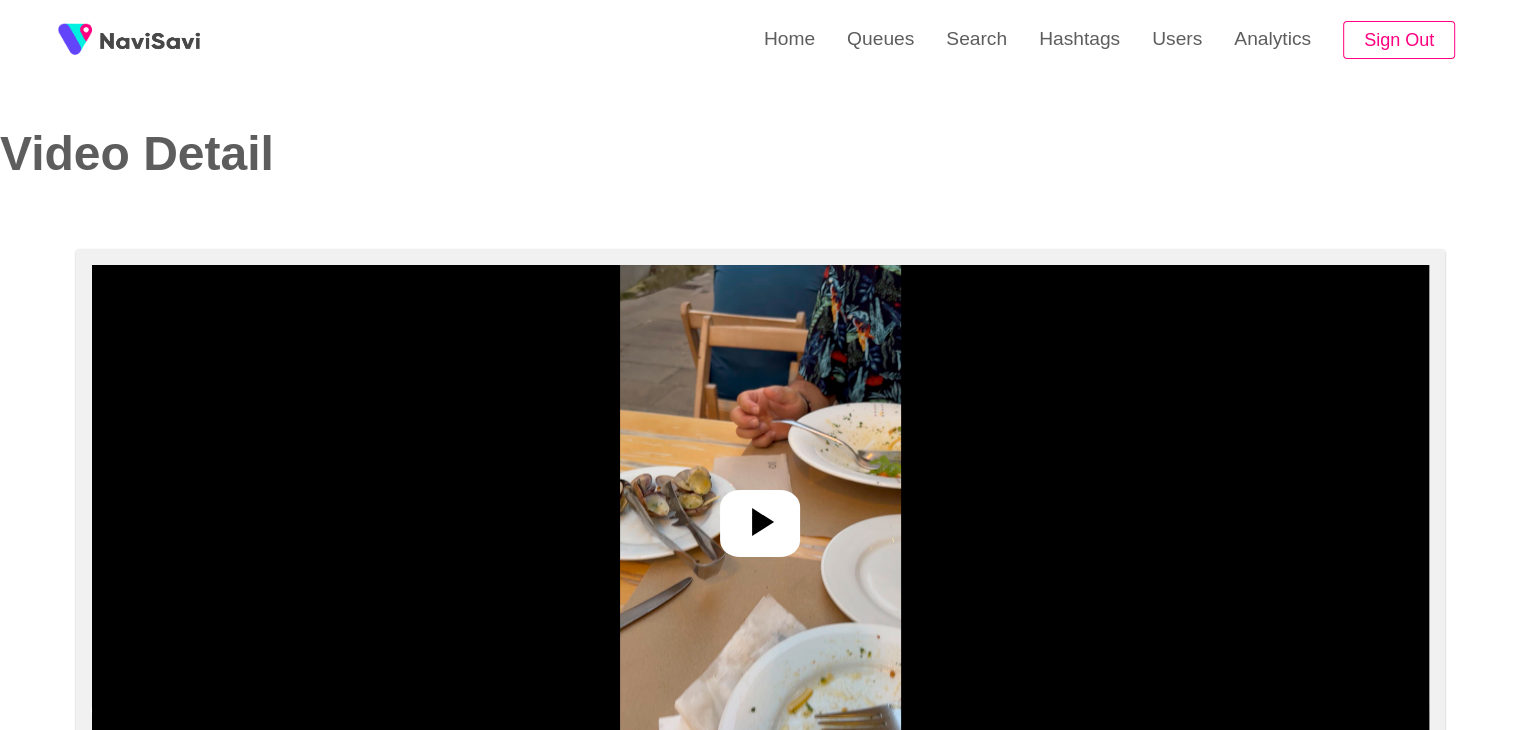 click at bounding box center (760, 515) 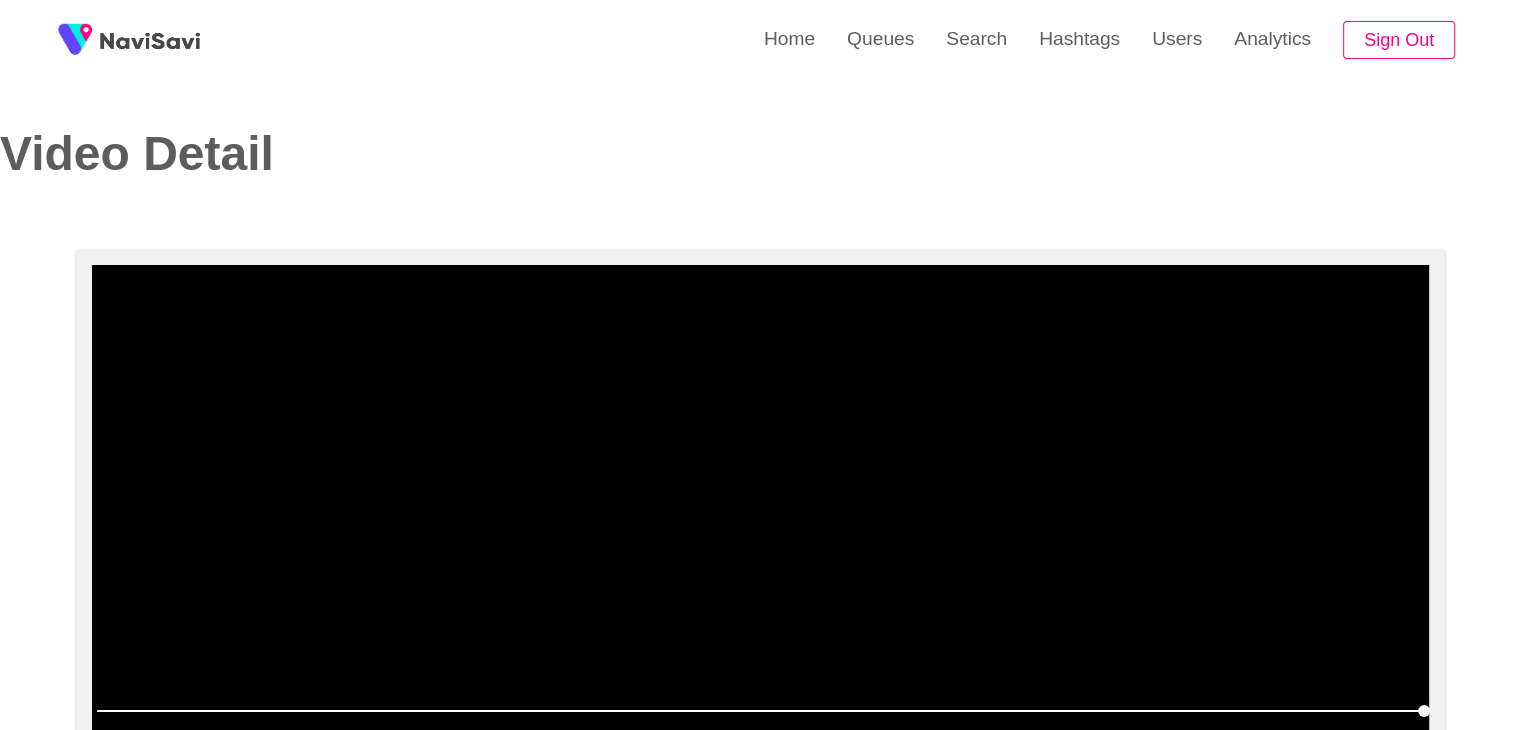 click at bounding box center [760, 515] 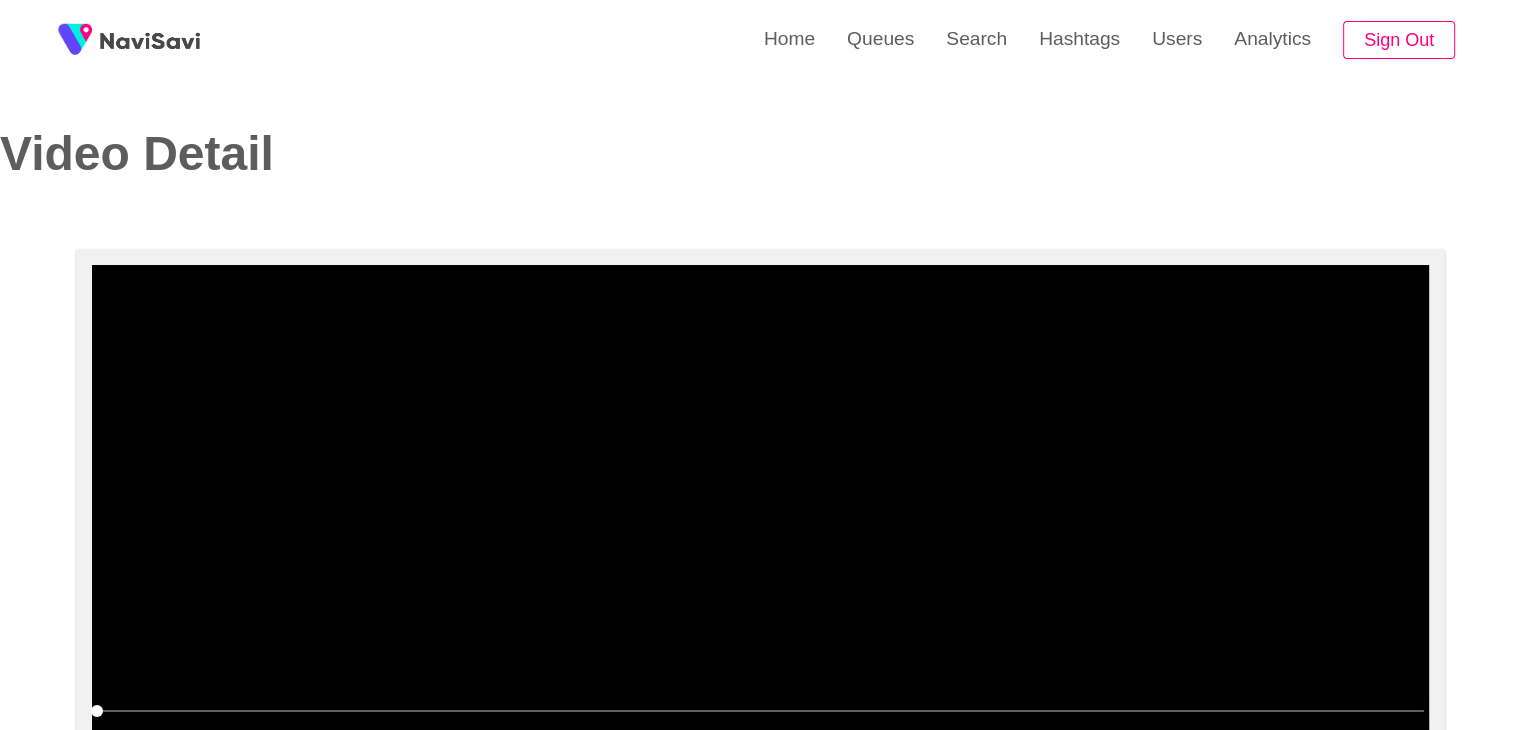 click at bounding box center [760, 515] 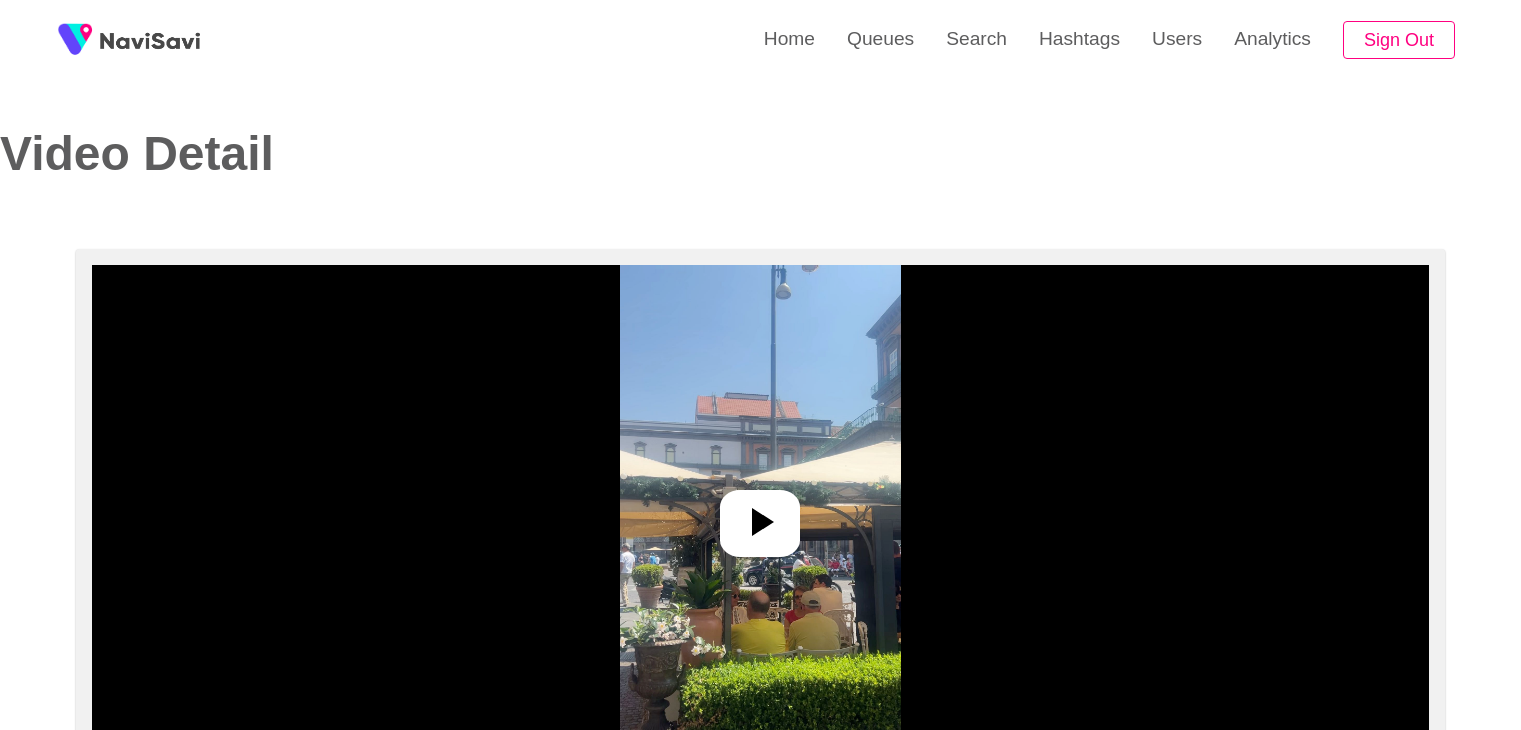 scroll, scrollTop: 0, scrollLeft: 0, axis: both 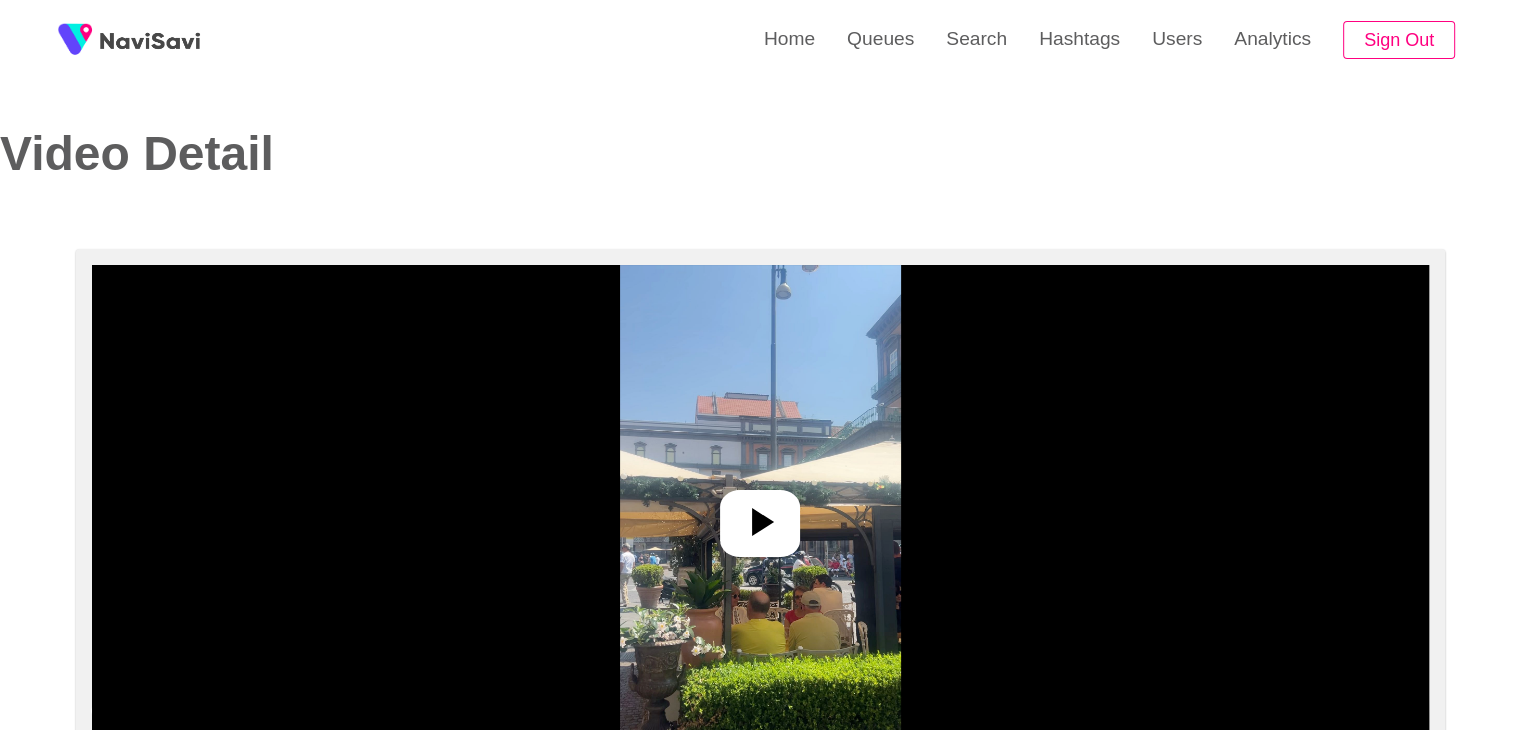 click at bounding box center (760, 515) 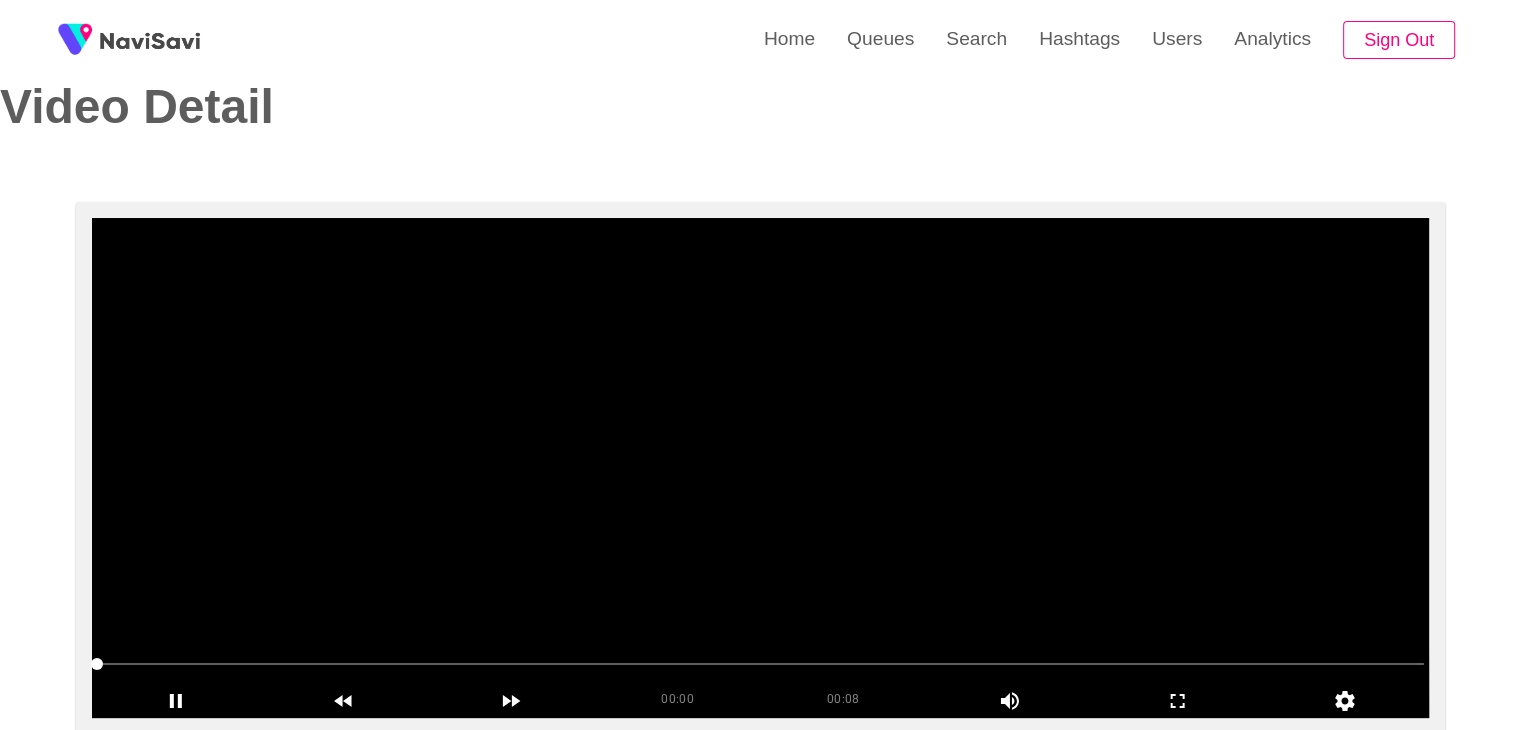 scroll, scrollTop: 51, scrollLeft: 0, axis: vertical 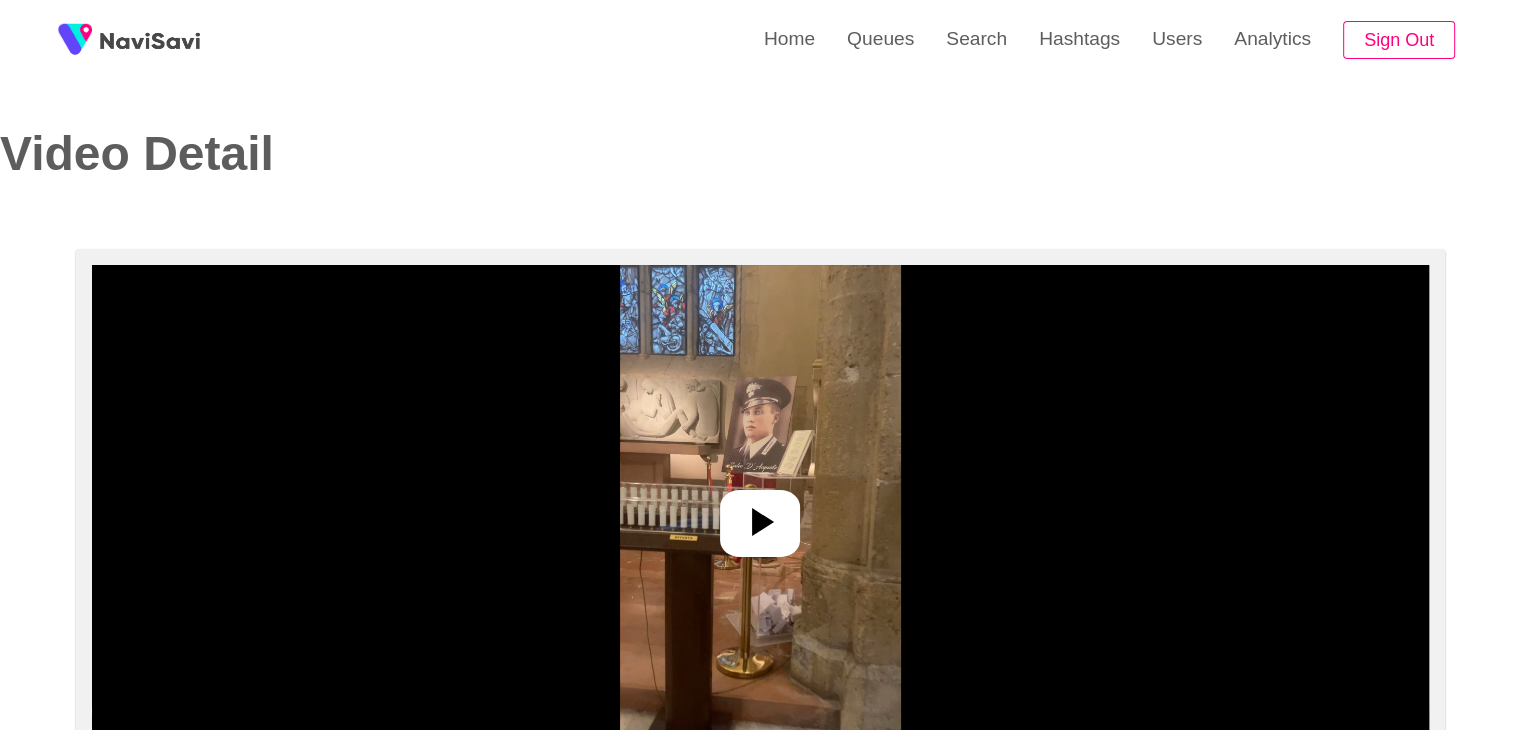 click at bounding box center [760, 515] 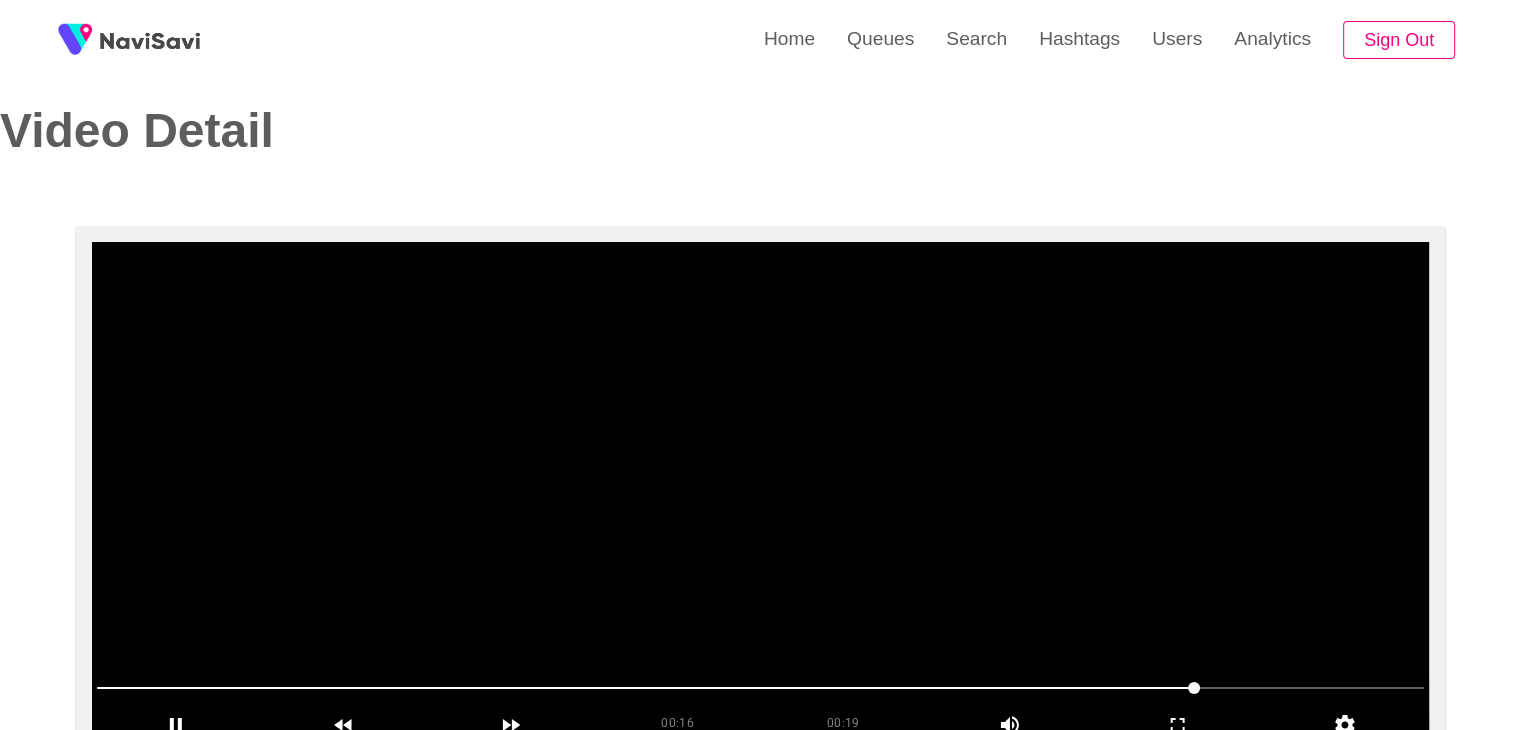 scroll, scrollTop: 19, scrollLeft: 0, axis: vertical 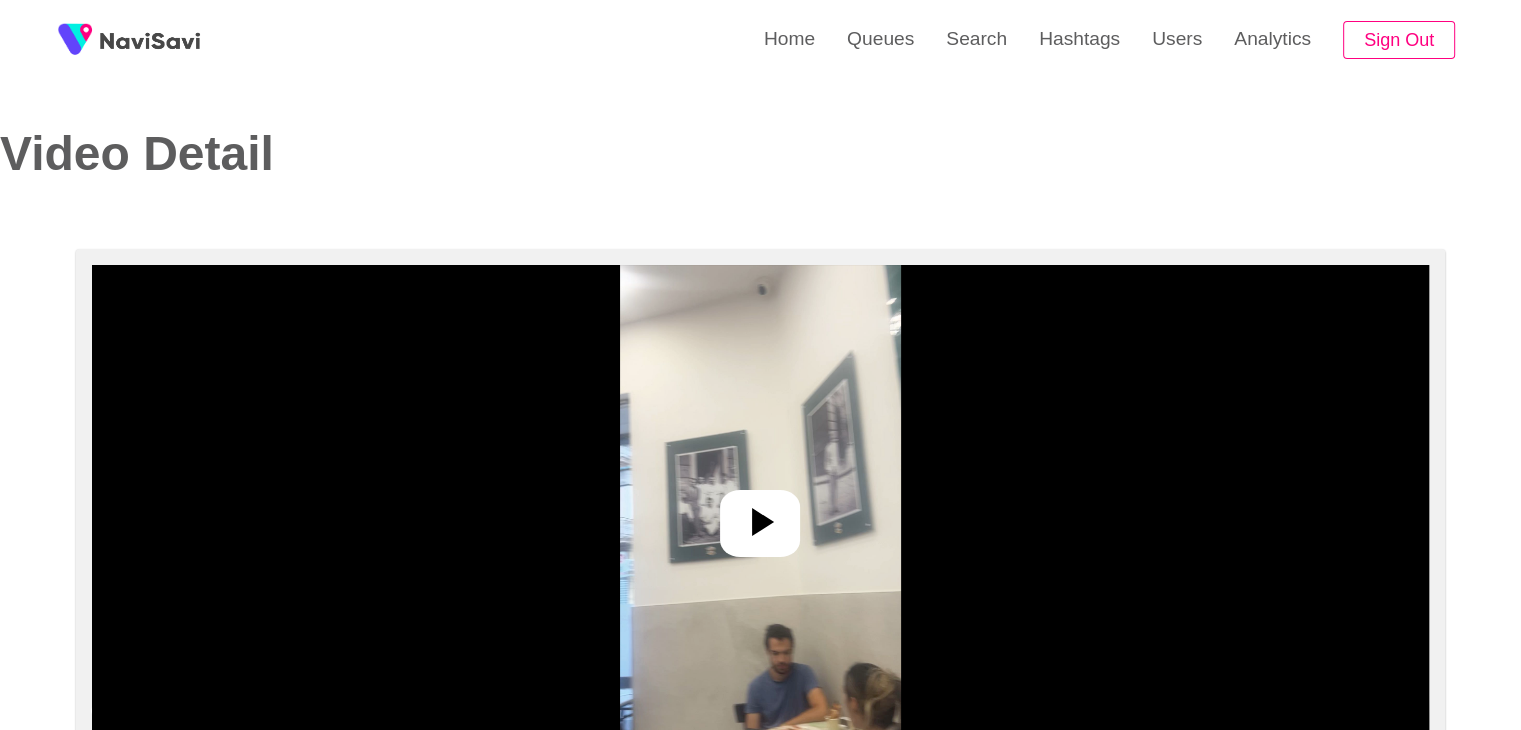 click at bounding box center (760, 515) 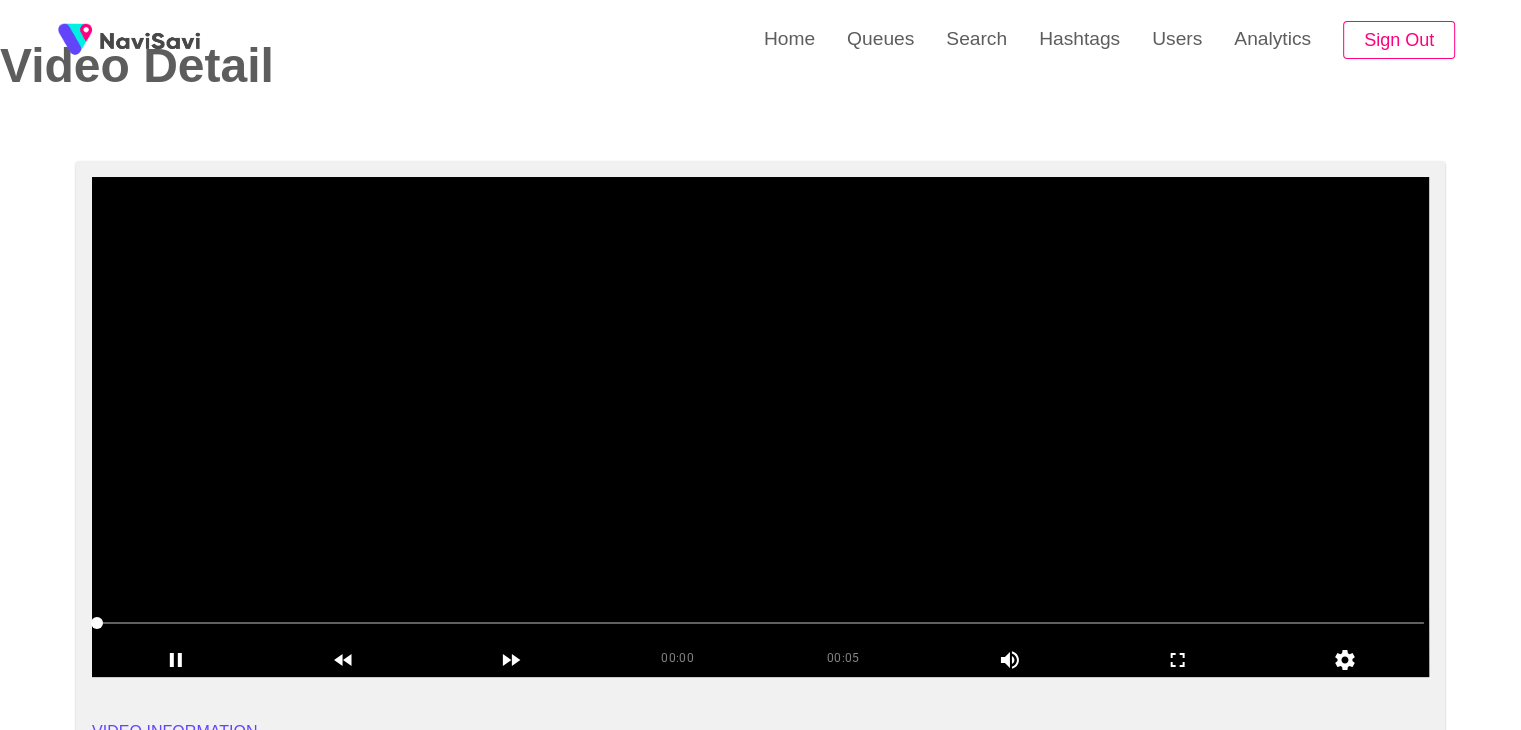 scroll, scrollTop: 88, scrollLeft: 0, axis: vertical 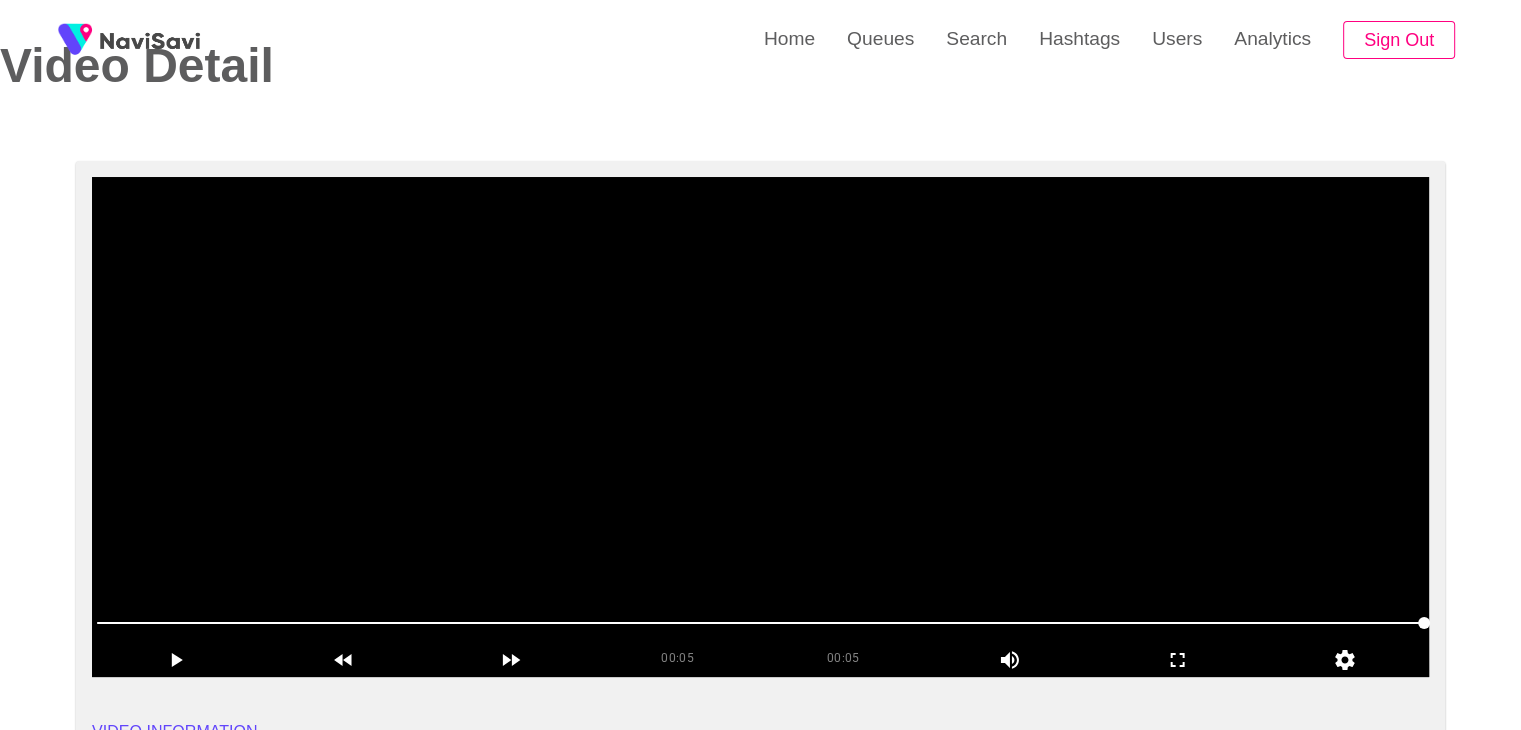 click at bounding box center (760, 427) 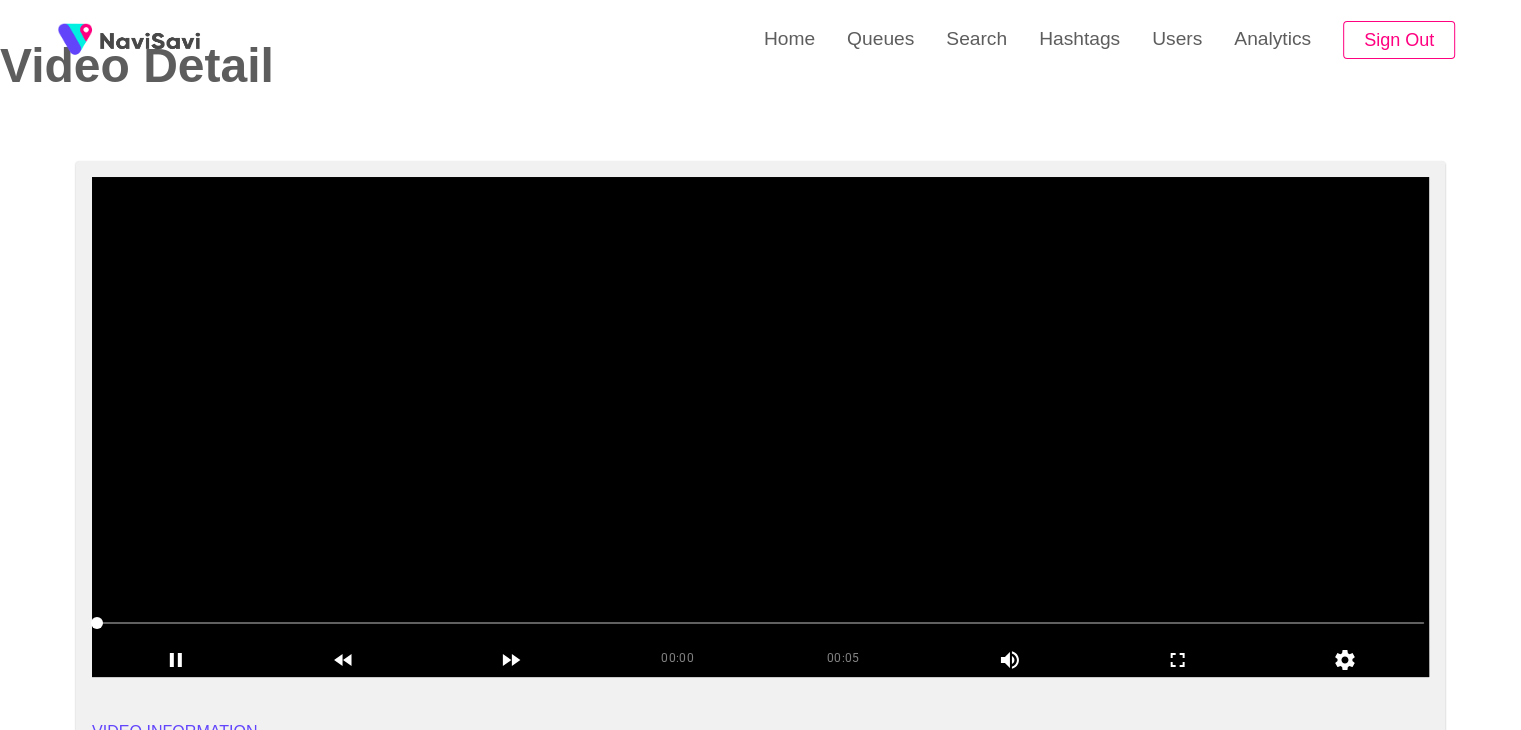 click at bounding box center [760, 427] 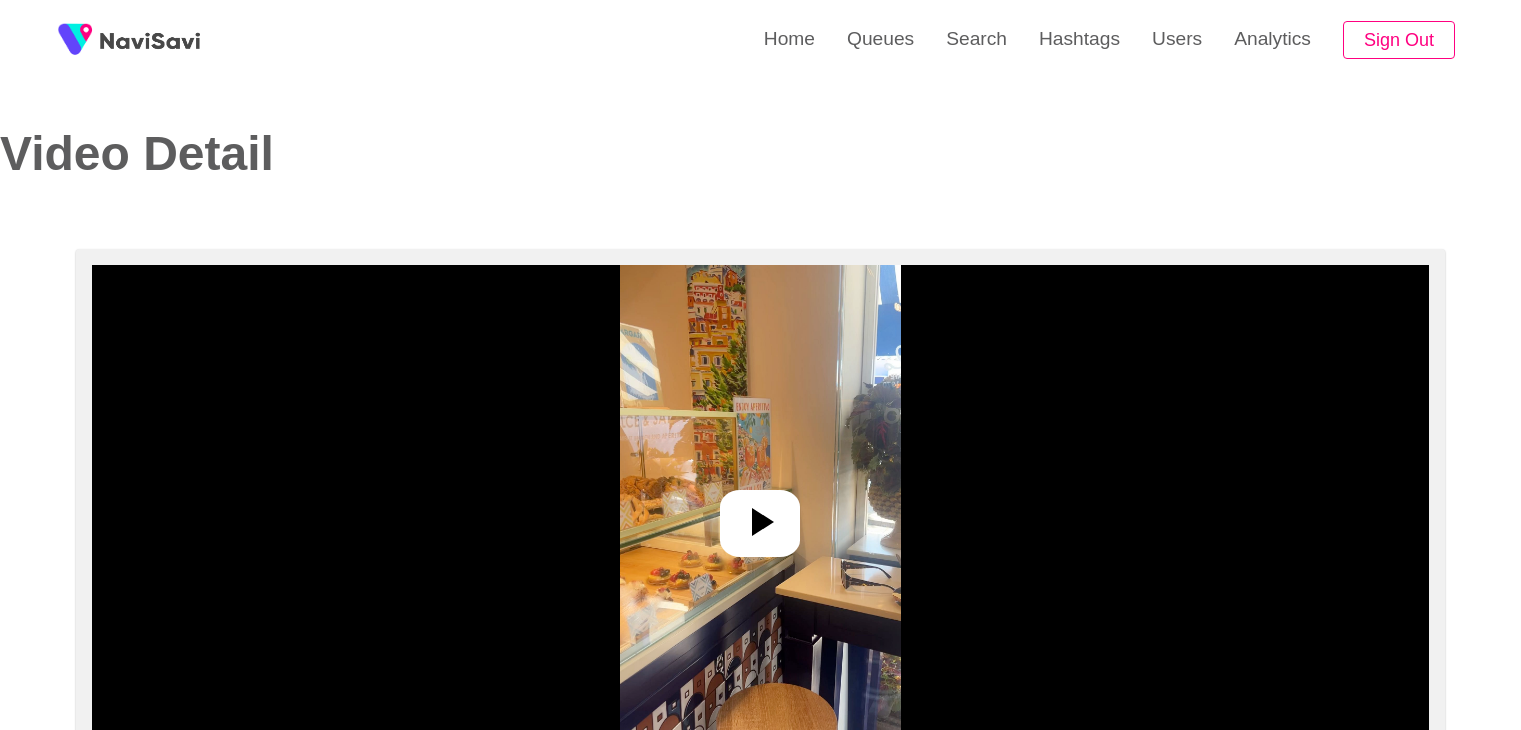 scroll, scrollTop: 0, scrollLeft: 0, axis: both 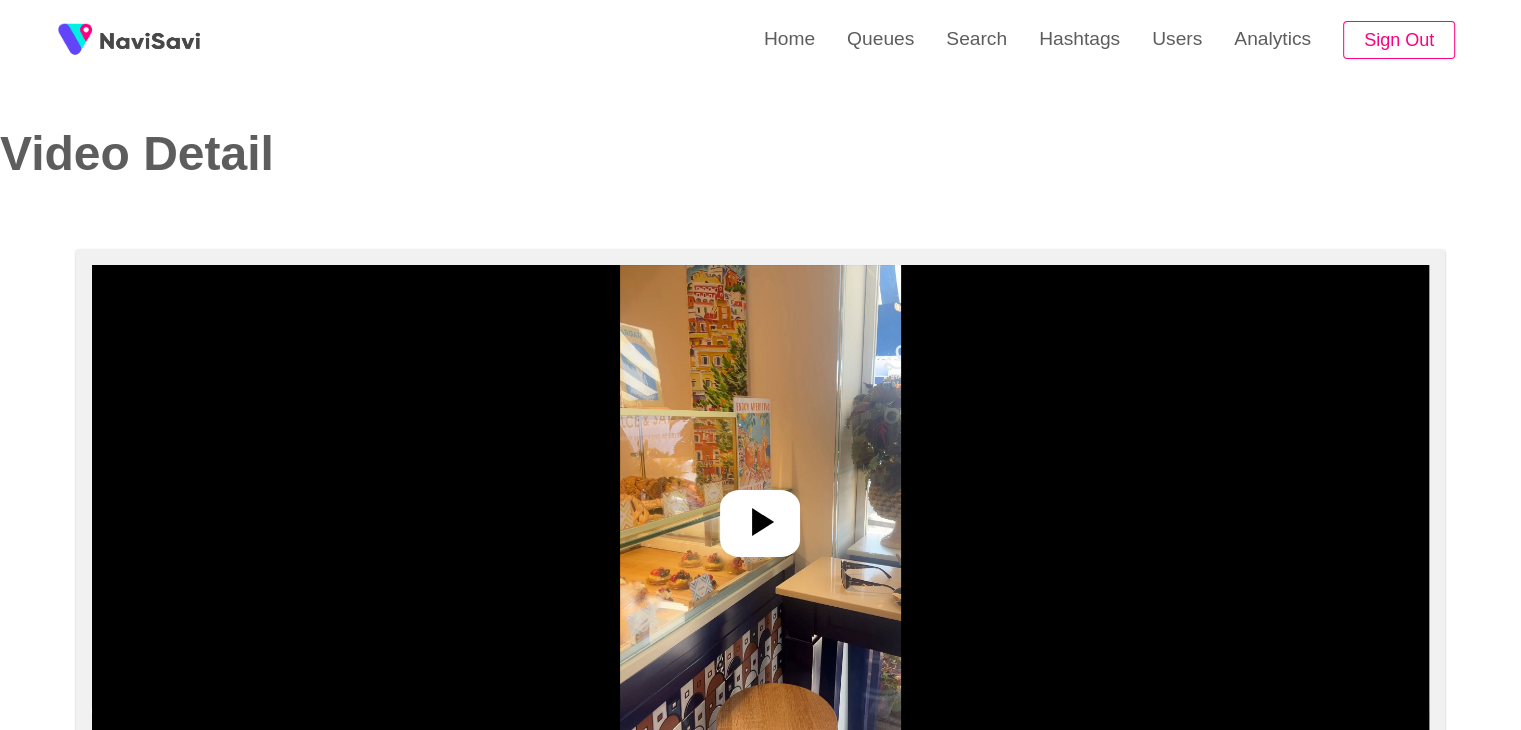 click at bounding box center (760, 515) 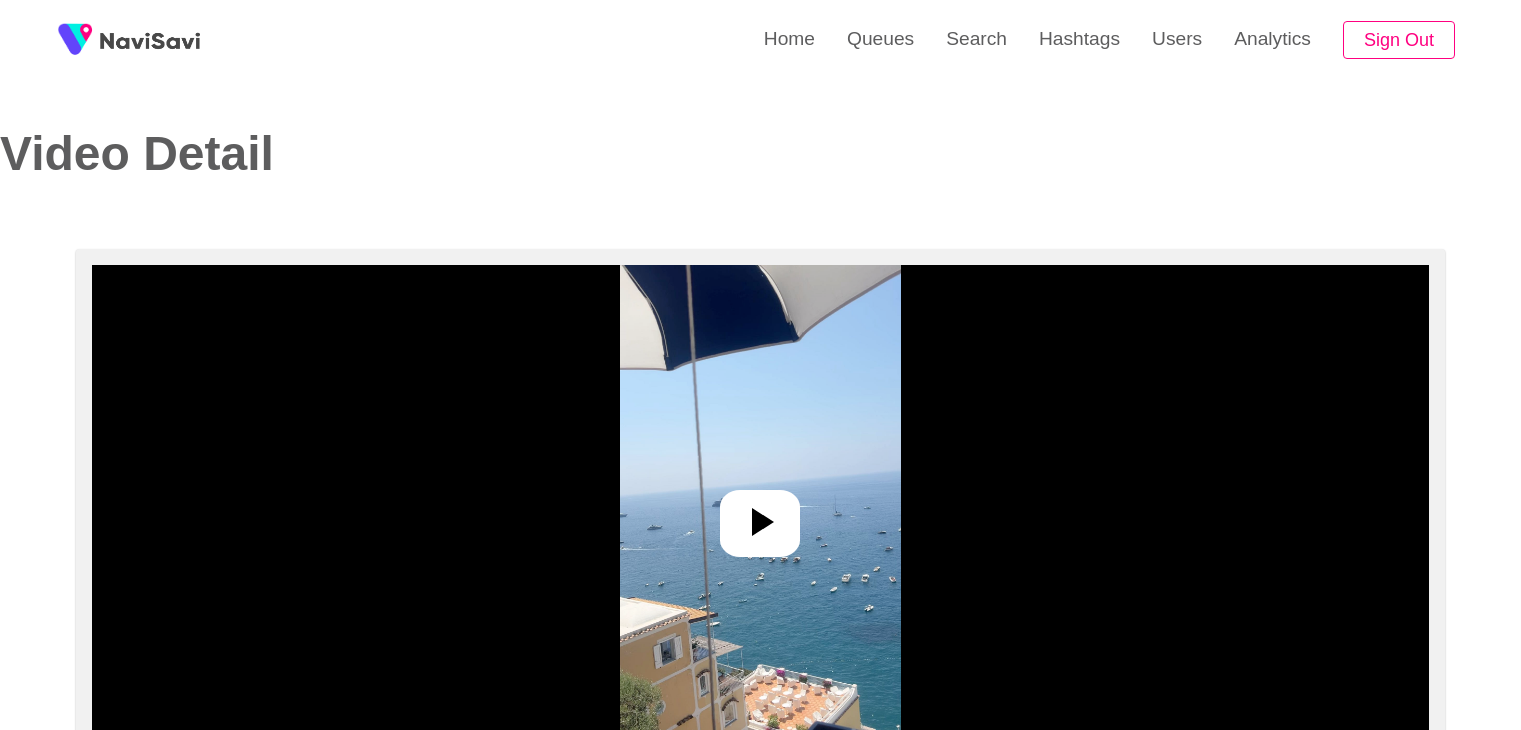 scroll, scrollTop: 0, scrollLeft: 0, axis: both 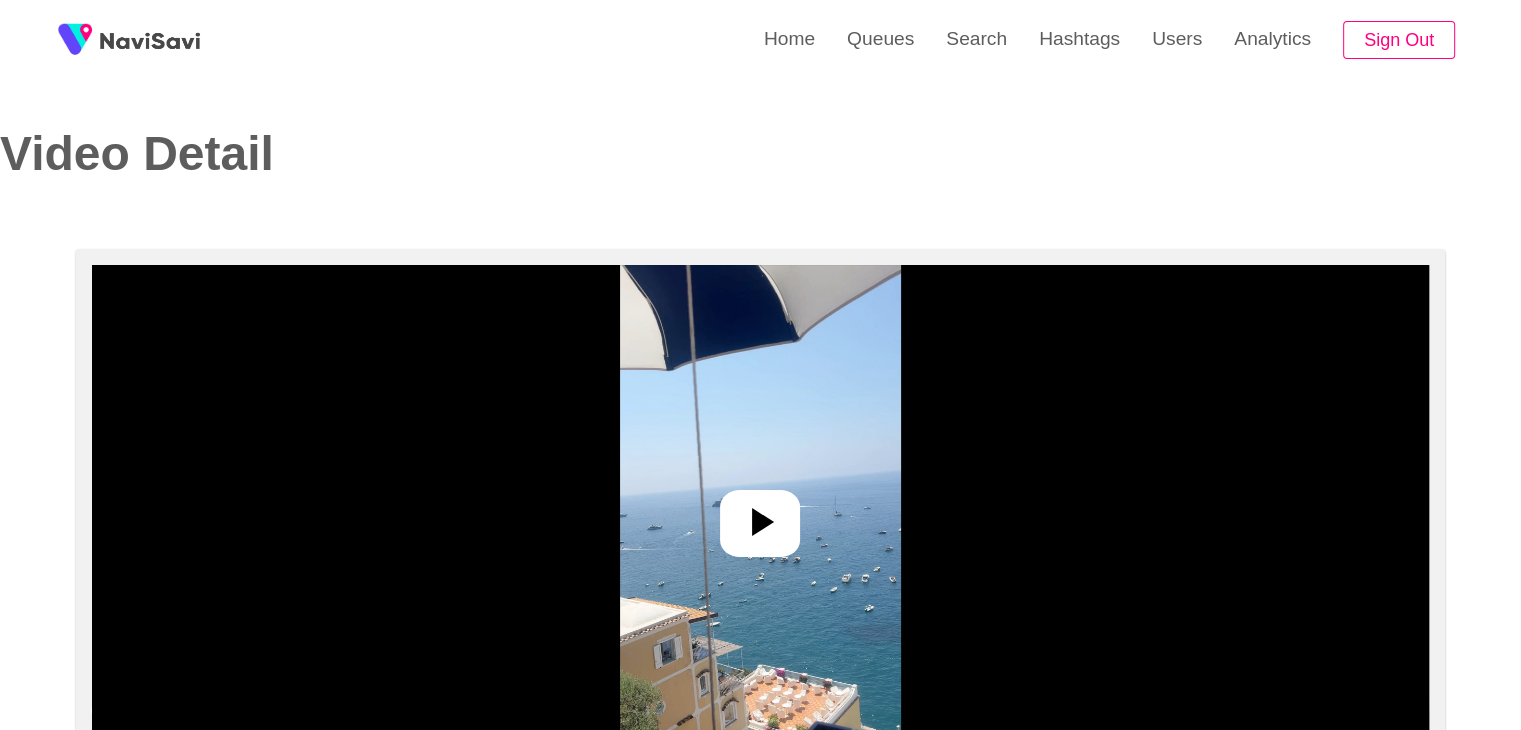 click at bounding box center (760, 515) 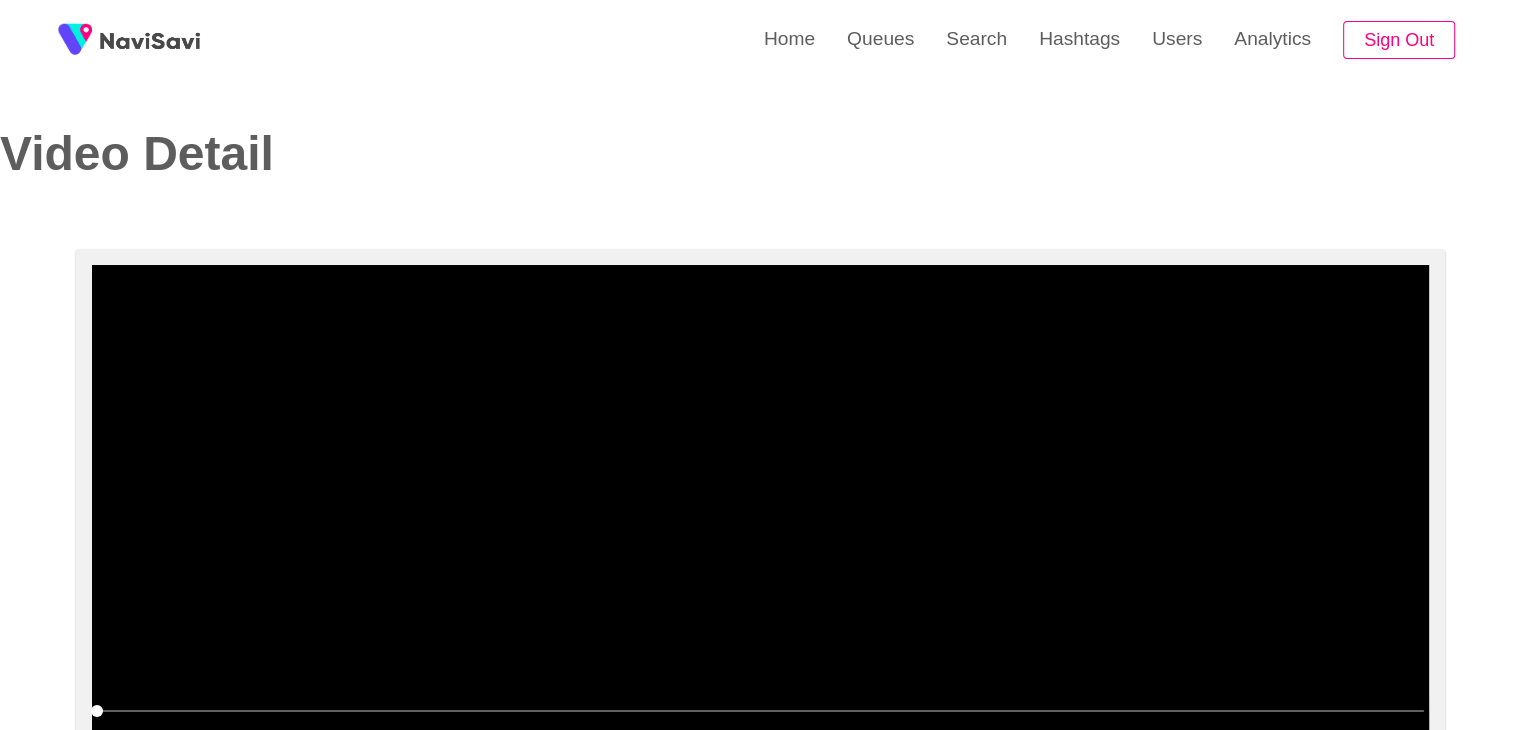 click at bounding box center [760, 515] 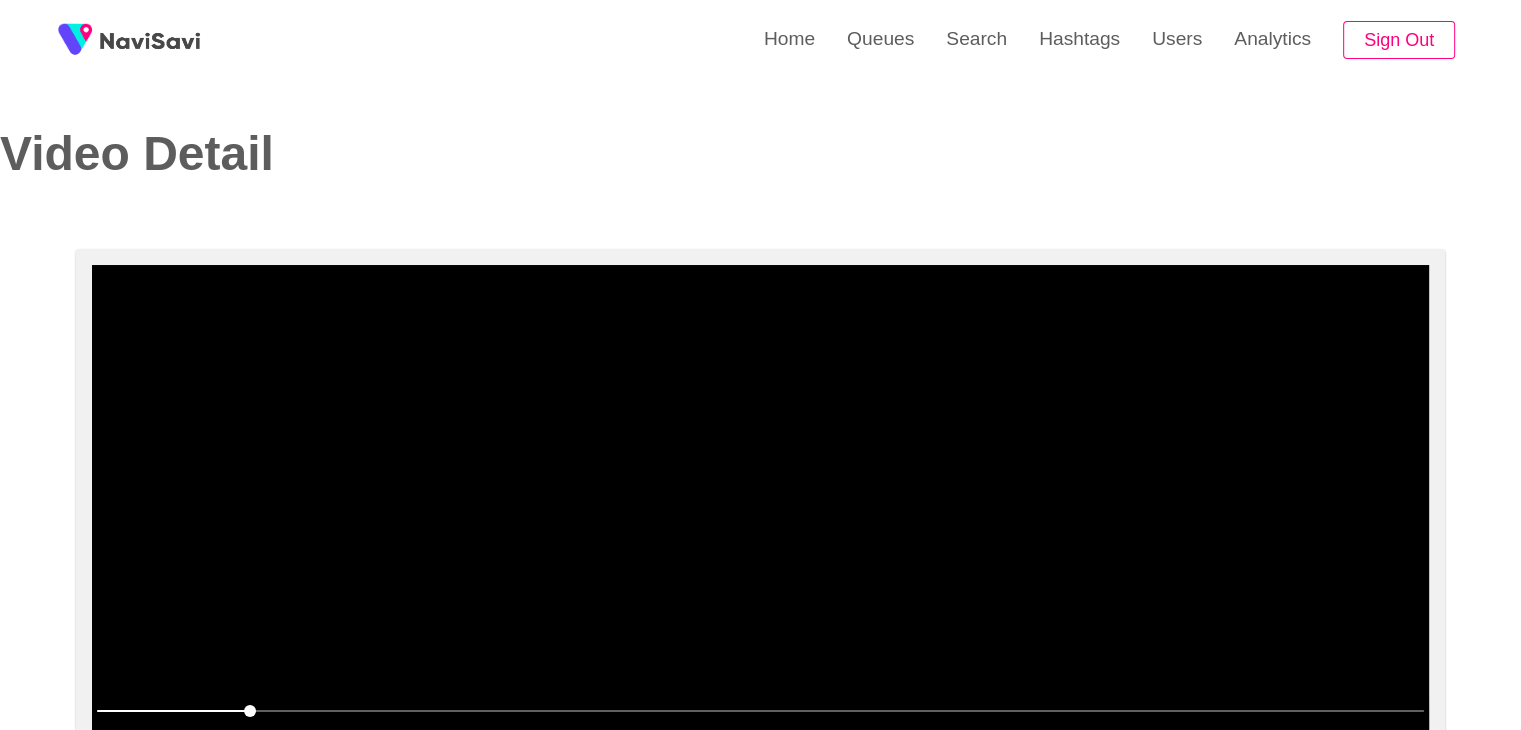 click at bounding box center (760, 515) 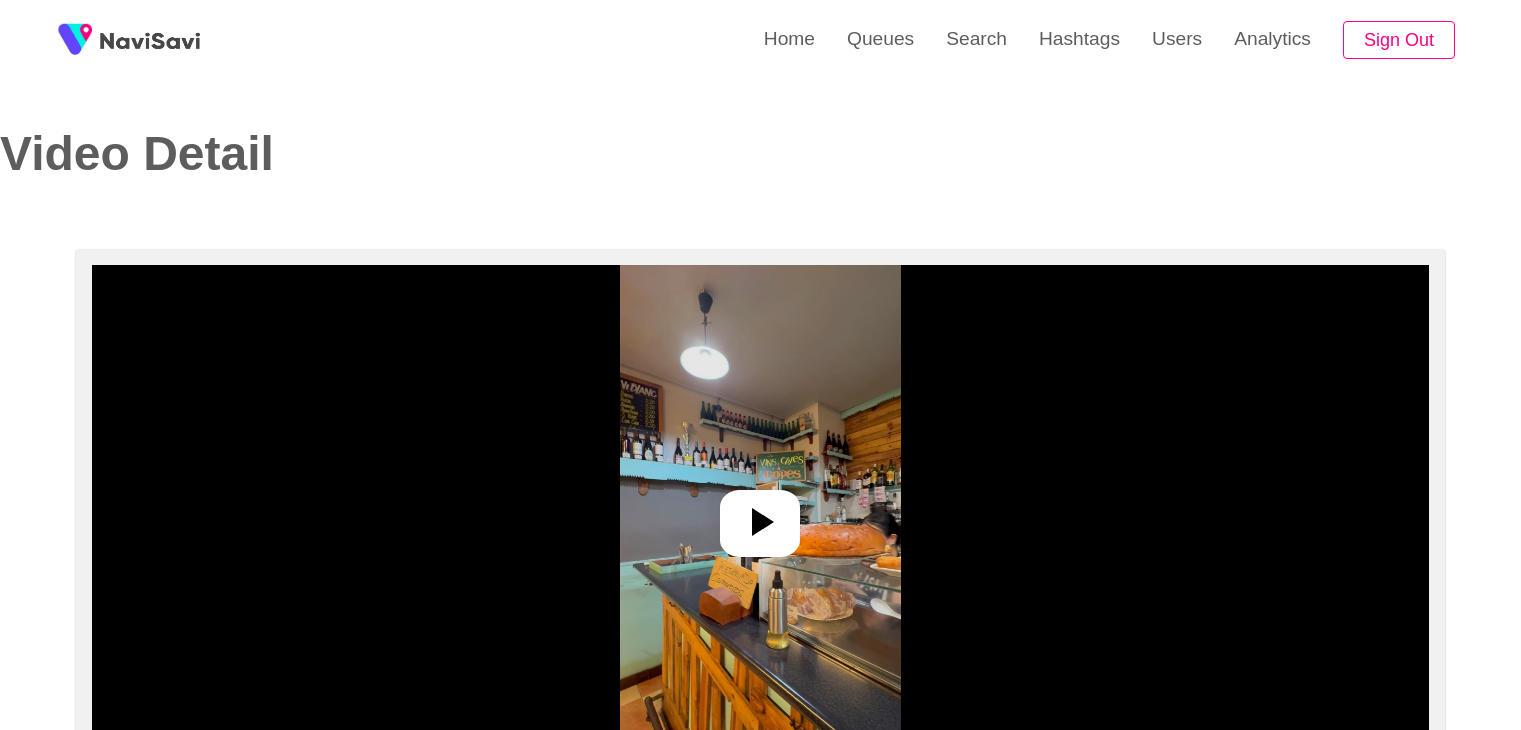 scroll, scrollTop: 0, scrollLeft: 0, axis: both 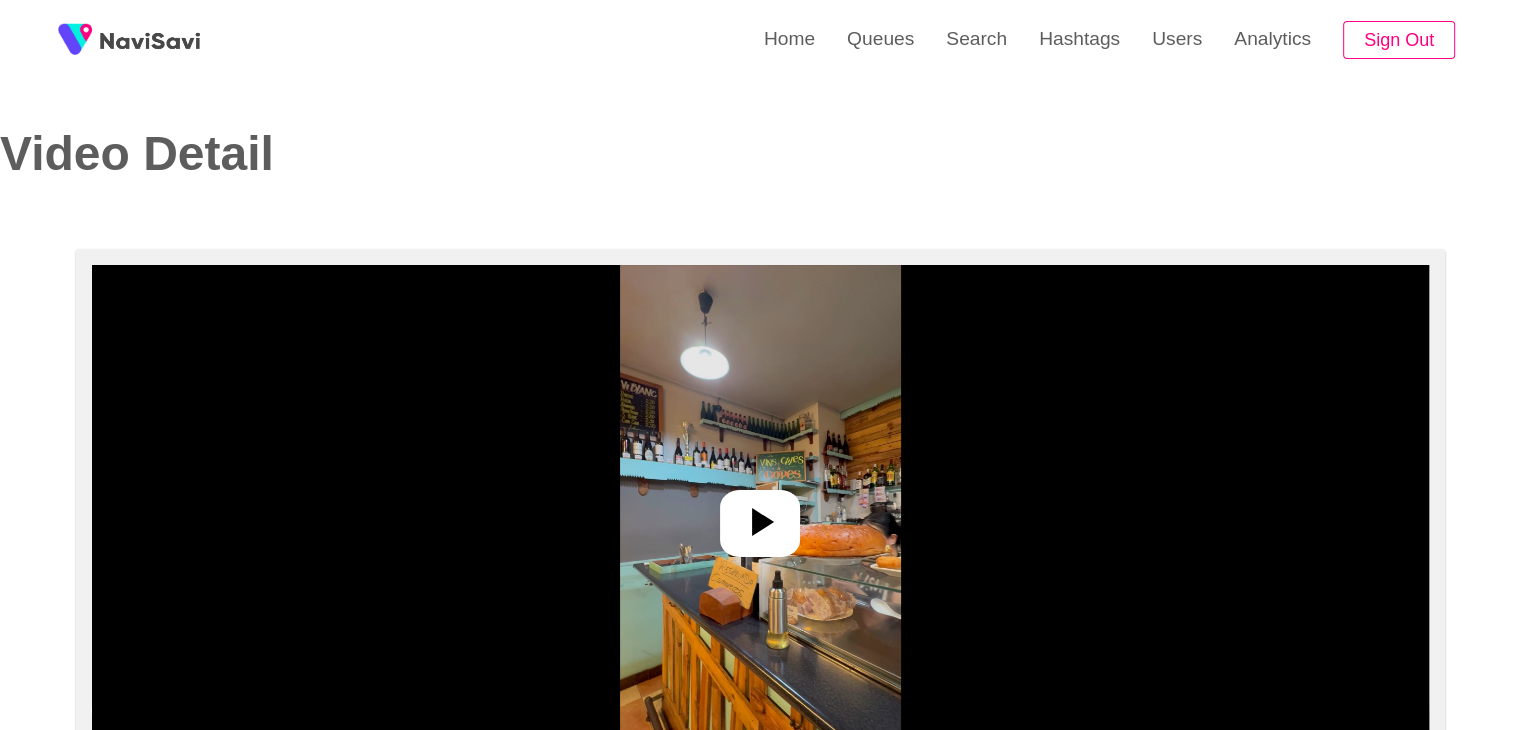click at bounding box center (760, 515) 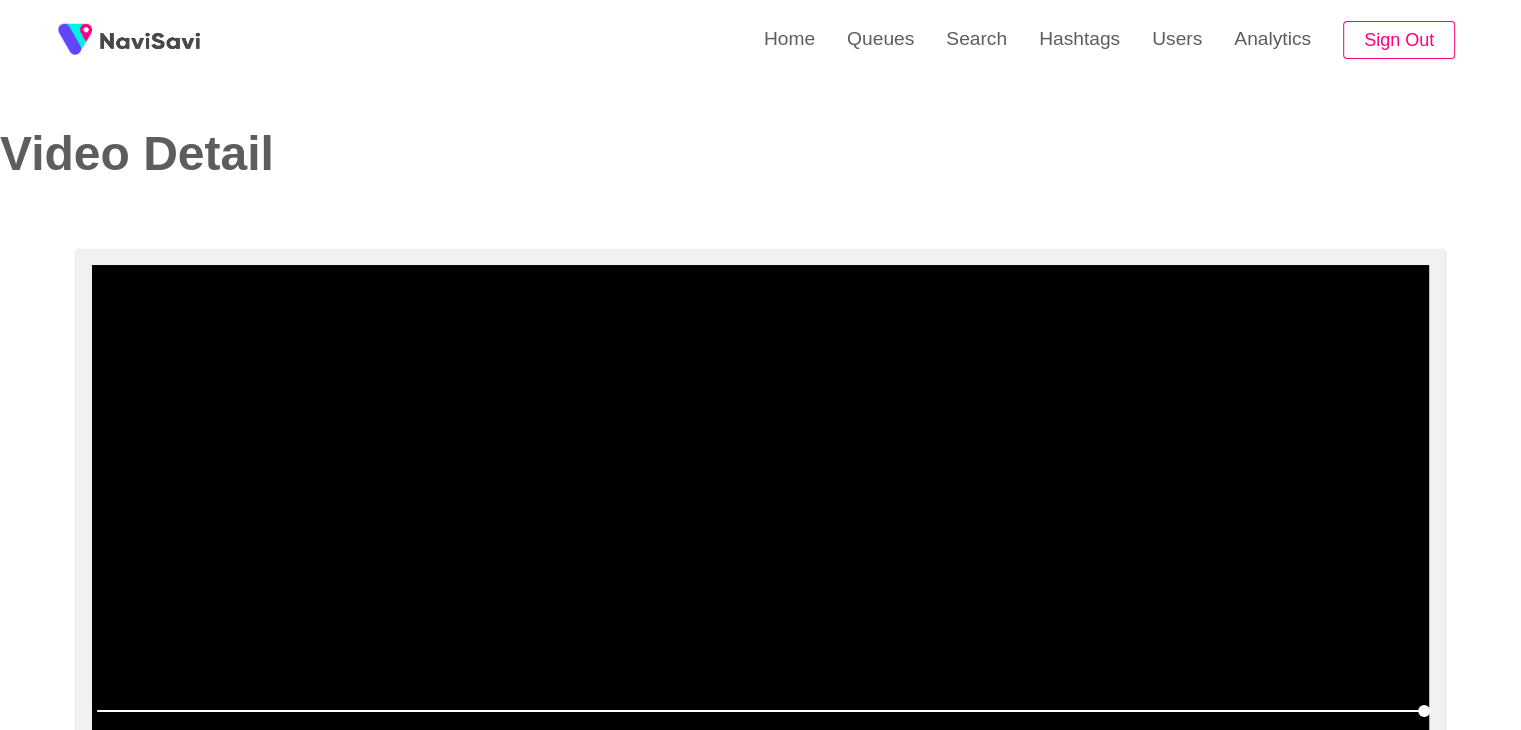 click at bounding box center (760, 515) 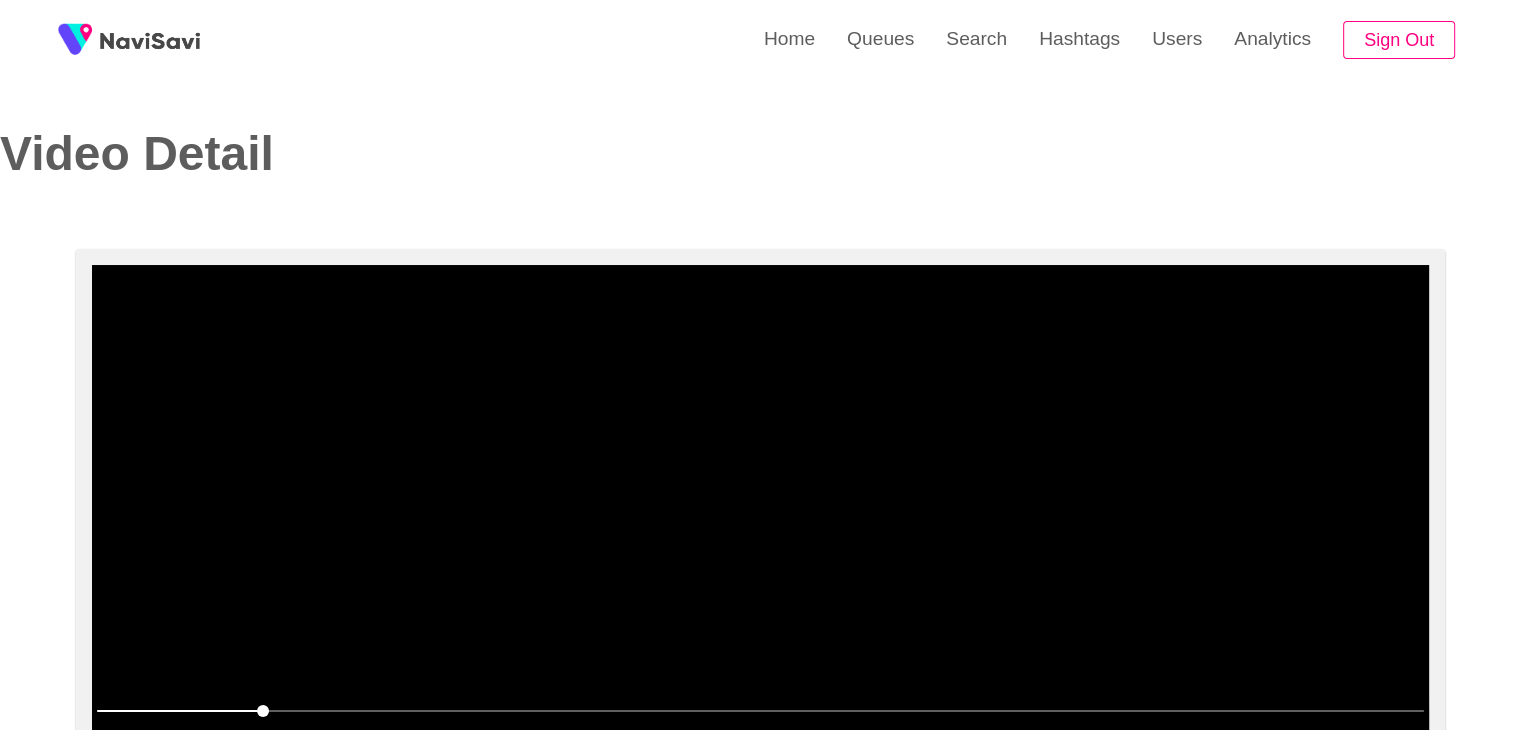 click at bounding box center (760, 515) 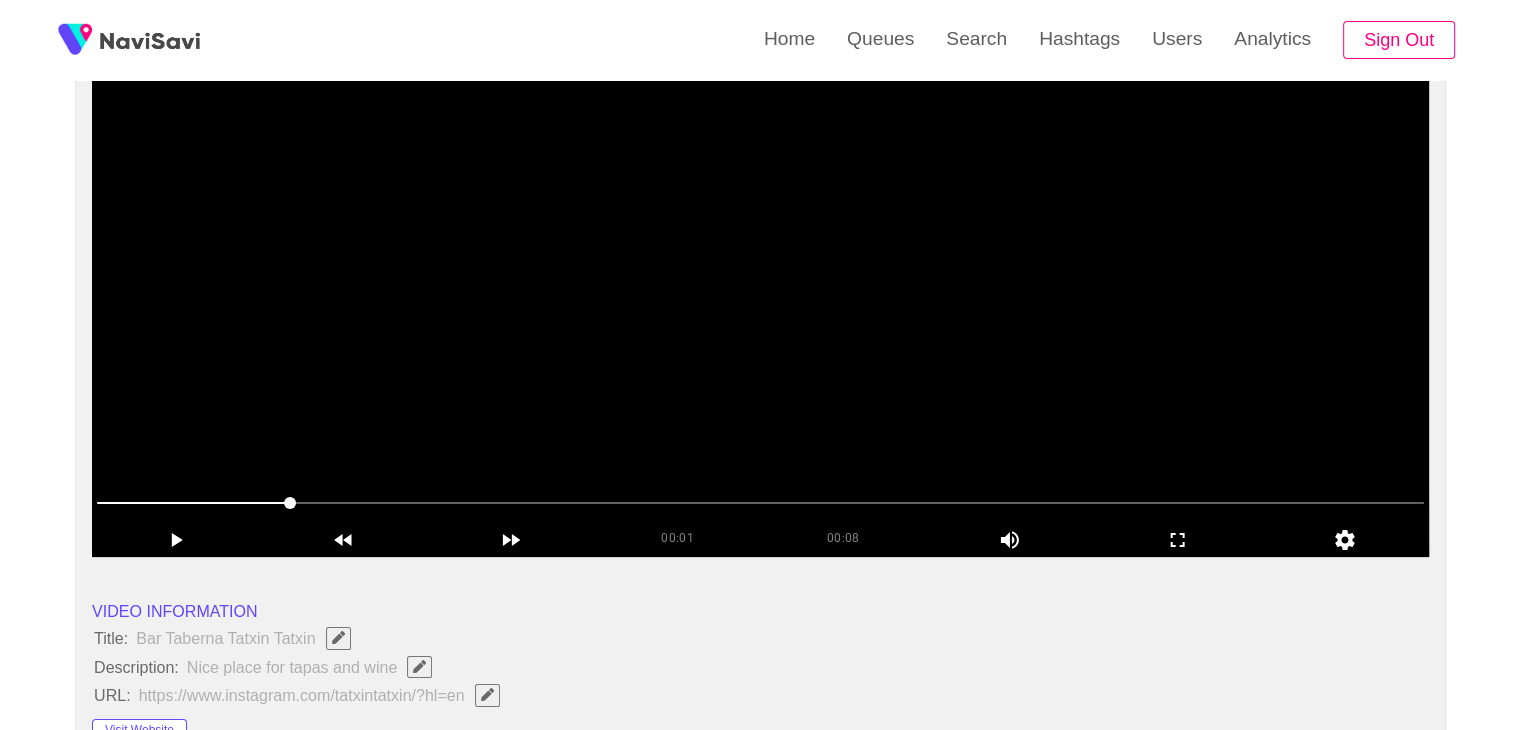 scroll, scrollTop: 202, scrollLeft: 0, axis: vertical 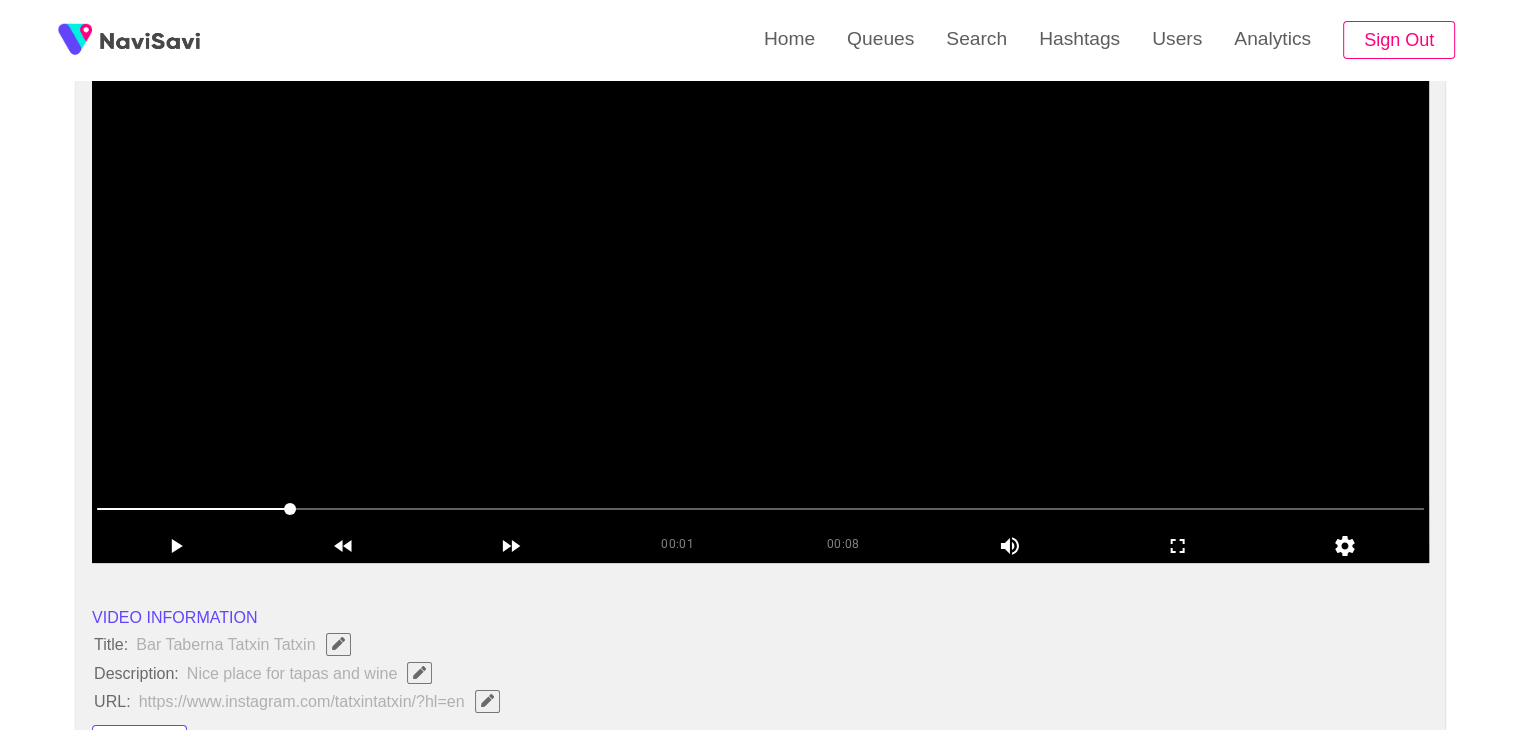 click at bounding box center [760, 313] 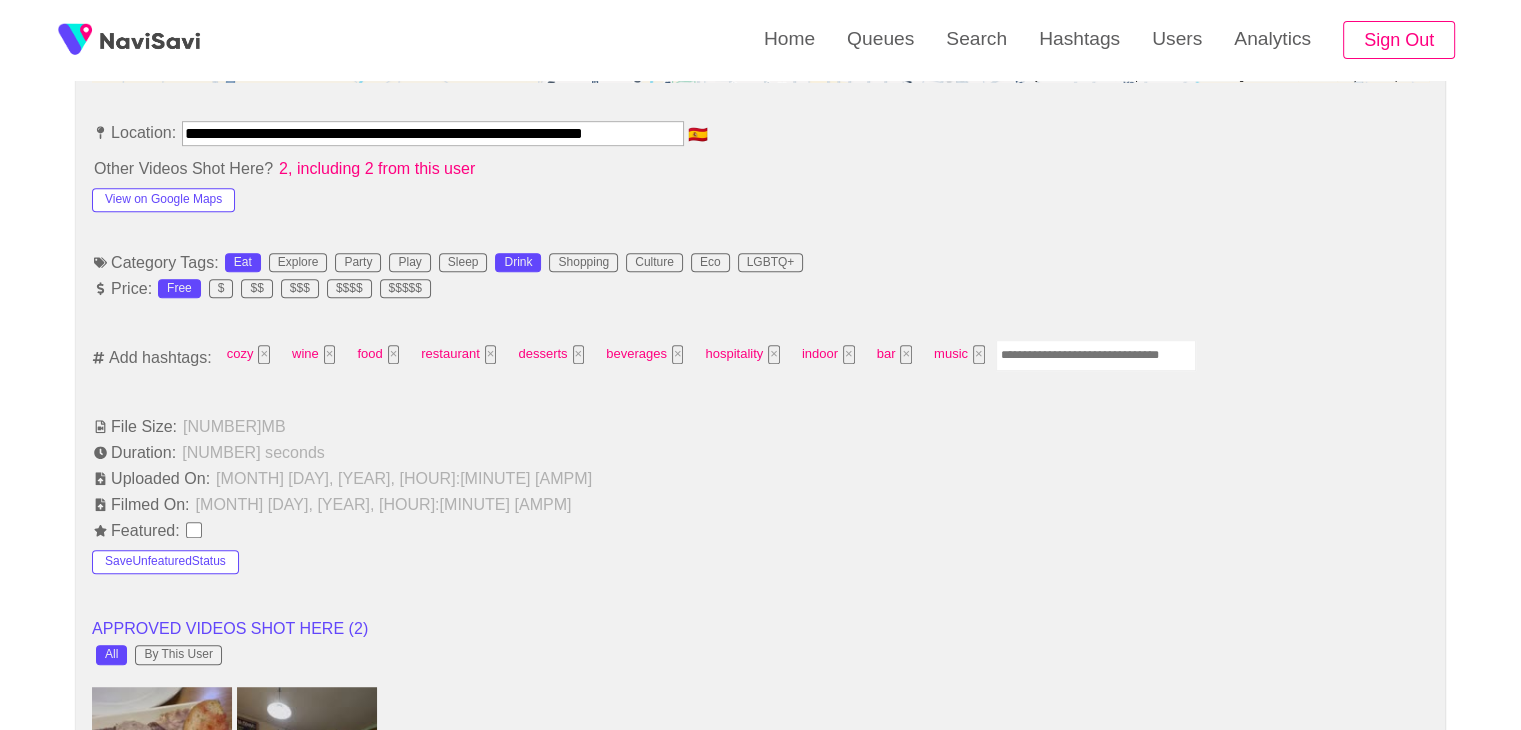 scroll, scrollTop: 1130, scrollLeft: 0, axis: vertical 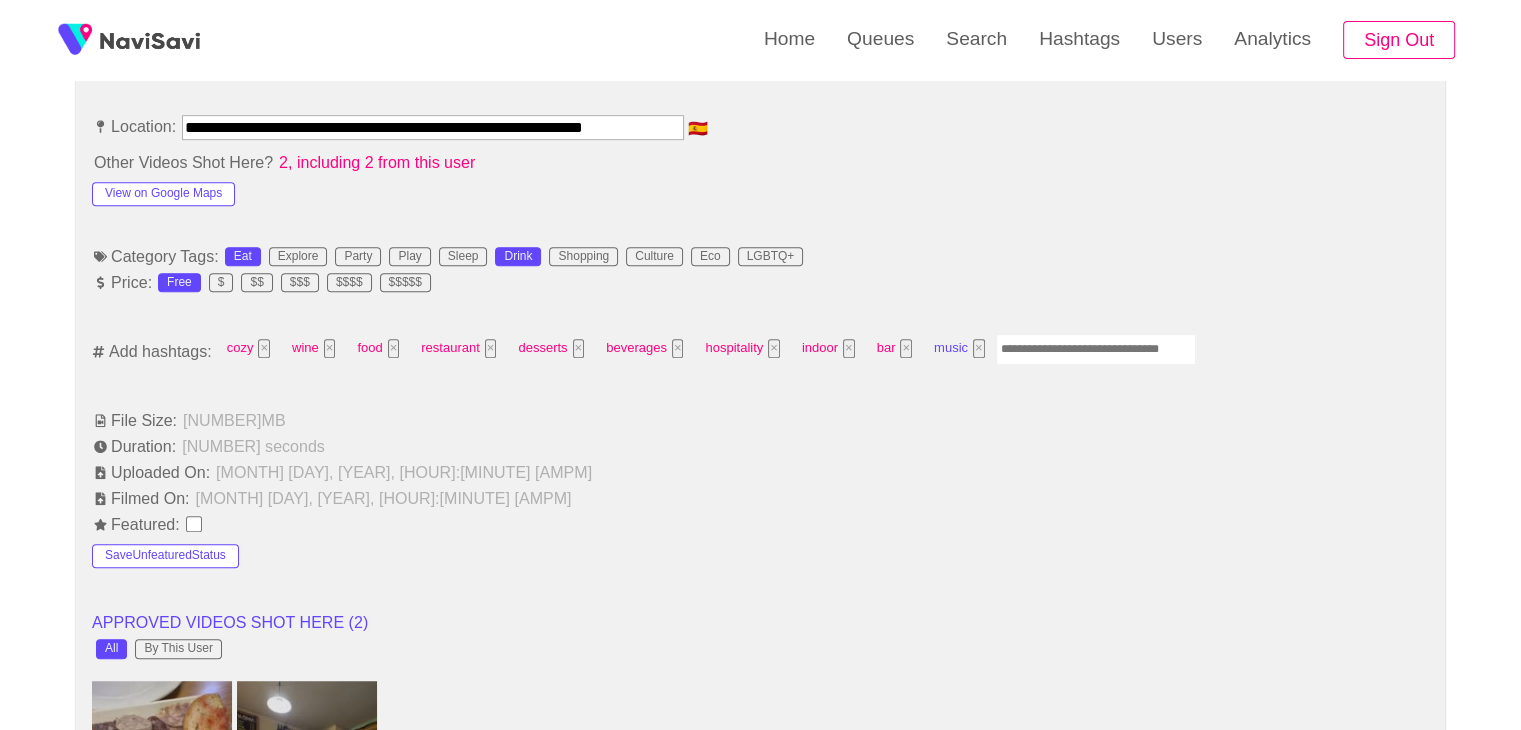 click on "music ×" at bounding box center [959, 348] 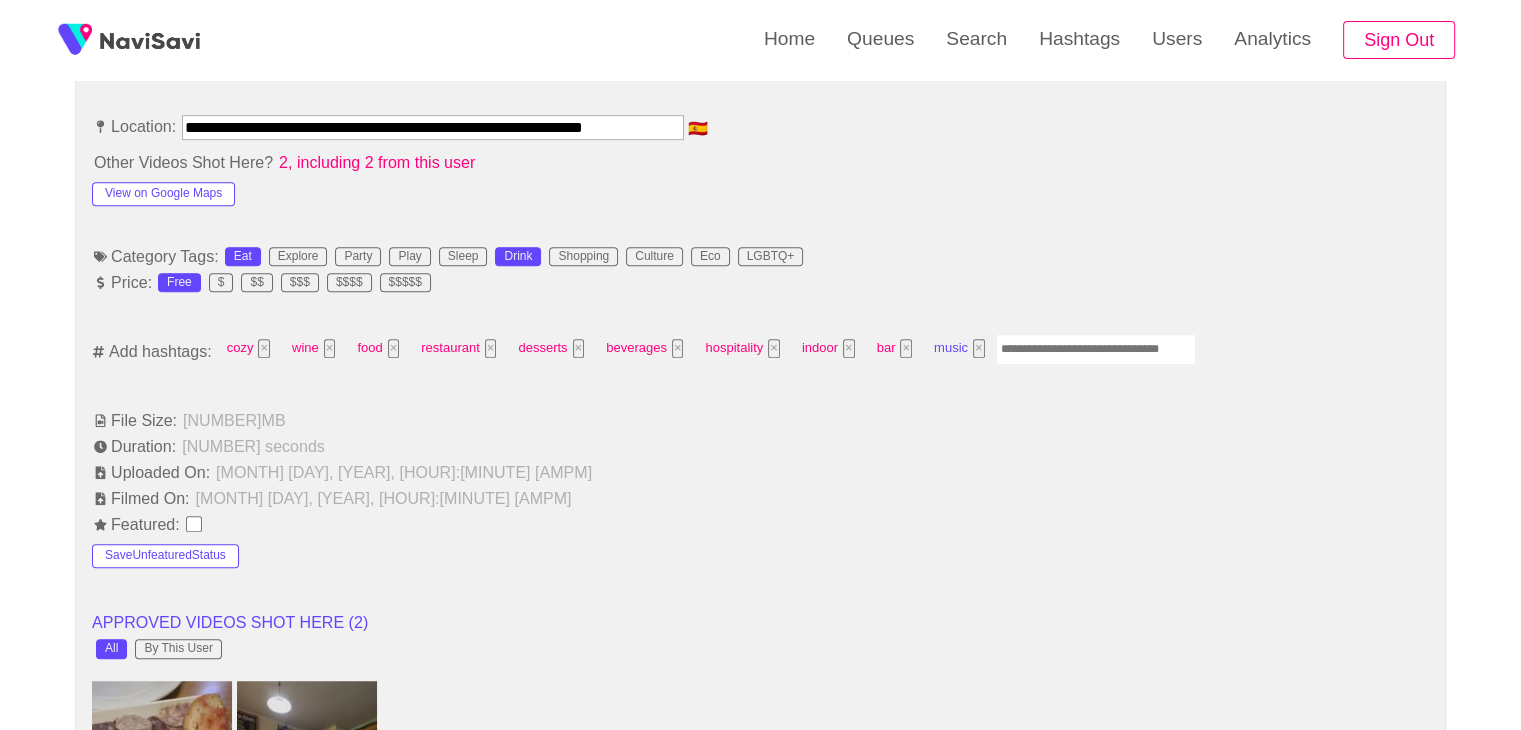 click on "×" at bounding box center (979, 348) 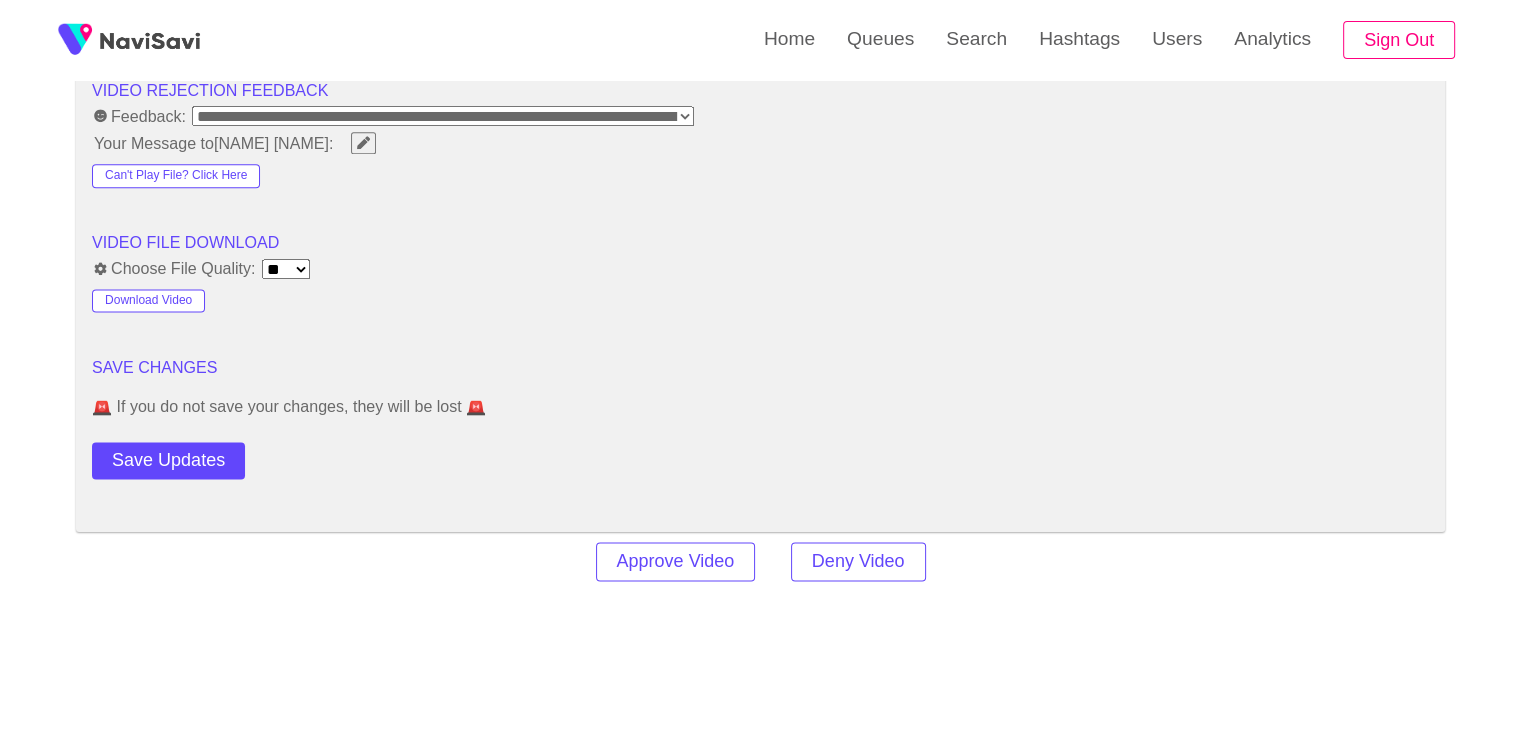 scroll, scrollTop: 2602, scrollLeft: 0, axis: vertical 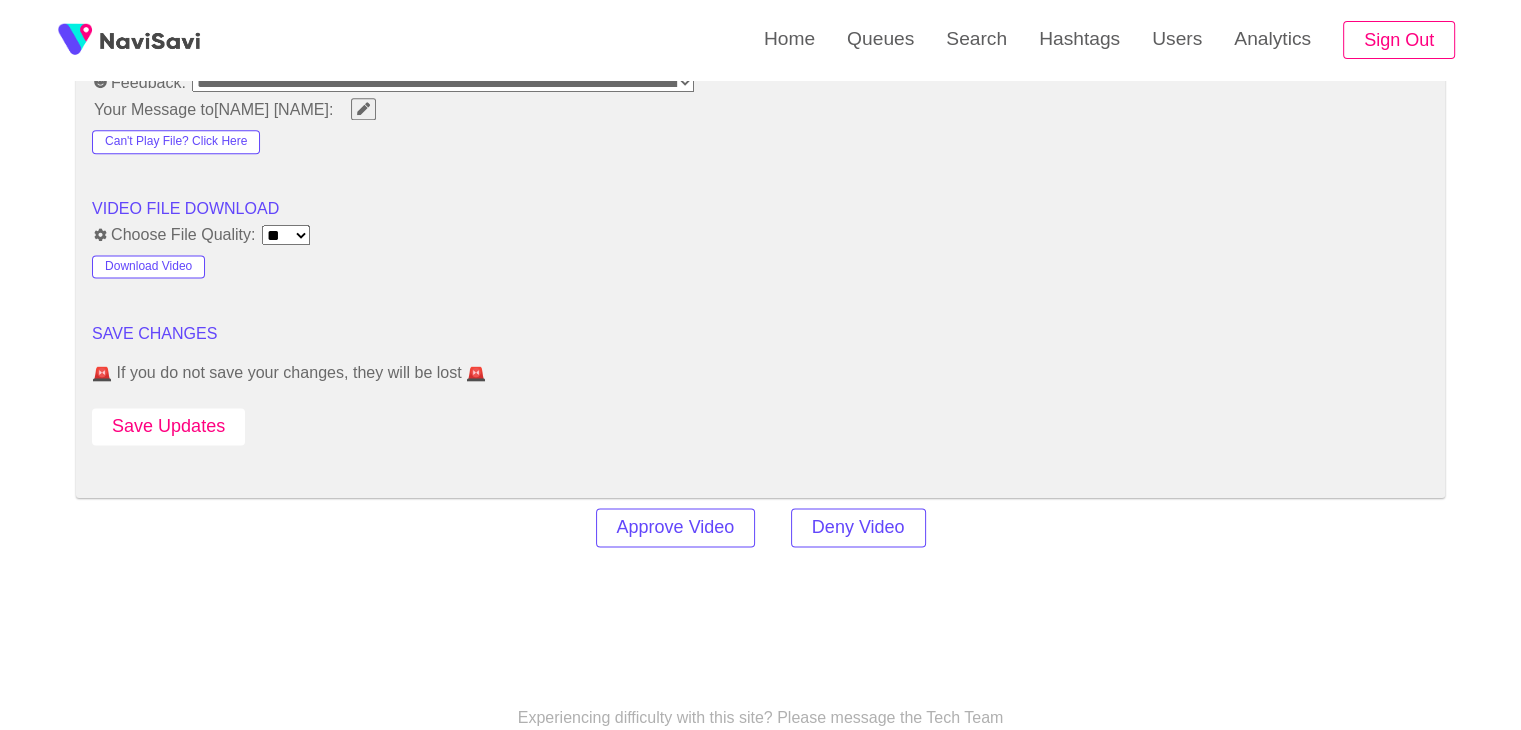 click on "Save Updates" at bounding box center [168, 426] 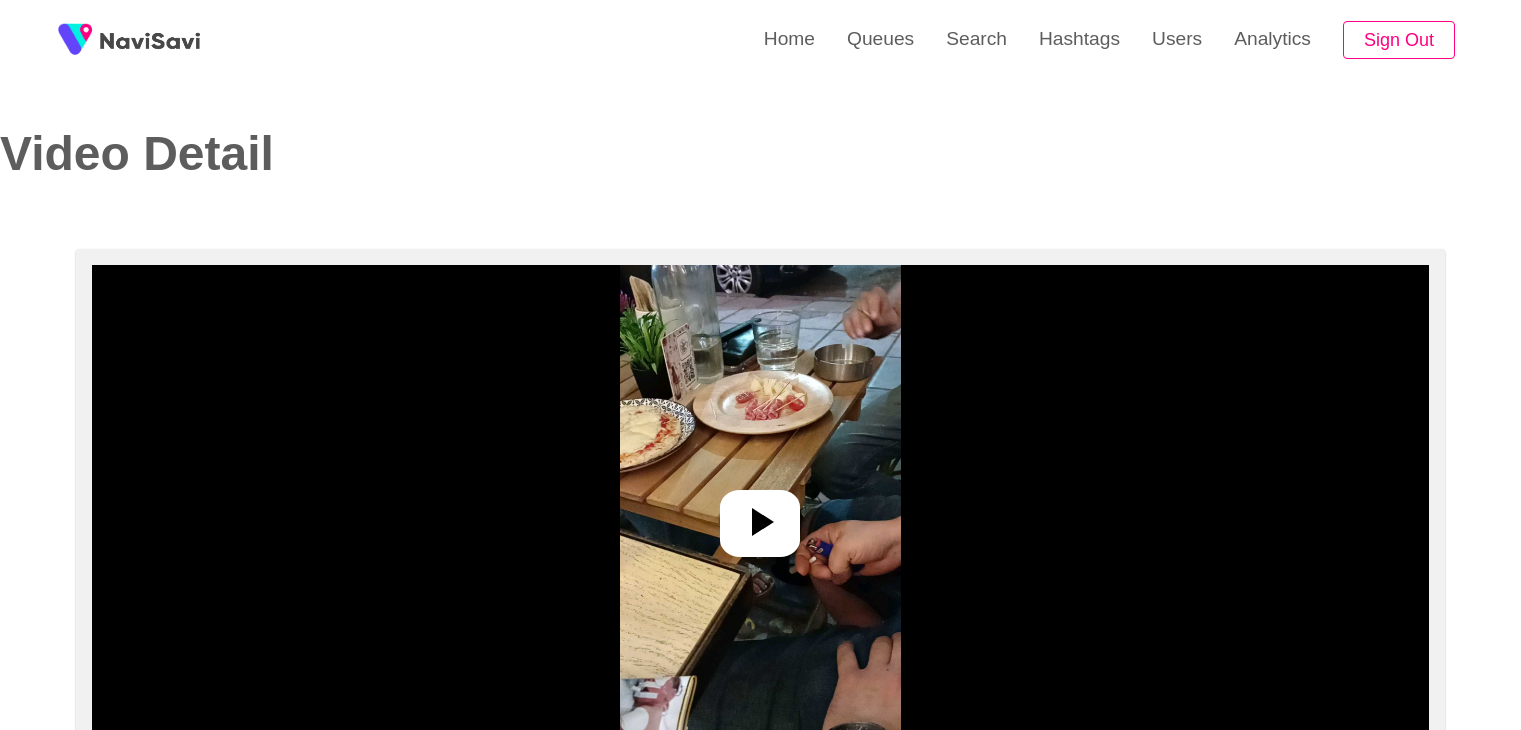 scroll, scrollTop: 0, scrollLeft: 0, axis: both 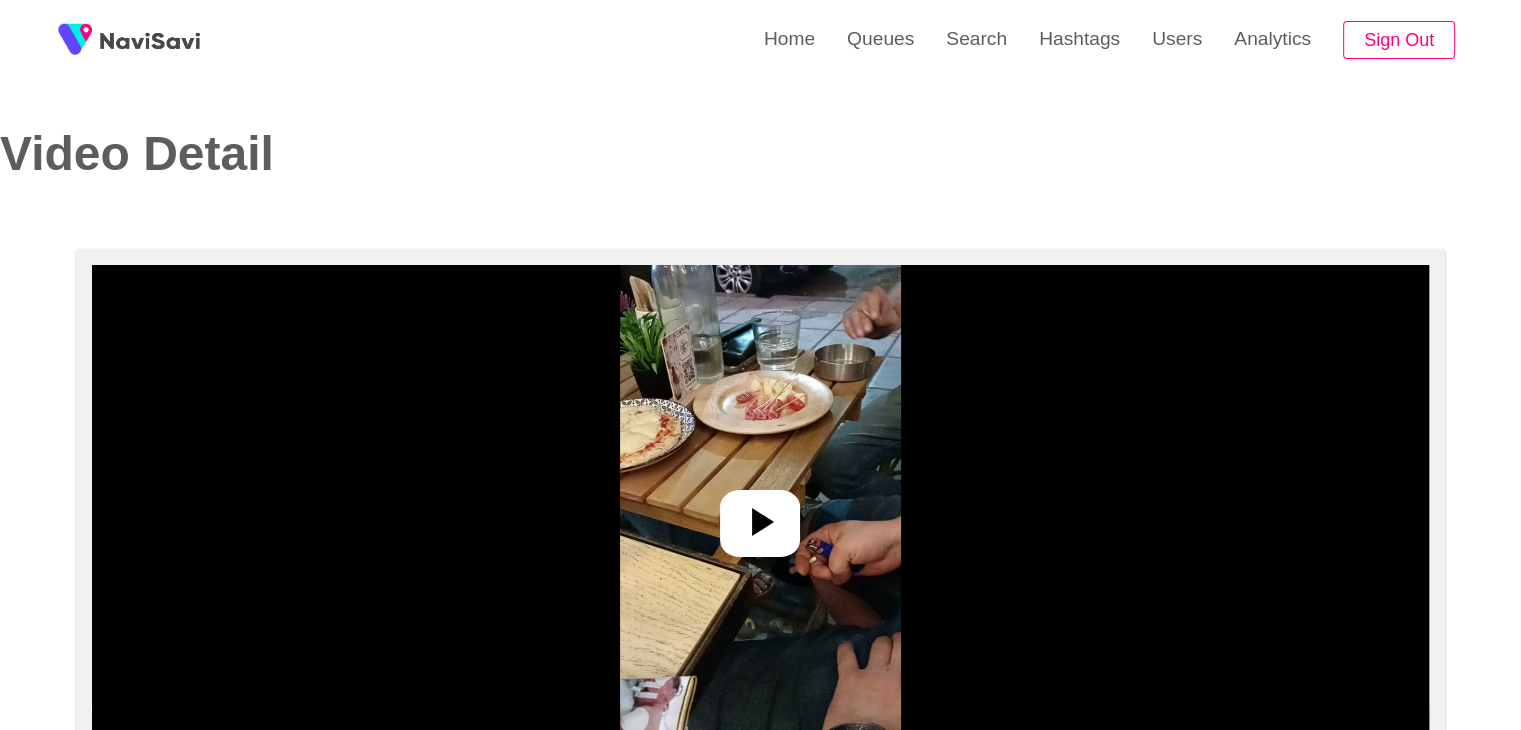 click at bounding box center [760, 515] 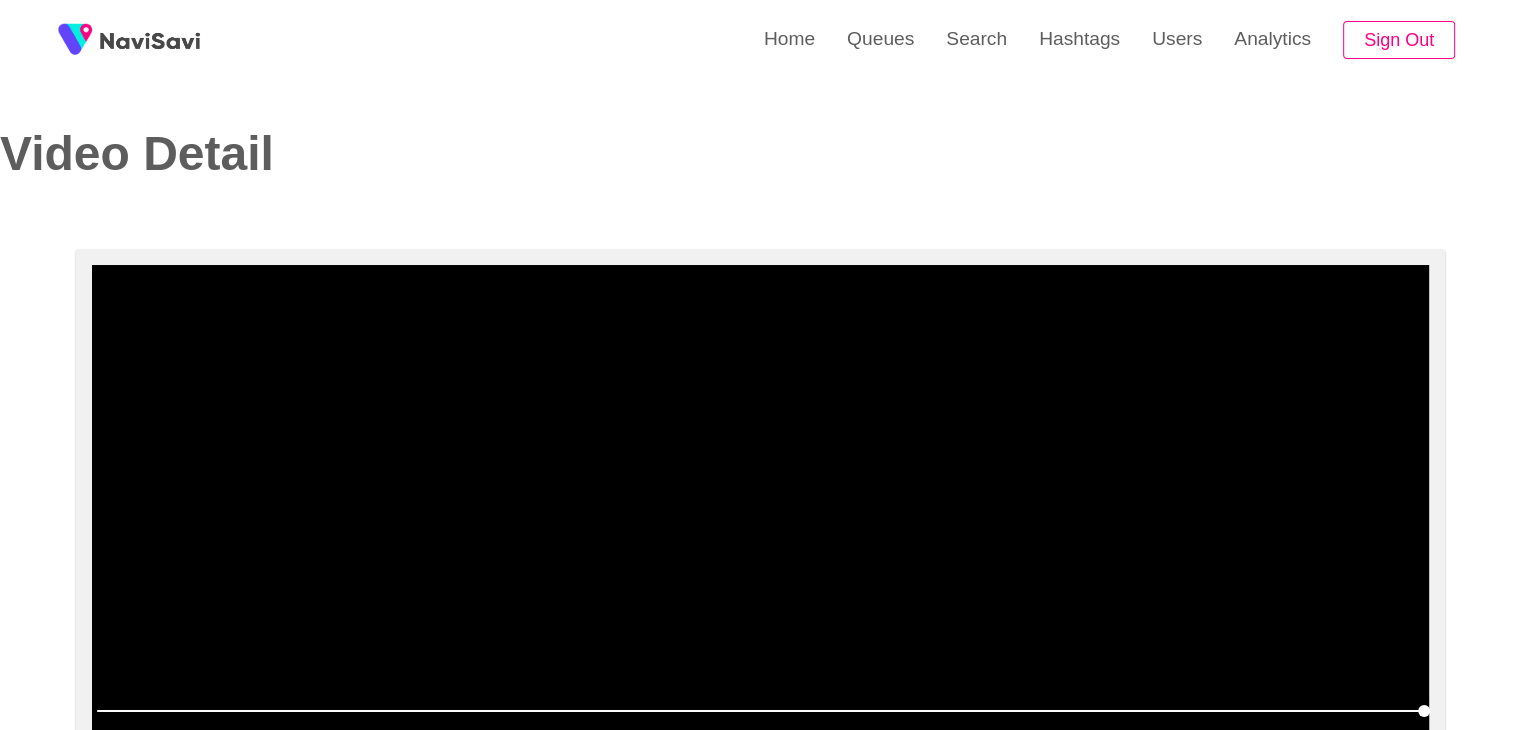 click at bounding box center [760, 515] 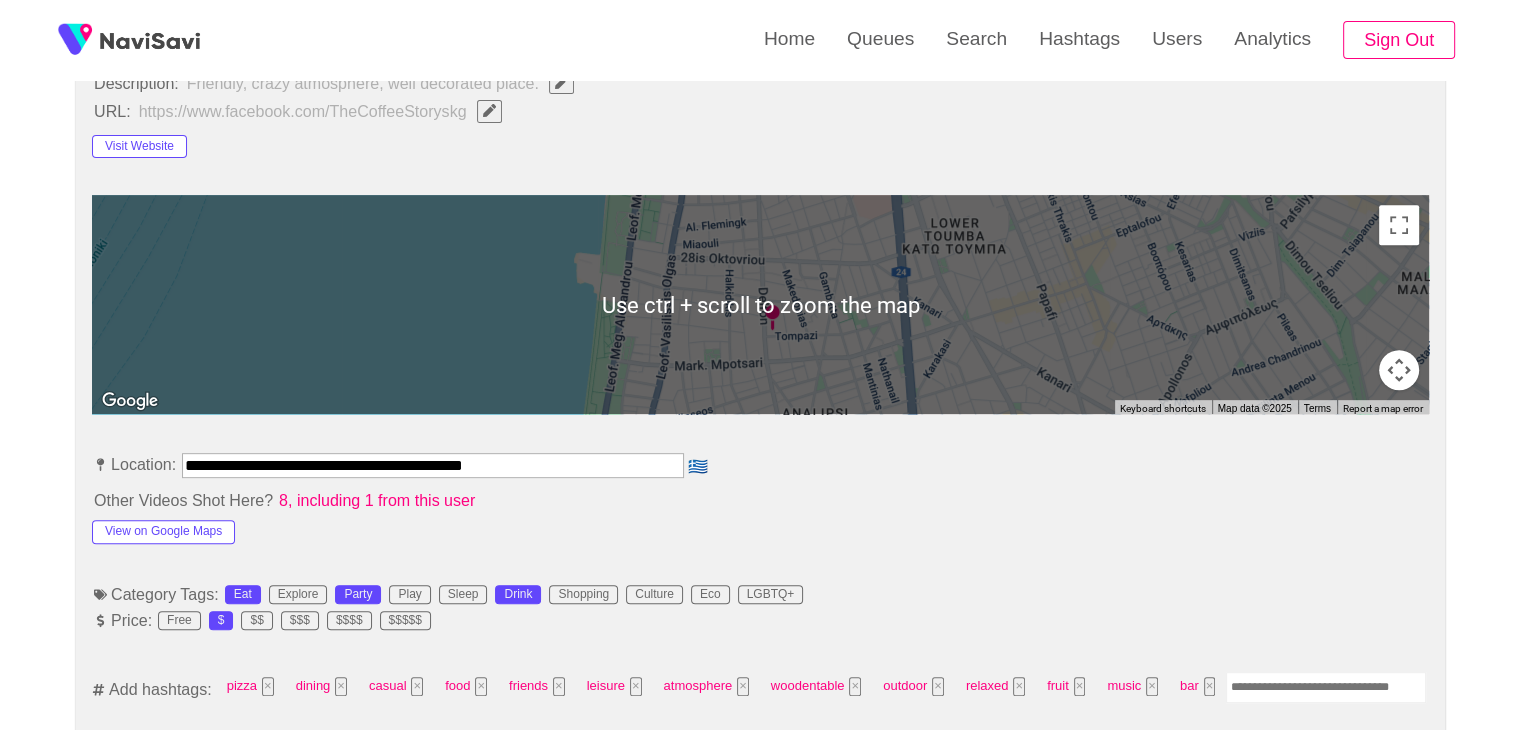 scroll, scrollTop: 1114, scrollLeft: 0, axis: vertical 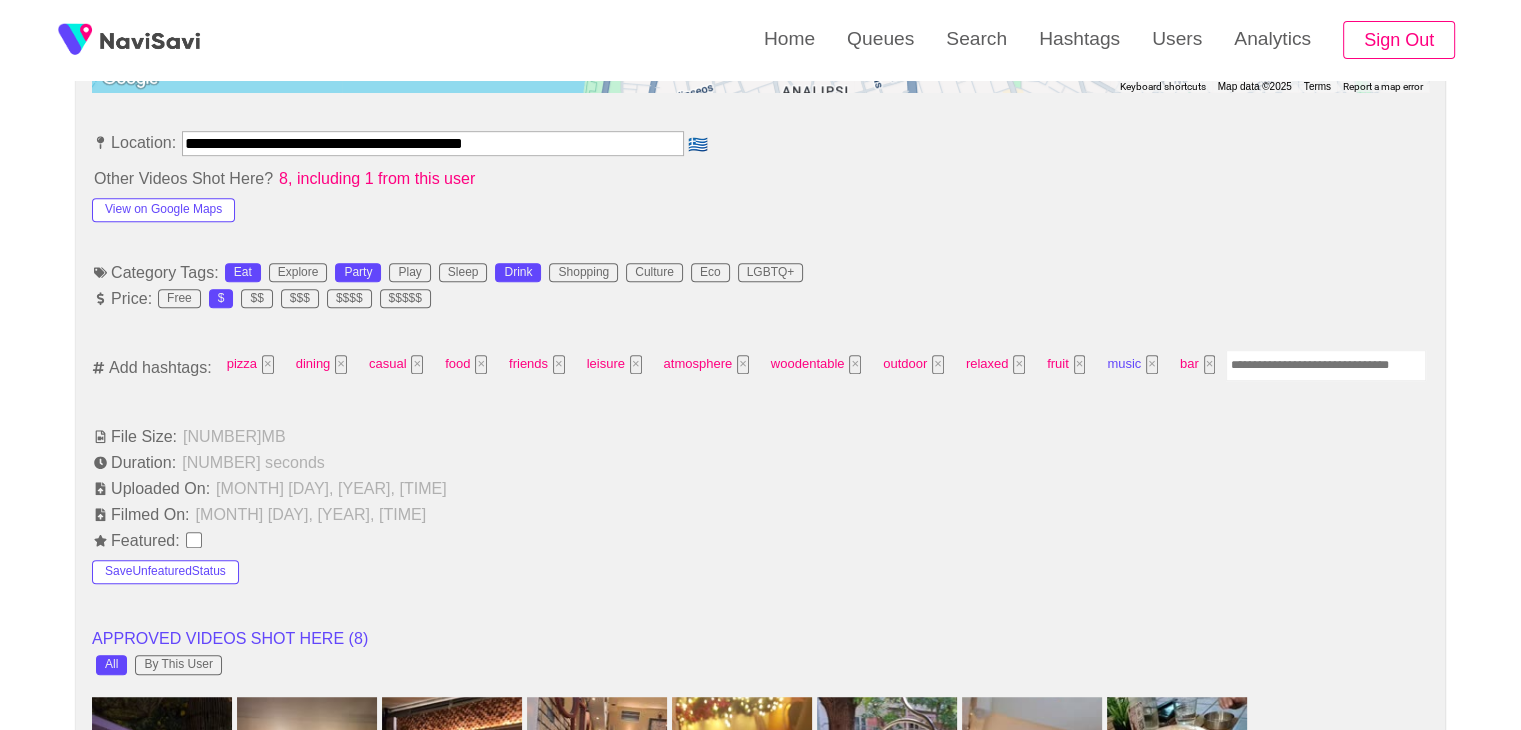 click on "×" at bounding box center [1152, 364] 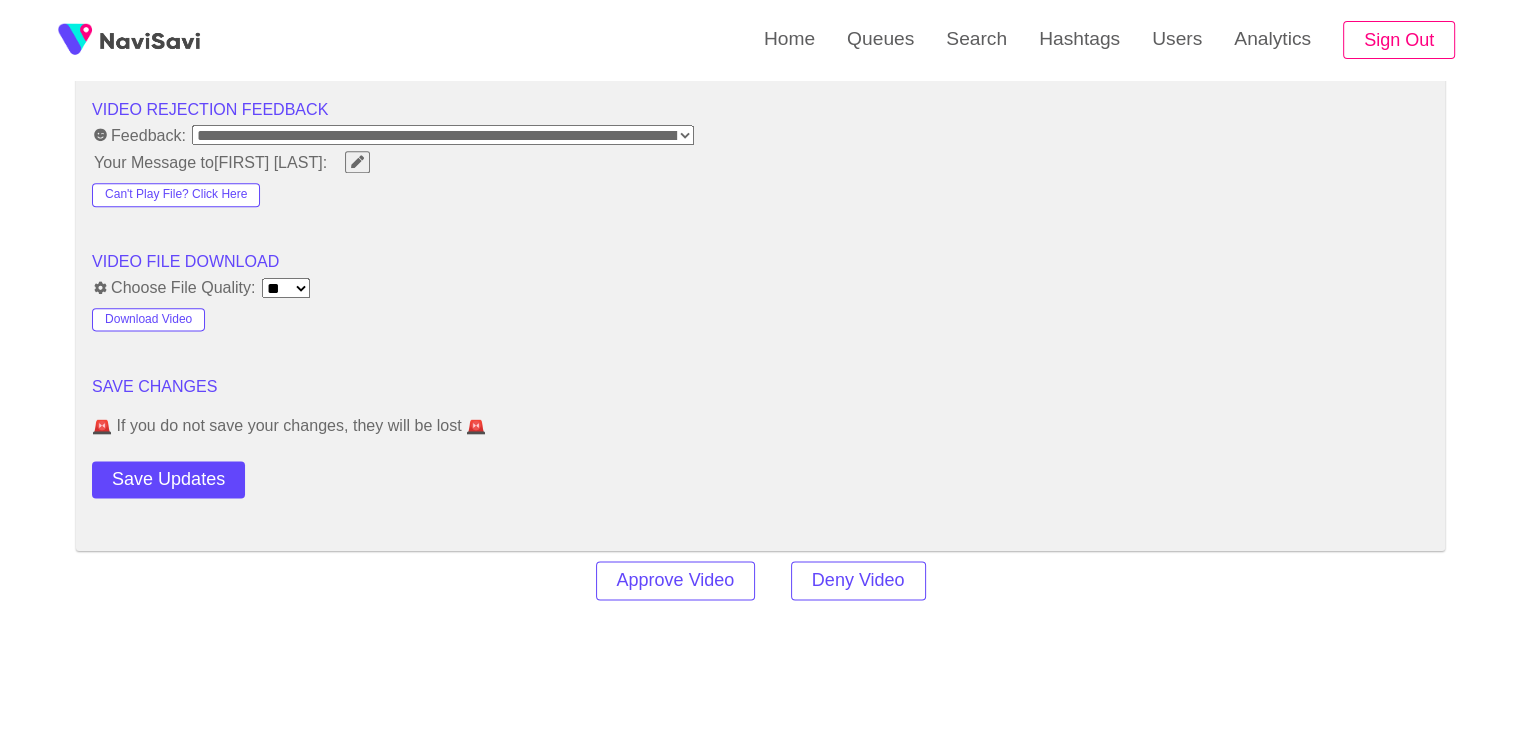 scroll, scrollTop: 2530, scrollLeft: 0, axis: vertical 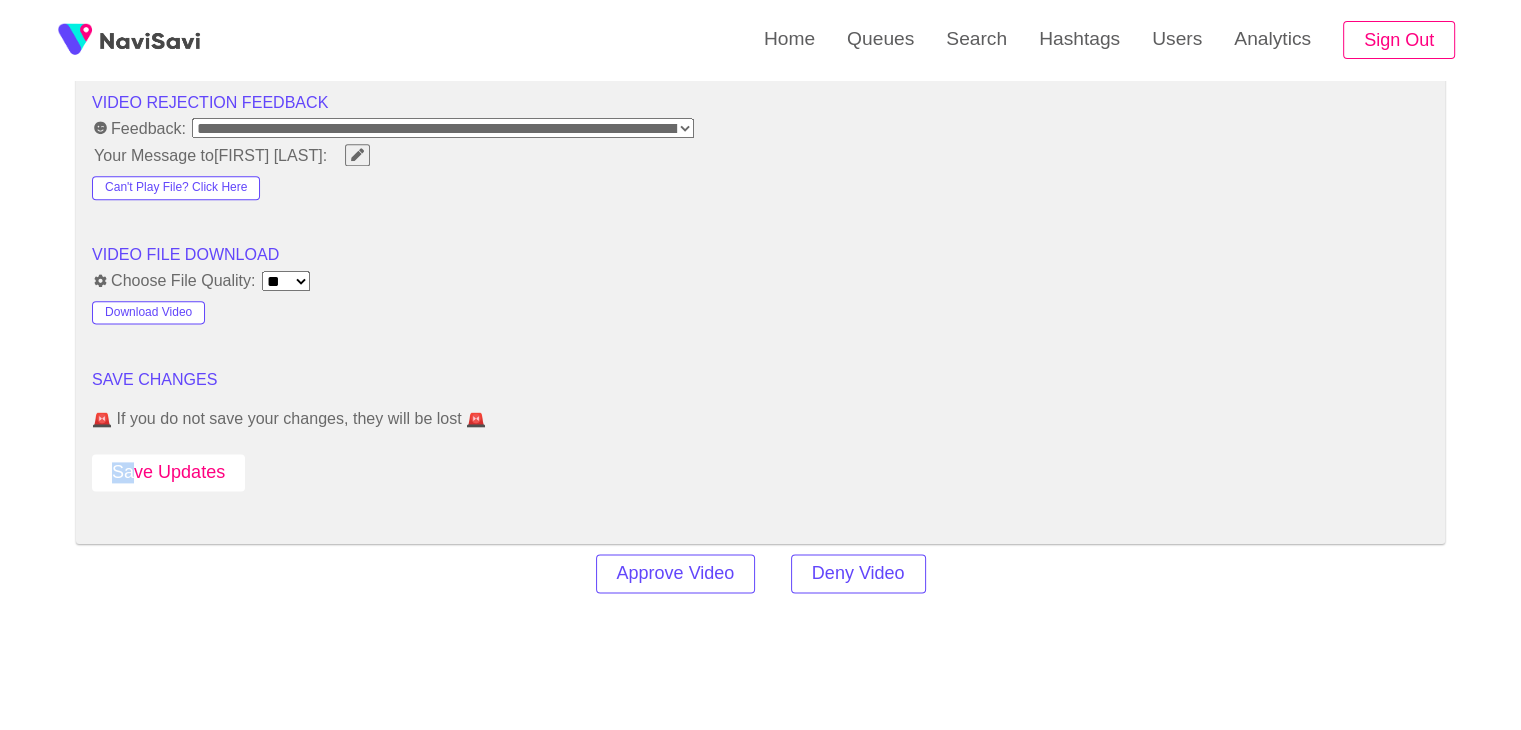 drag, startPoint x: 143, startPoint y: 494, endPoint x: 137, endPoint y: 451, distance: 43.416588 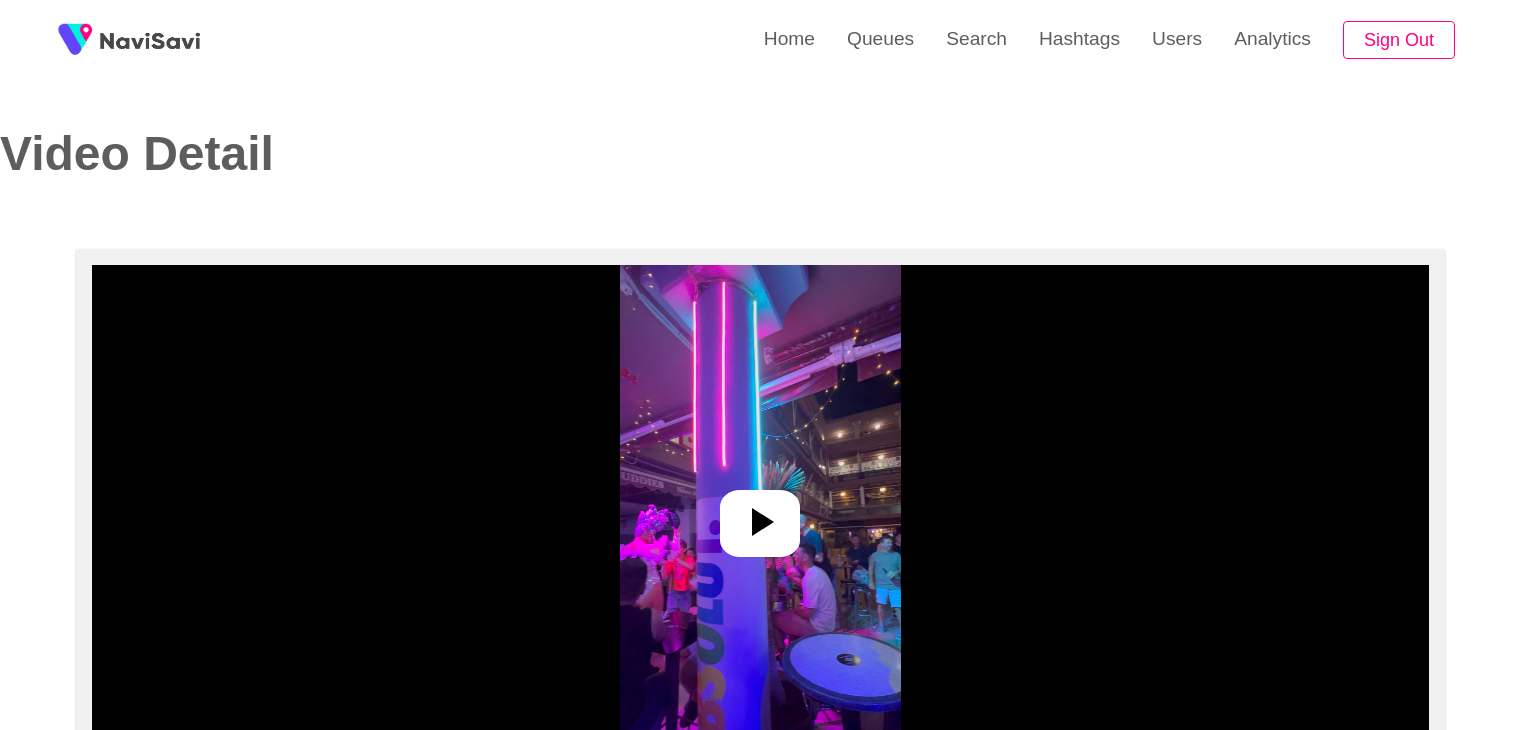 scroll, scrollTop: 0, scrollLeft: 0, axis: both 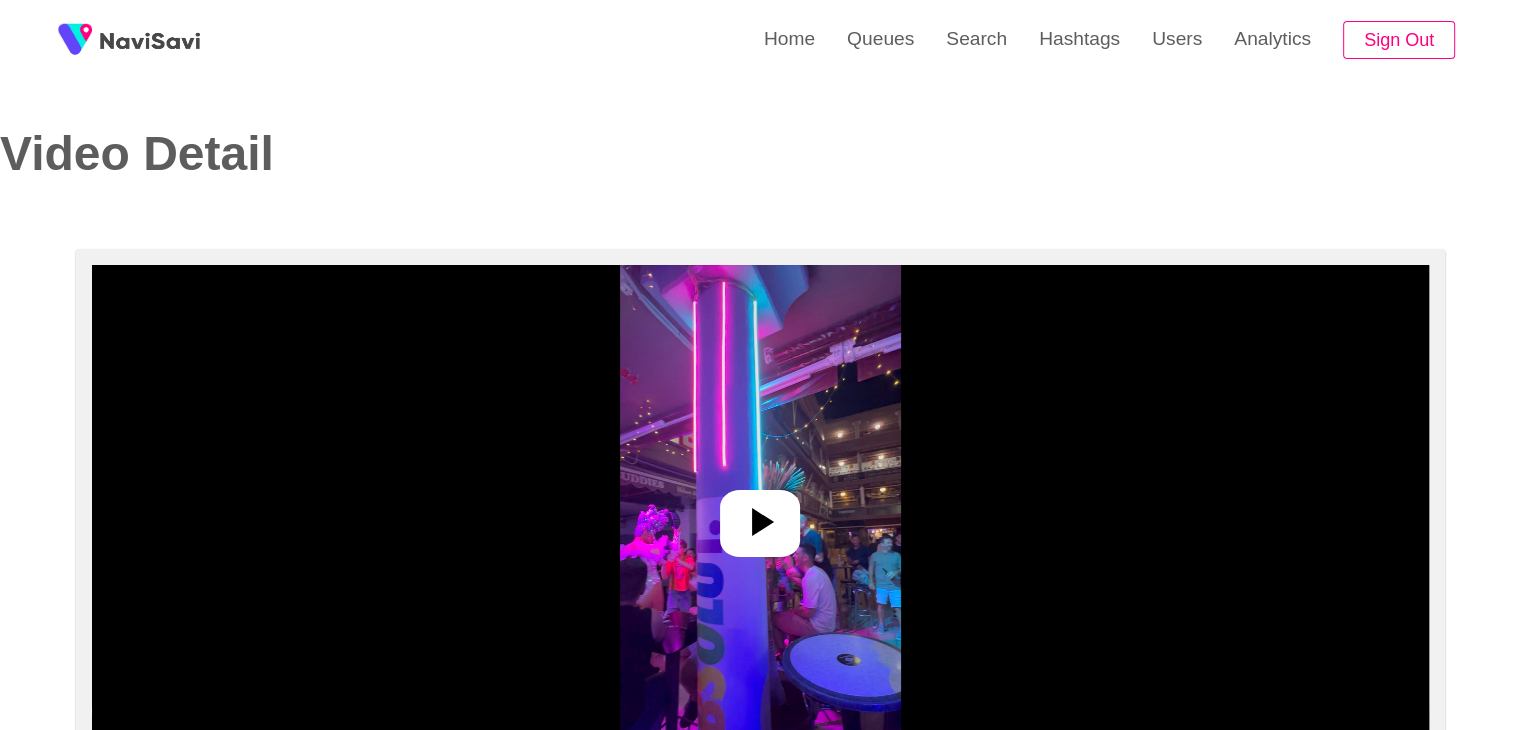 click at bounding box center (760, 515) 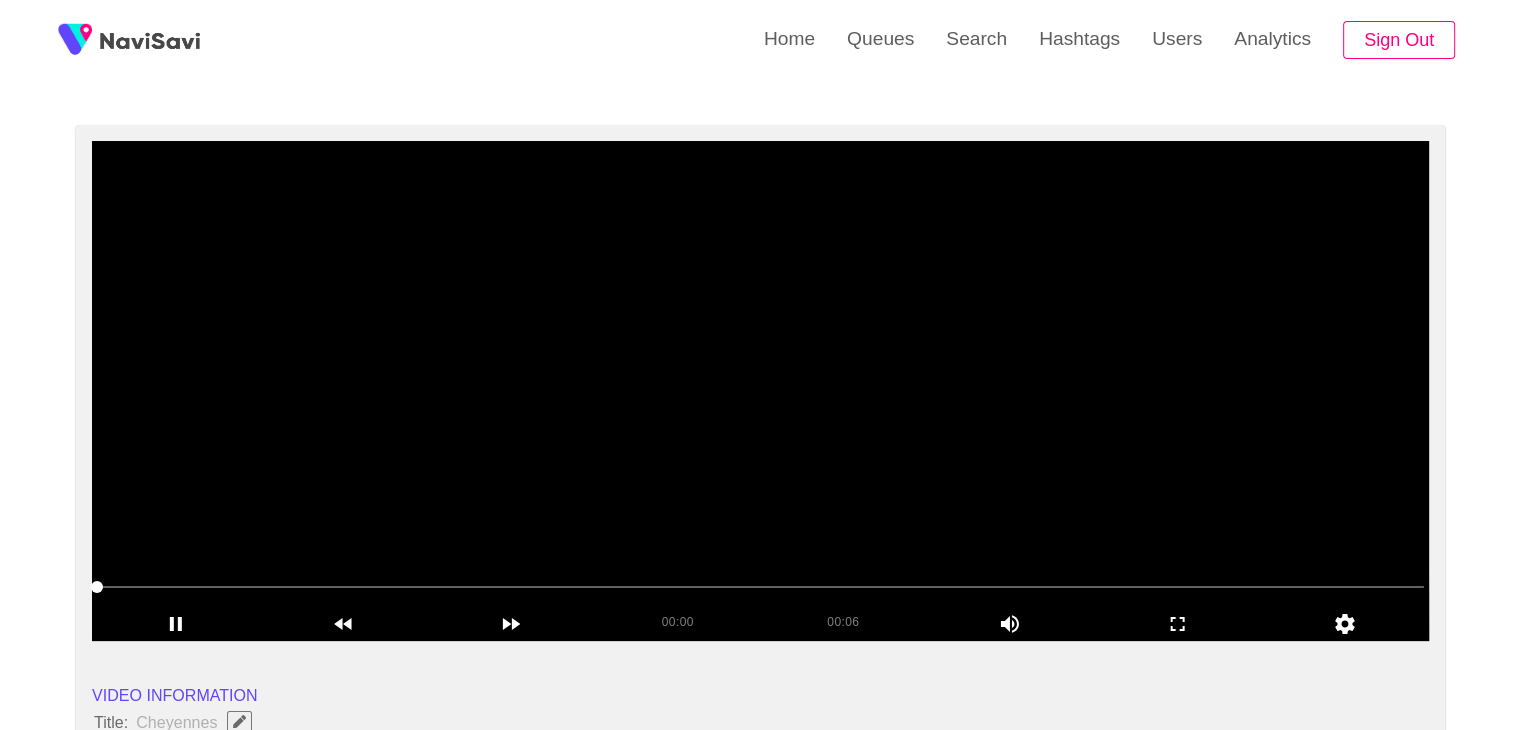 scroll, scrollTop: 124, scrollLeft: 0, axis: vertical 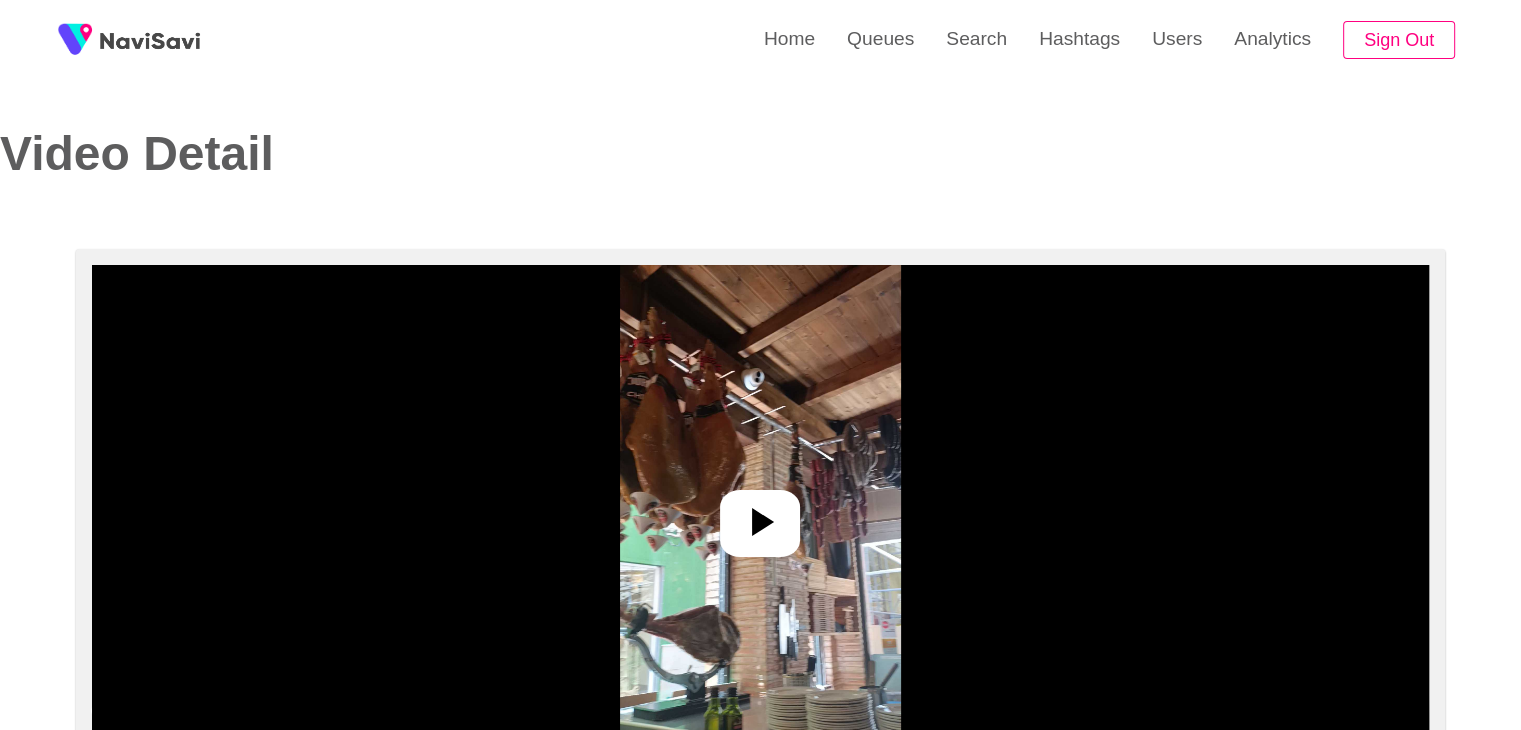 click at bounding box center (760, 515) 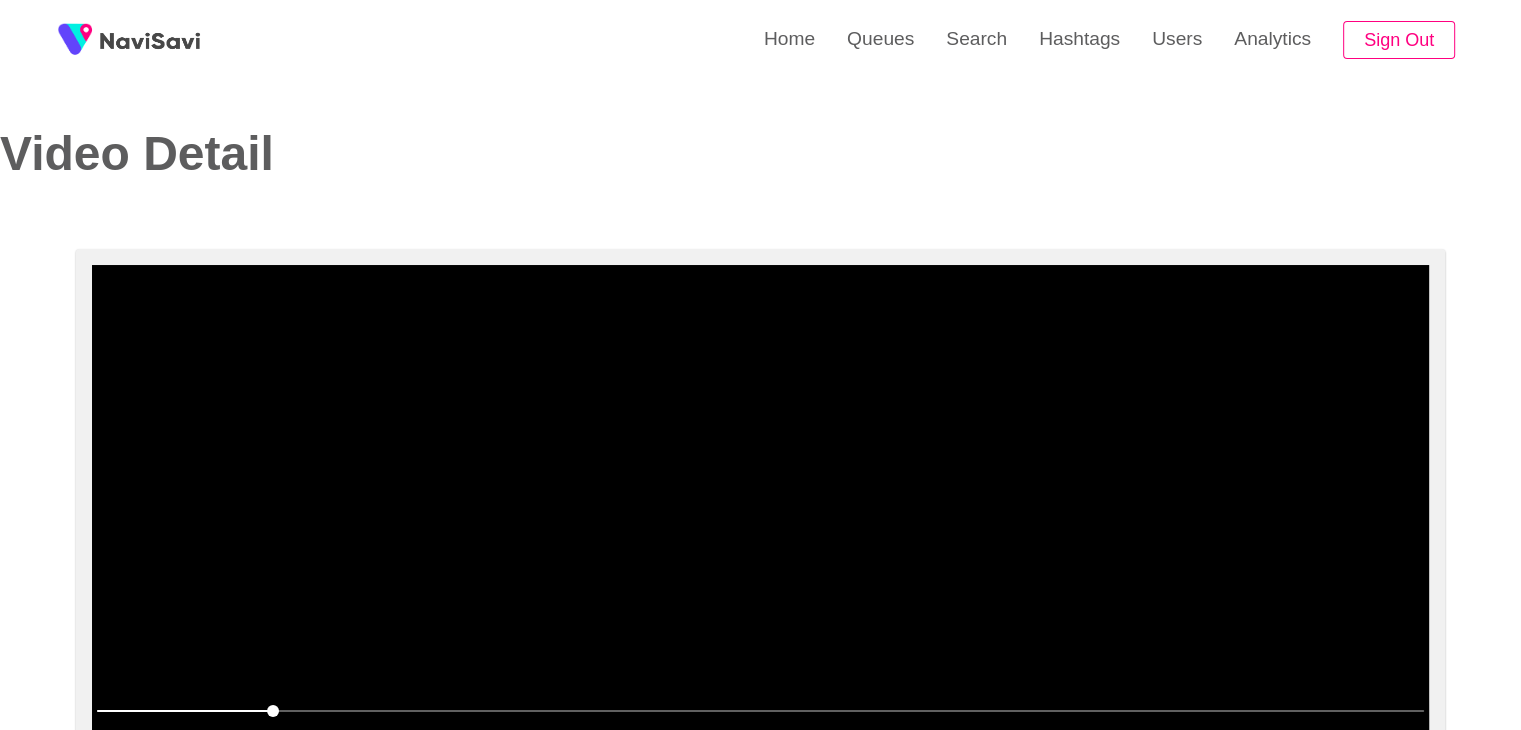 scroll, scrollTop: 66, scrollLeft: 0, axis: vertical 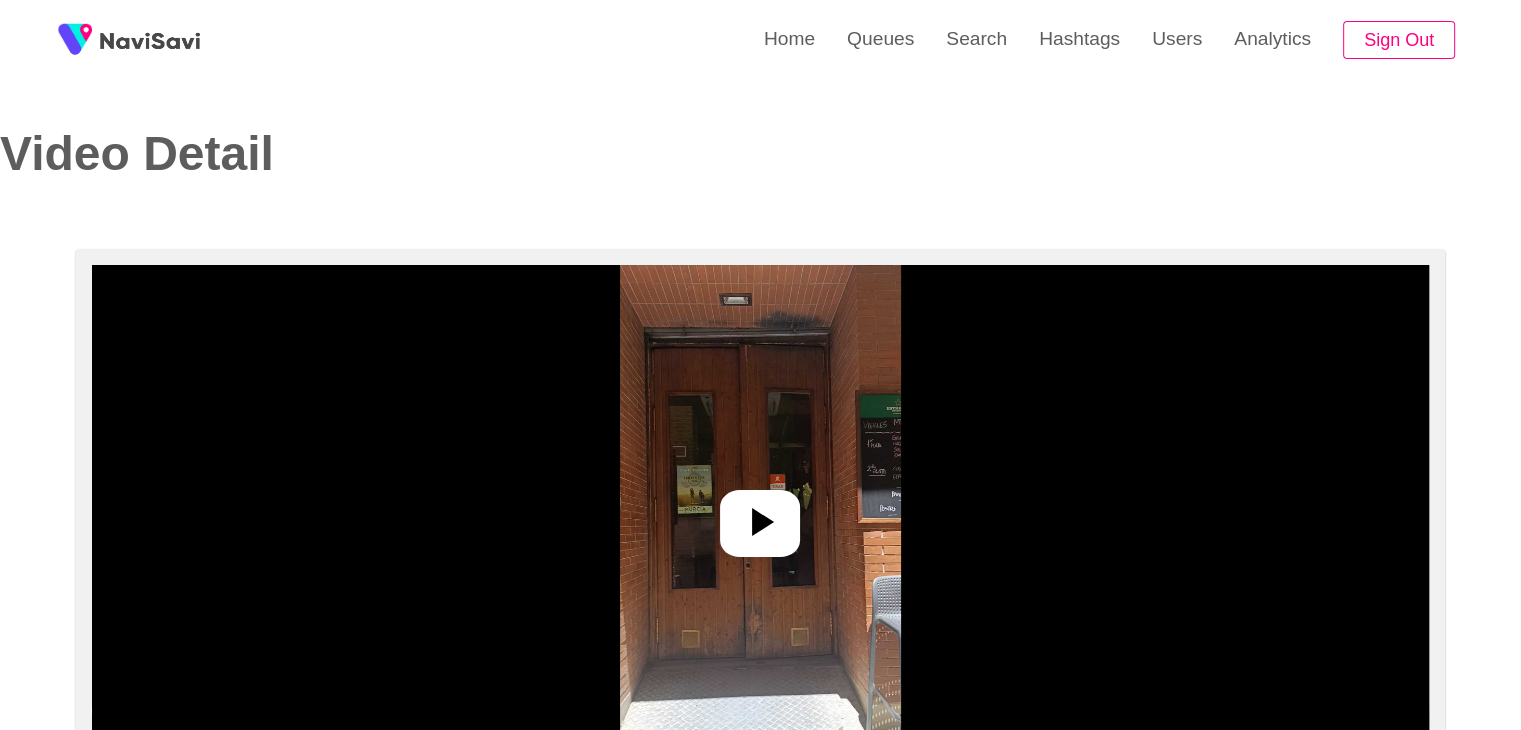 click at bounding box center [760, 515] 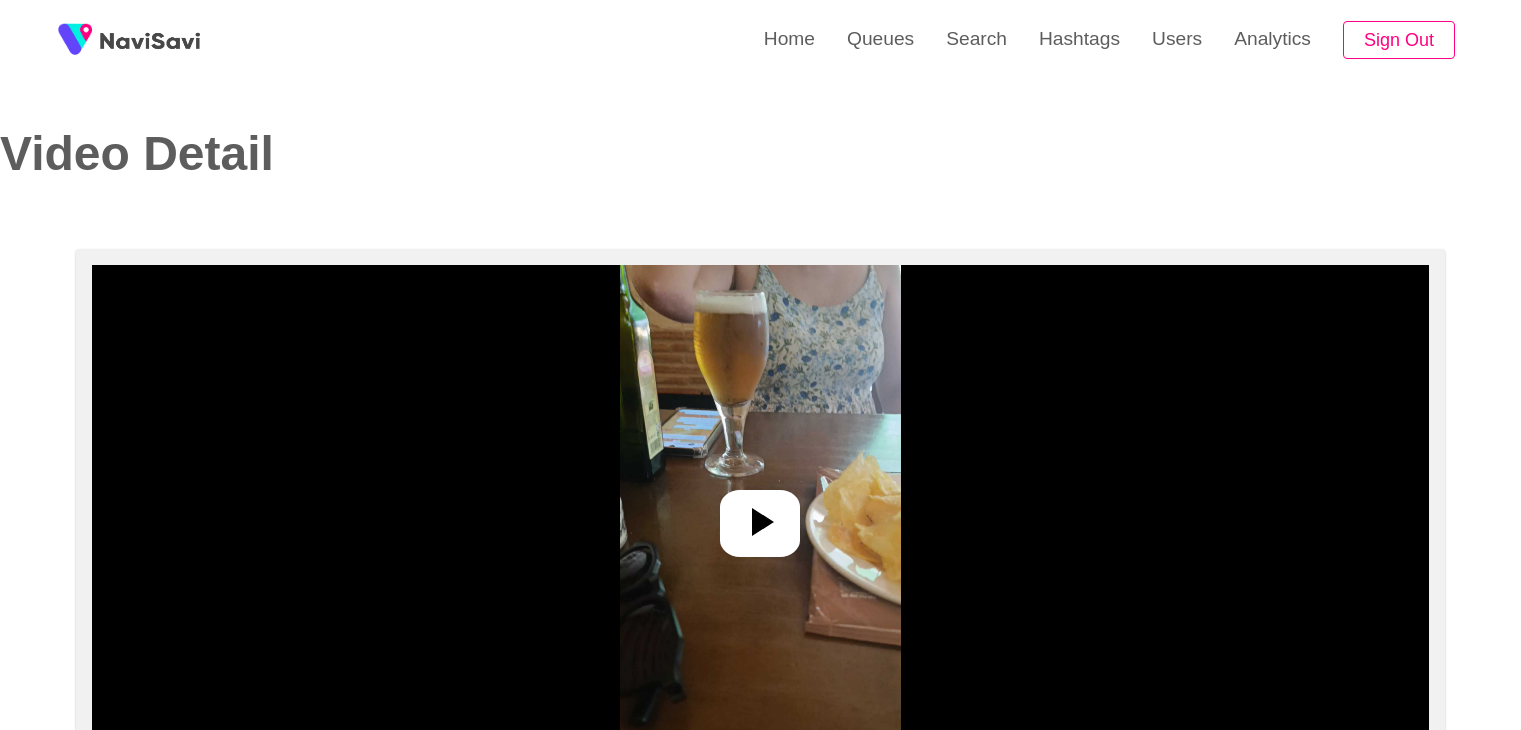 scroll, scrollTop: 0, scrollLeft: 0, axis: both 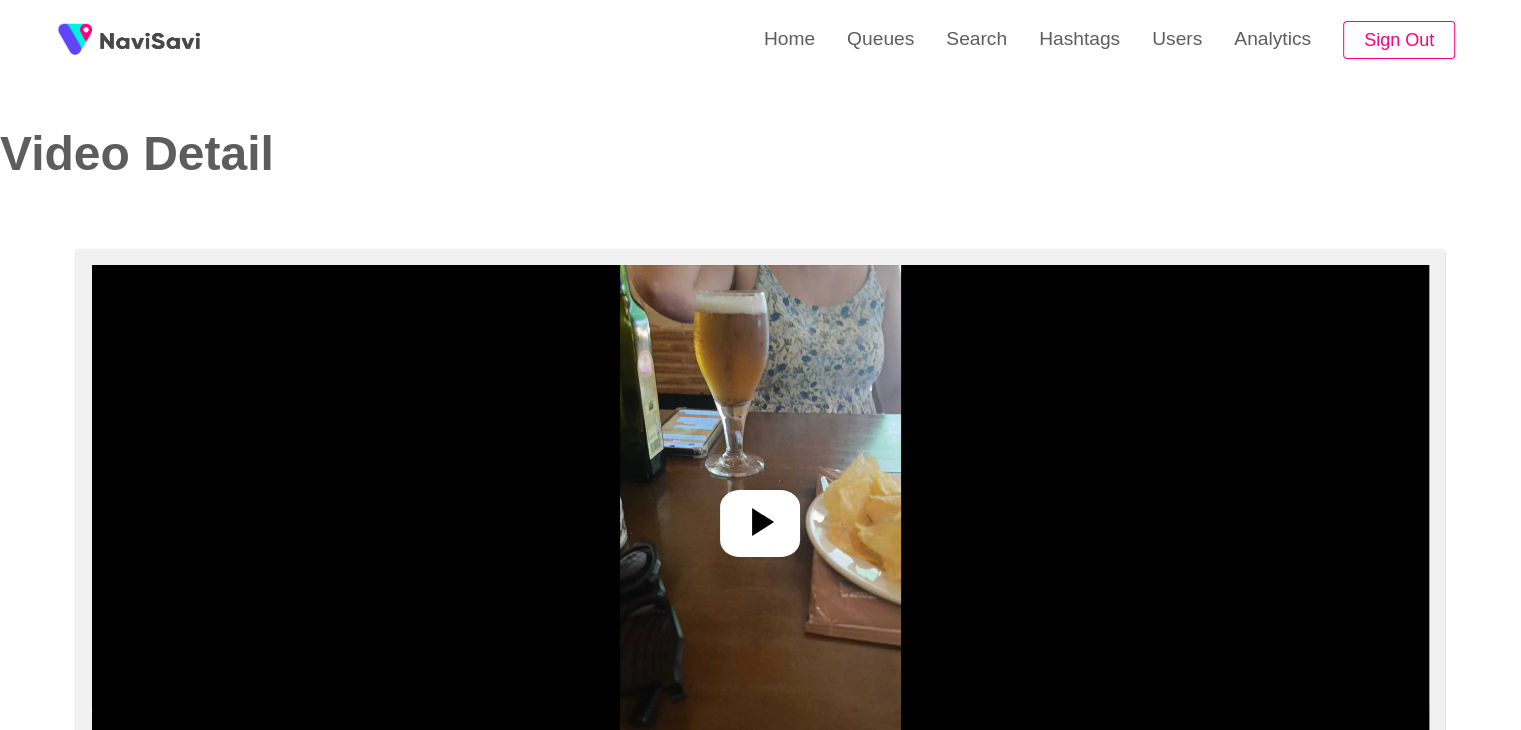 click at bounding box center (760, 515) 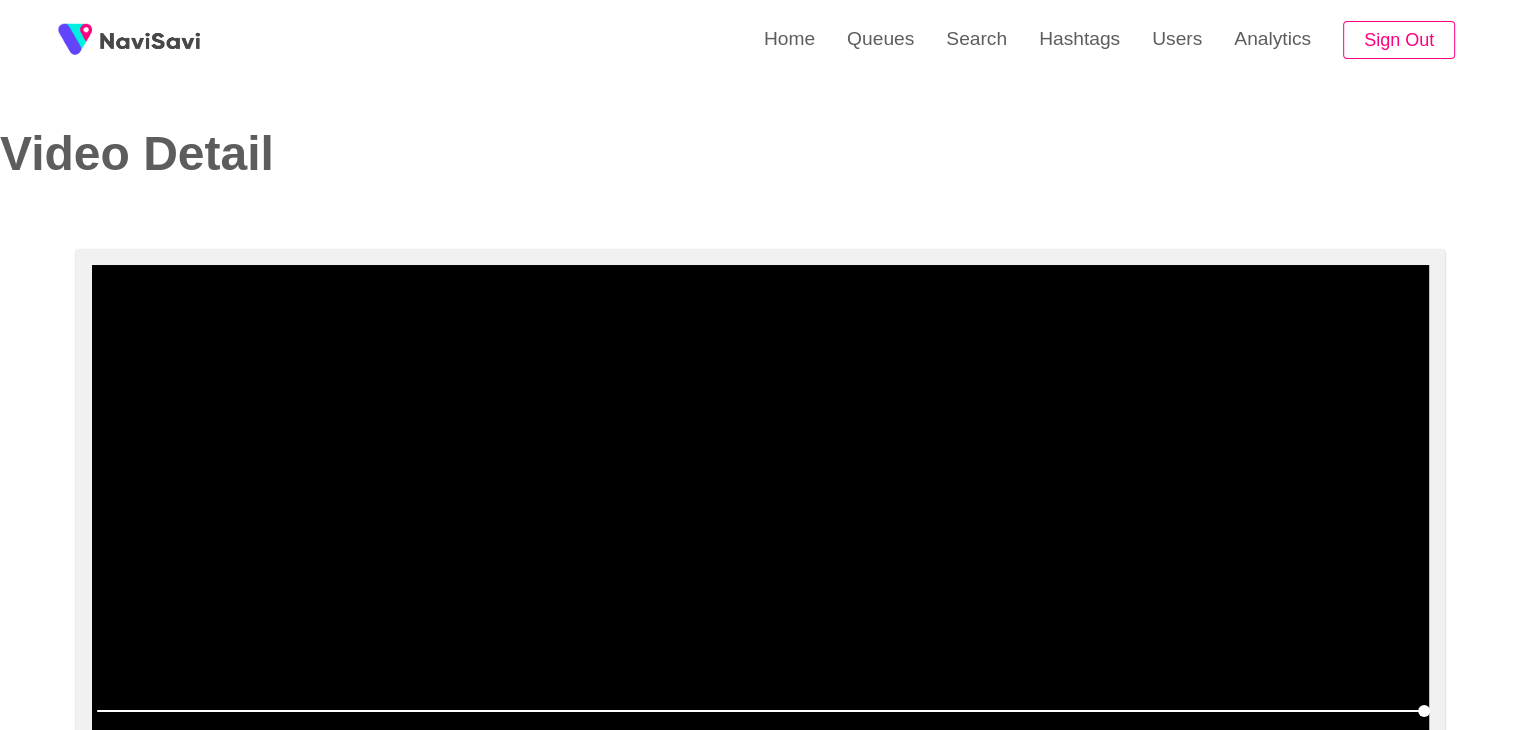 click at bounding box center [760, 515] 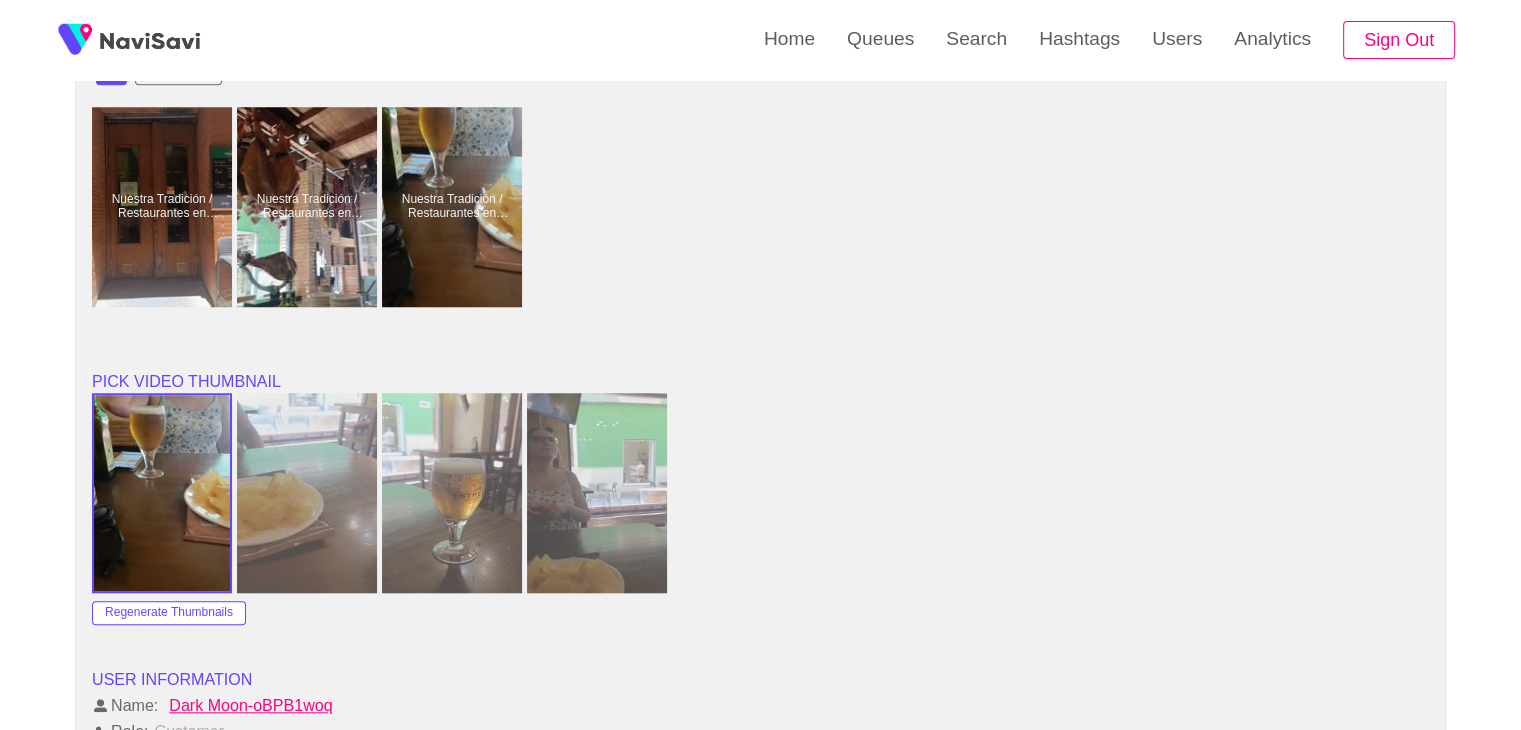 scroll, scrollTop: 1740, scrollLeft: 0, axis: vertical 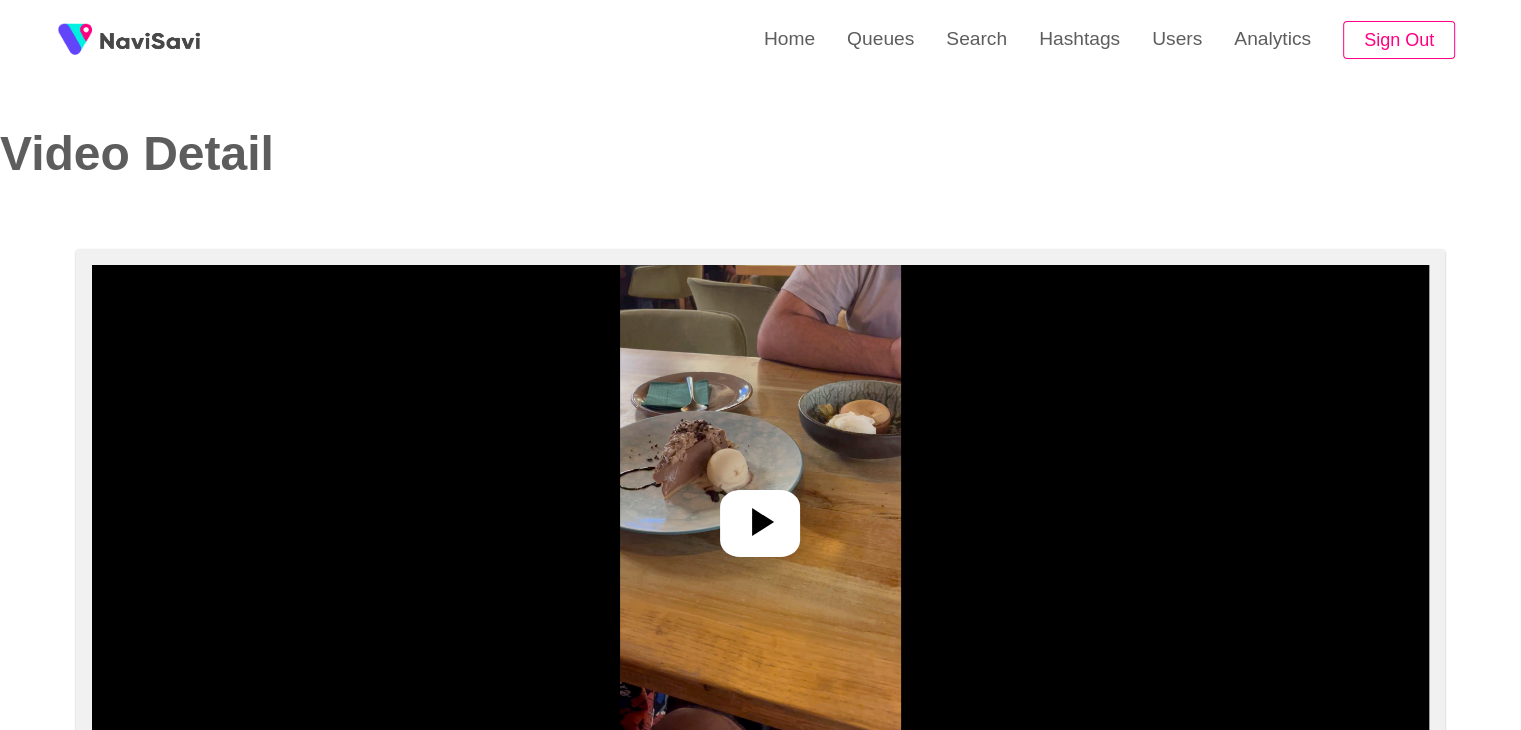 click on "Video Detail" at bounding box center [365, 174] 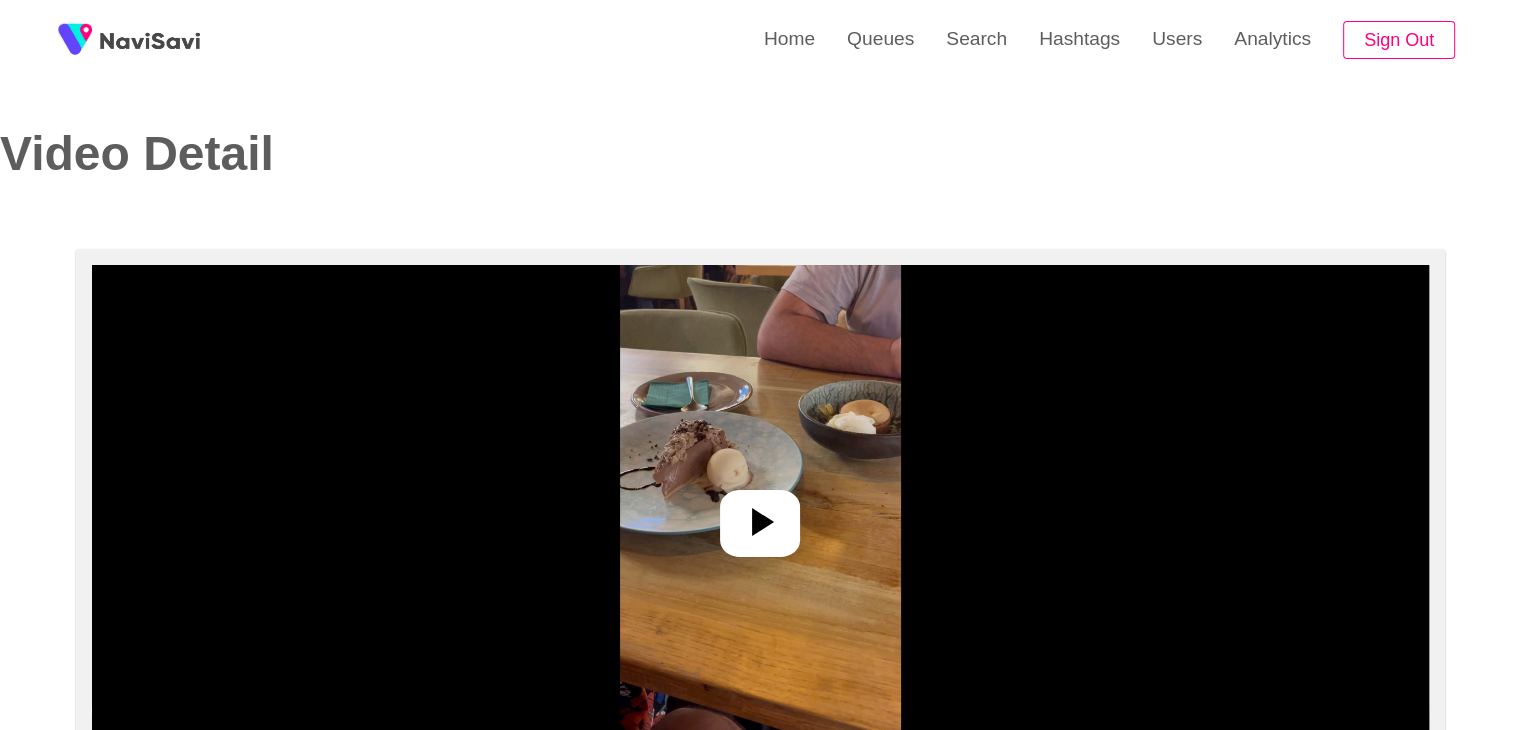 click at bounding box center [760, 515] 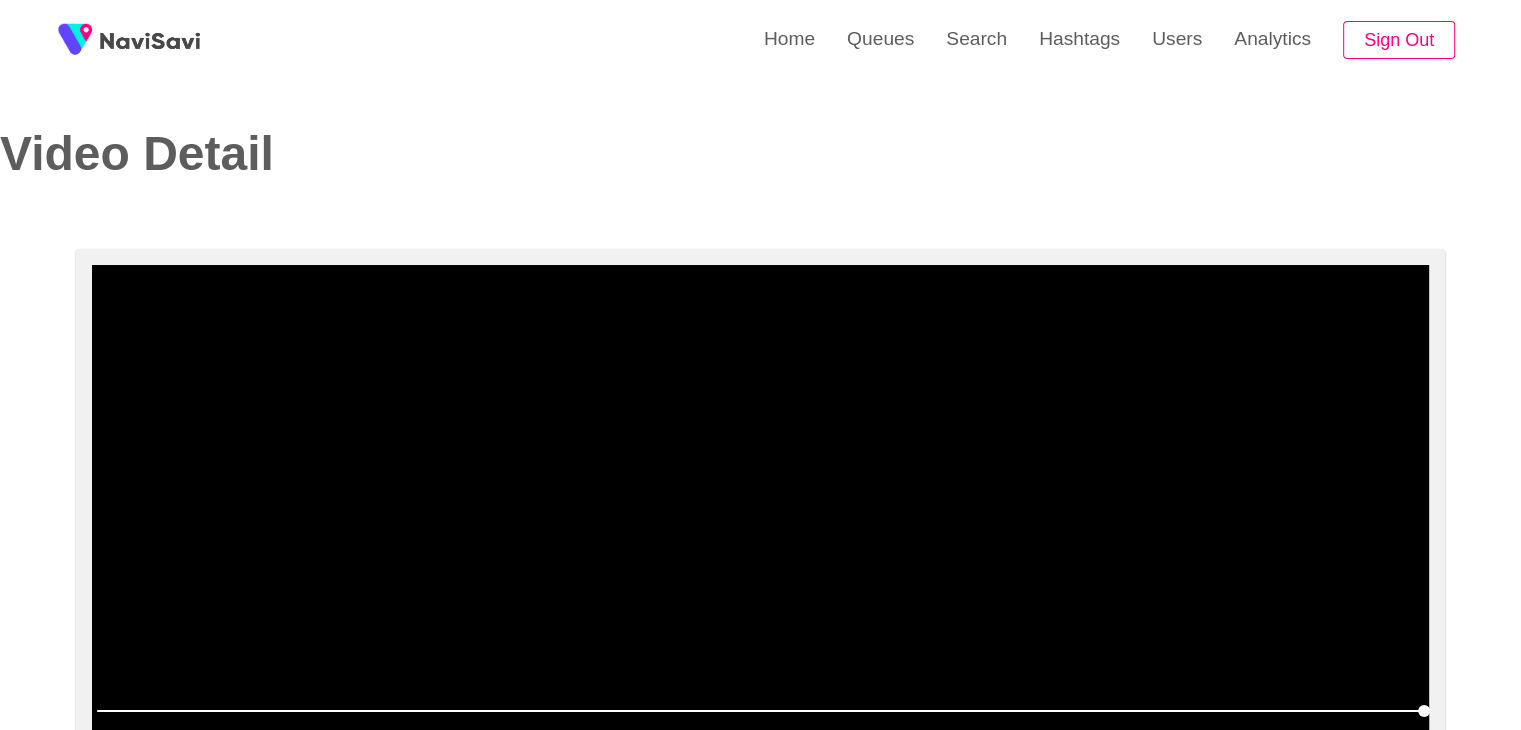 click at bounding box center [760, 515] 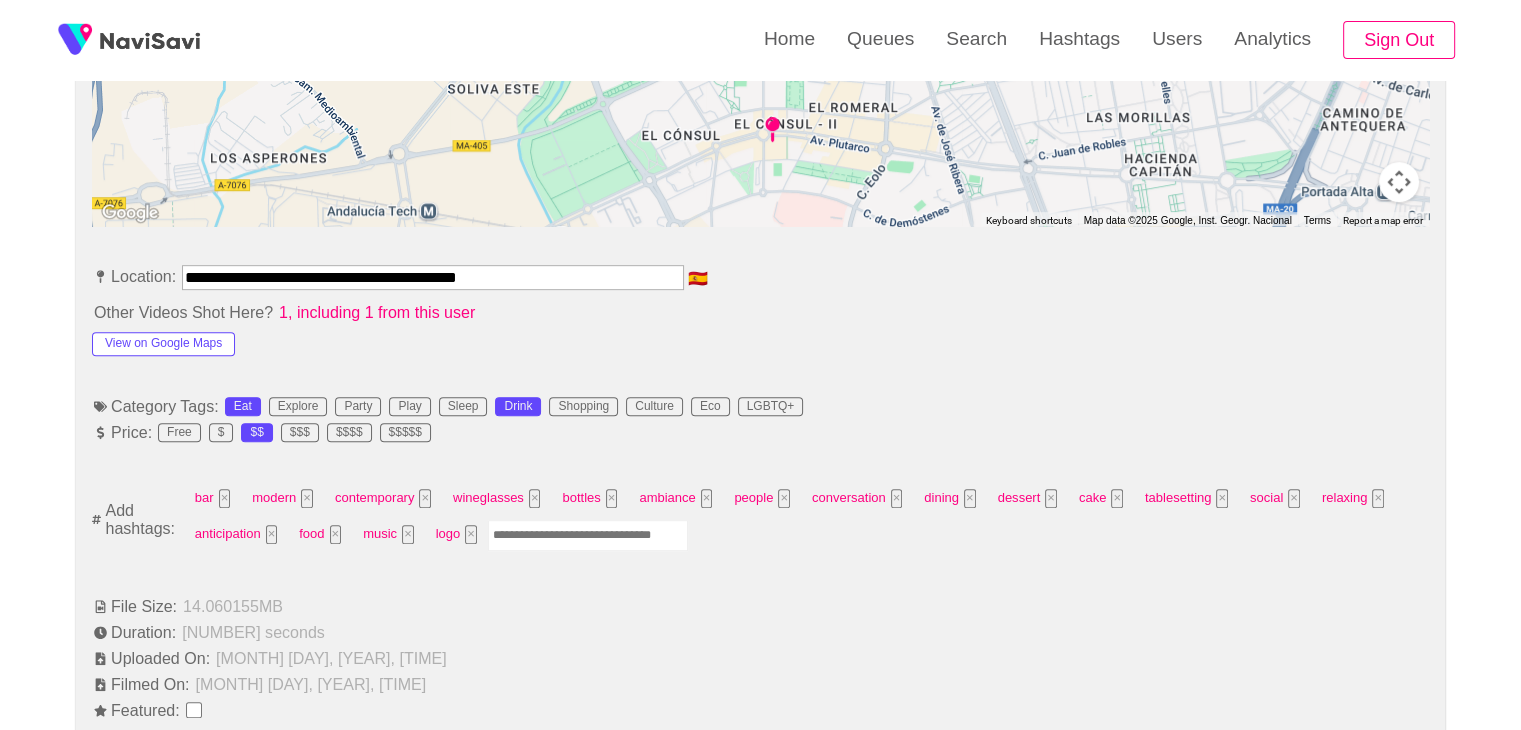 scroll, scrollTop: 982, scrollLeft: 0, axis: vertical 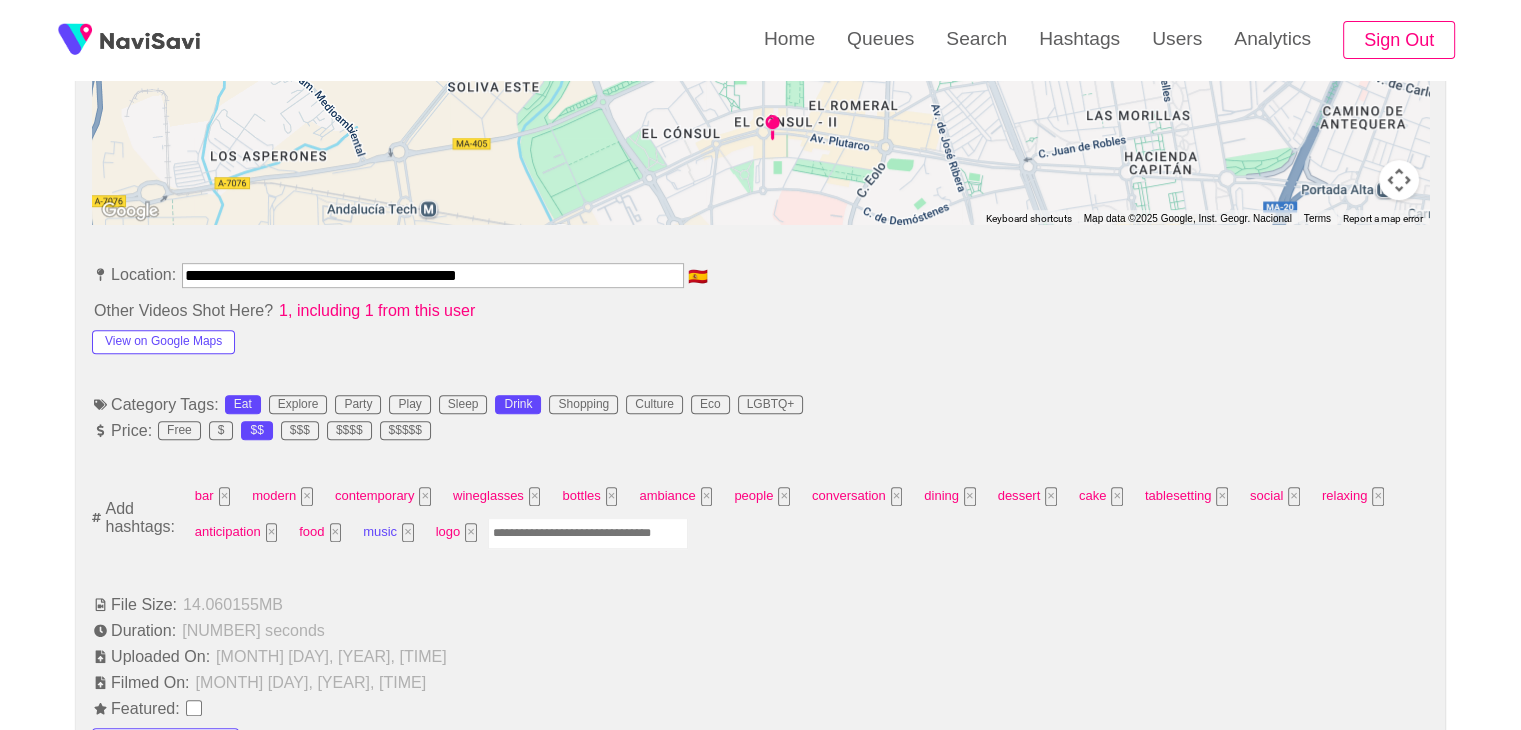 click on "×" at bounding box center [408, 532] 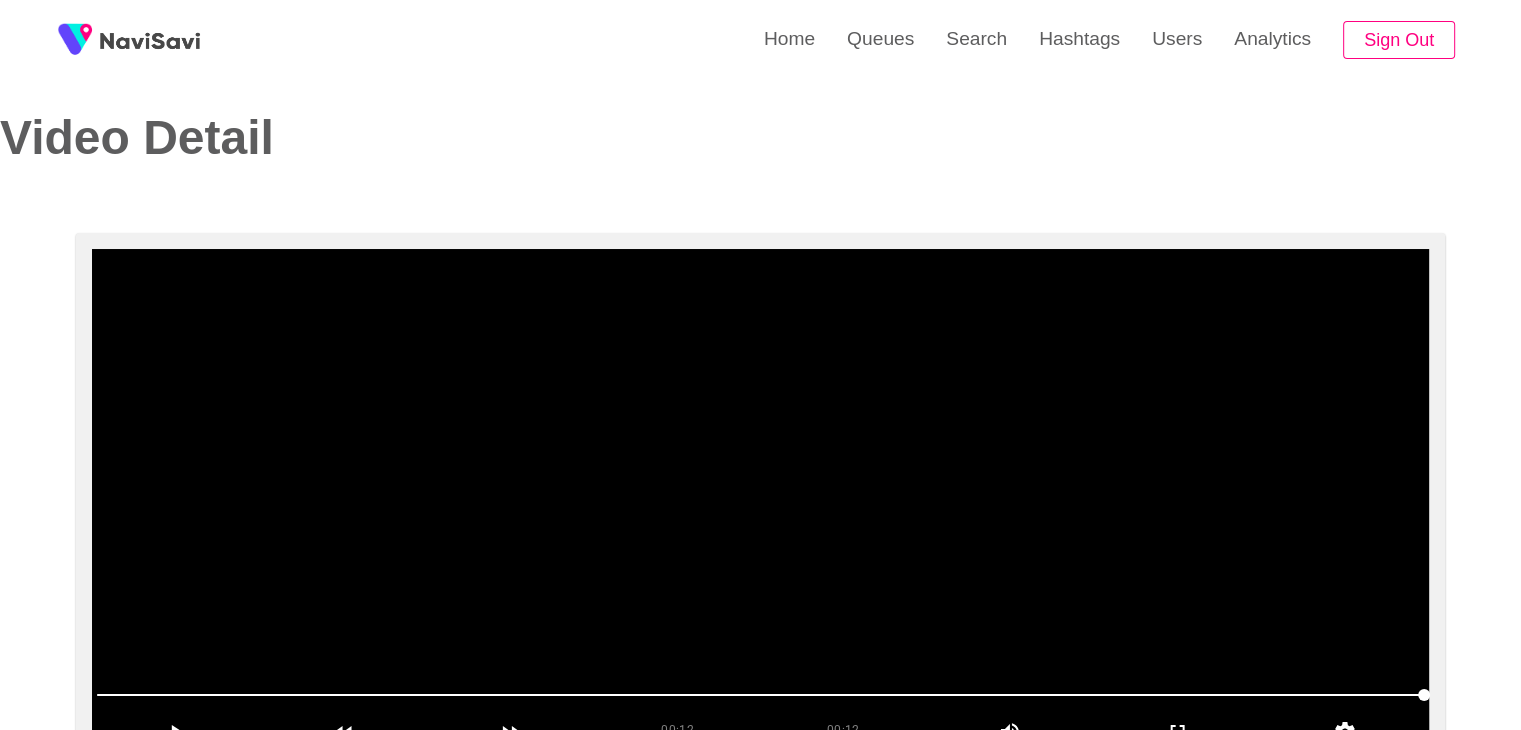 scroll, scrollTop: 0, scrollLeft: 0, axis: both 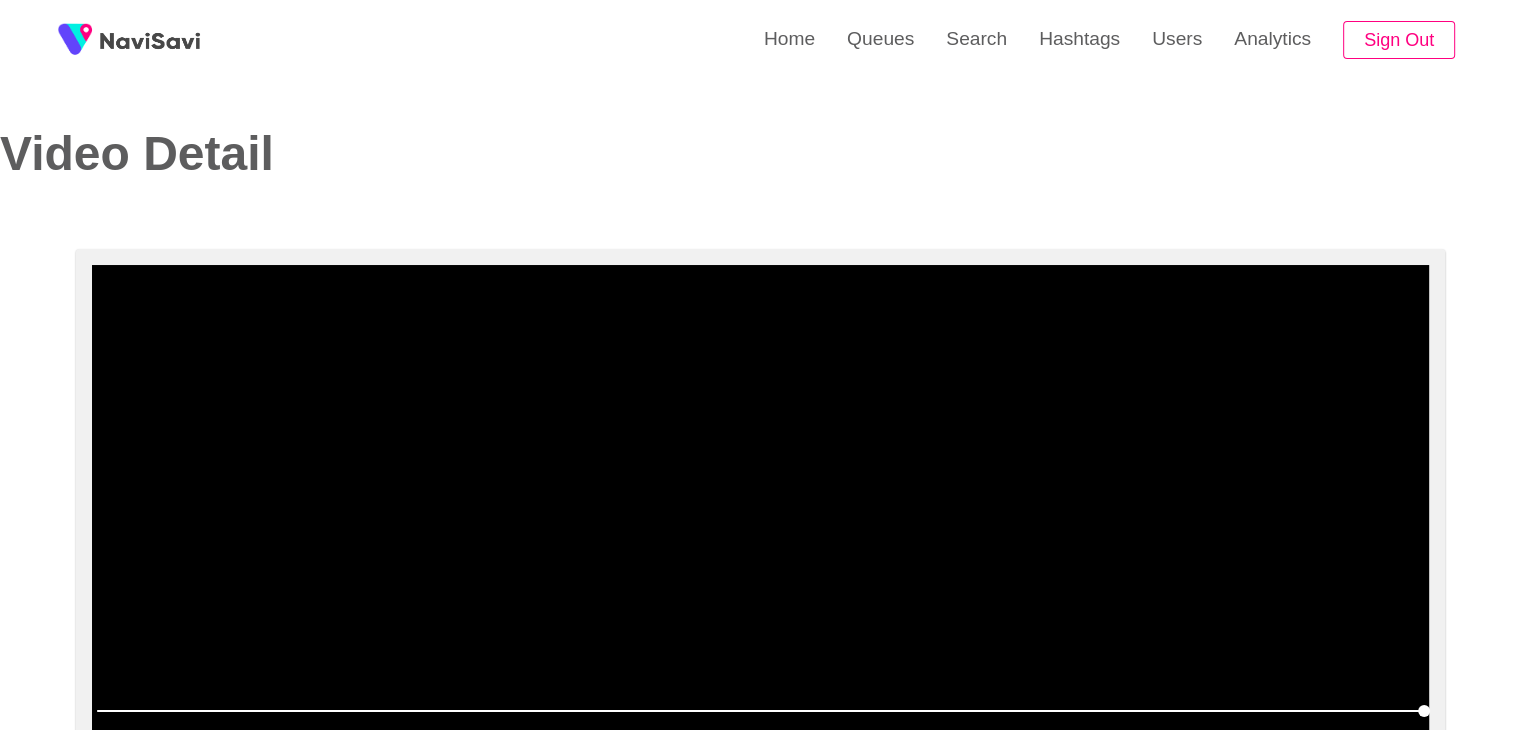 click at bounding box center [760, 515] 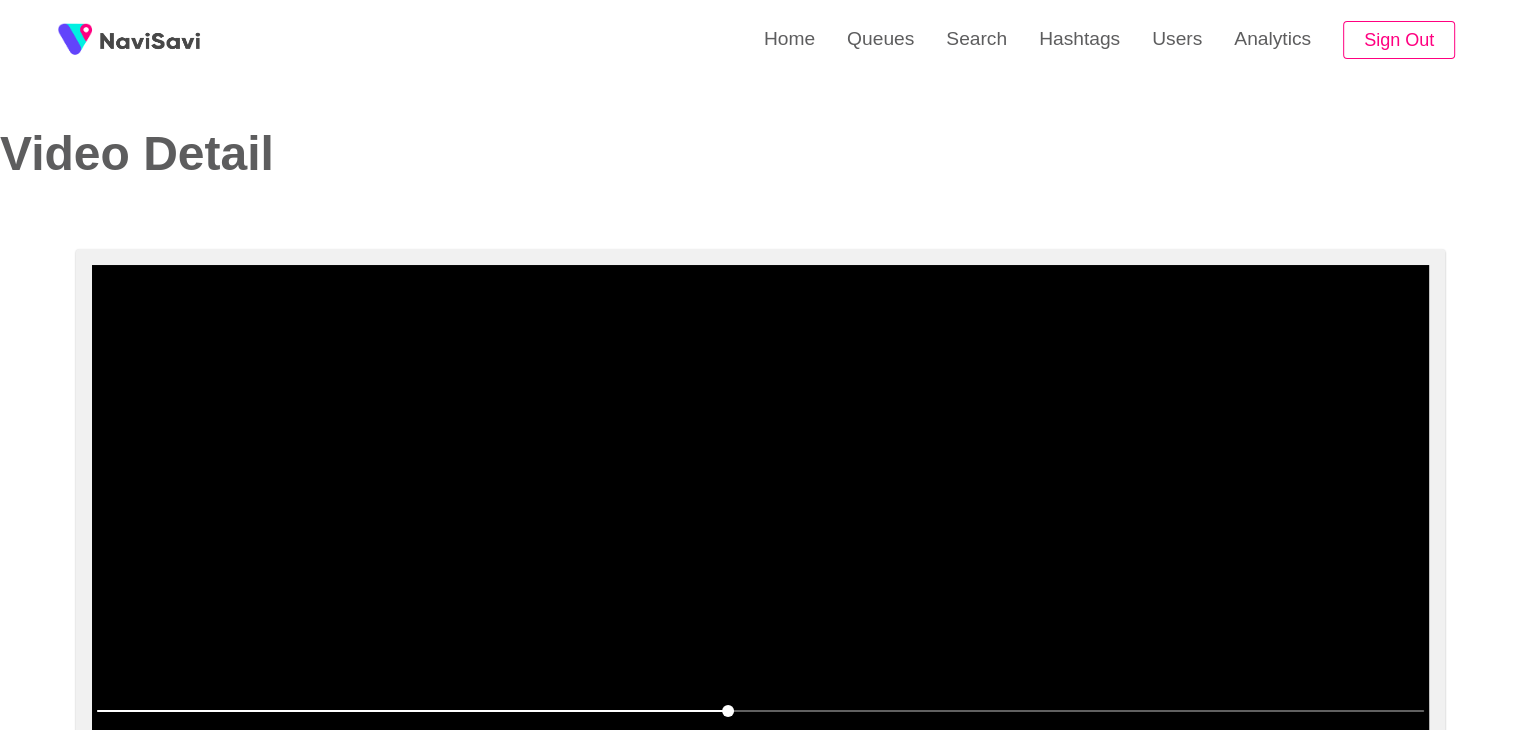 click at bounding box center (760, 515) 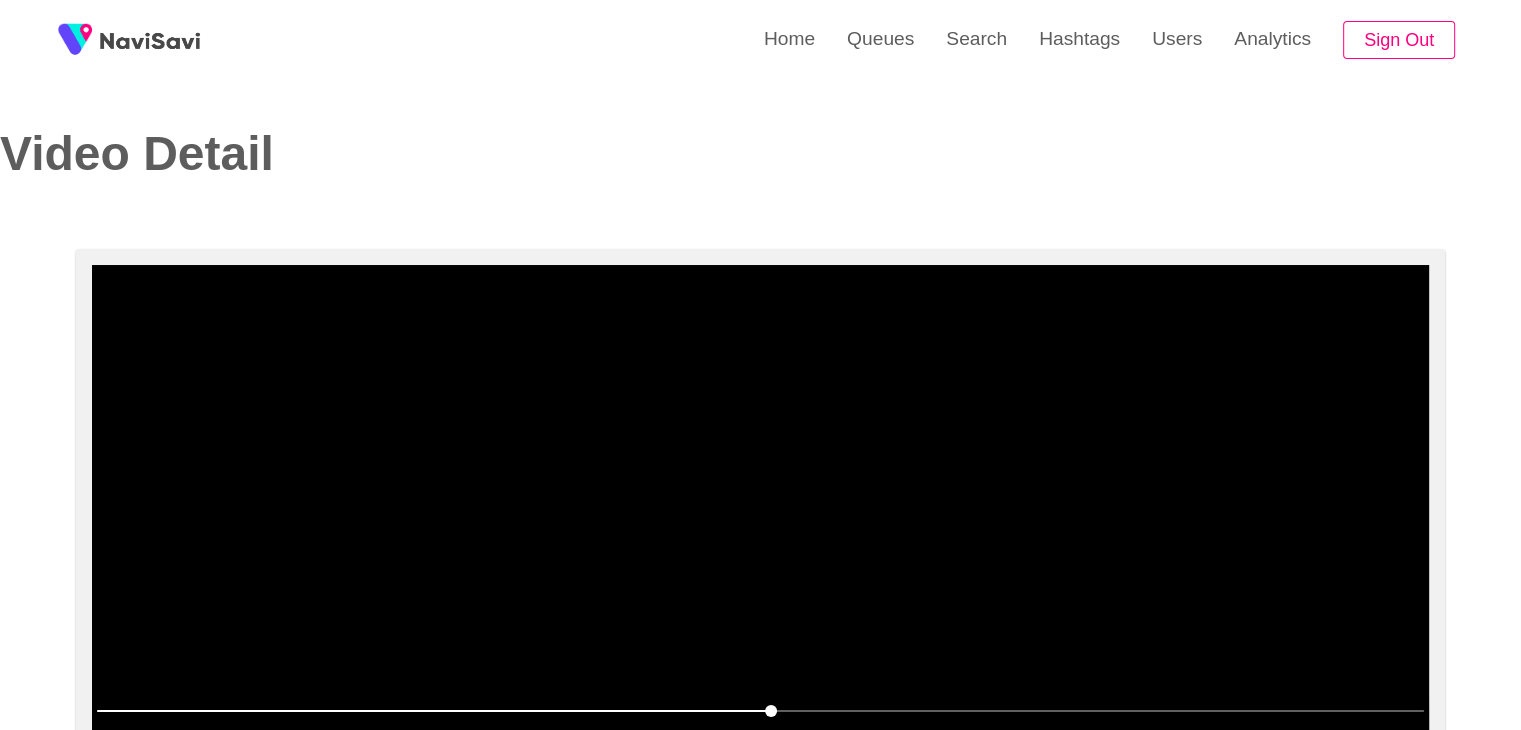 click at bounding box center [760, 515] 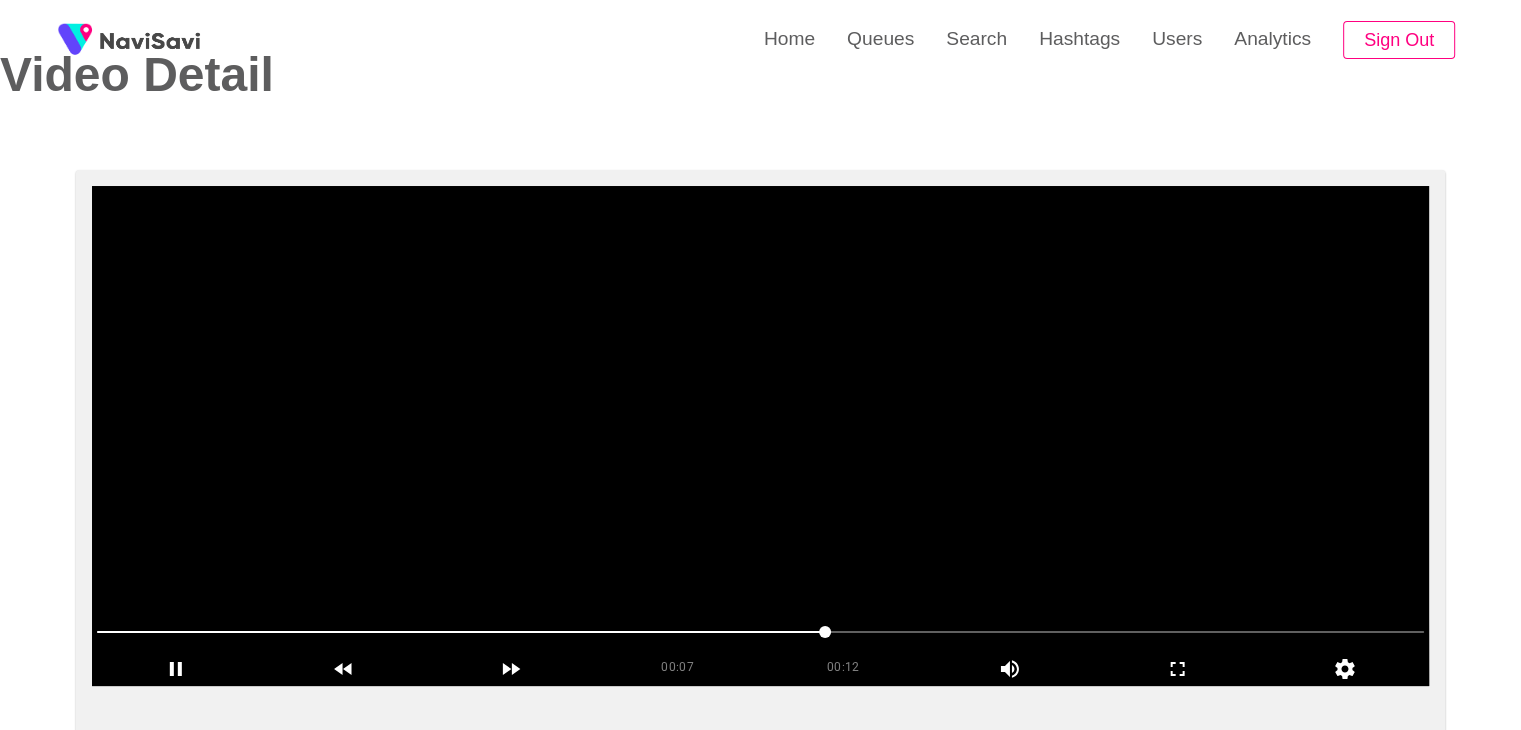 scroll, scrollTop: 132, scrollLeft: 0, axis: vertical 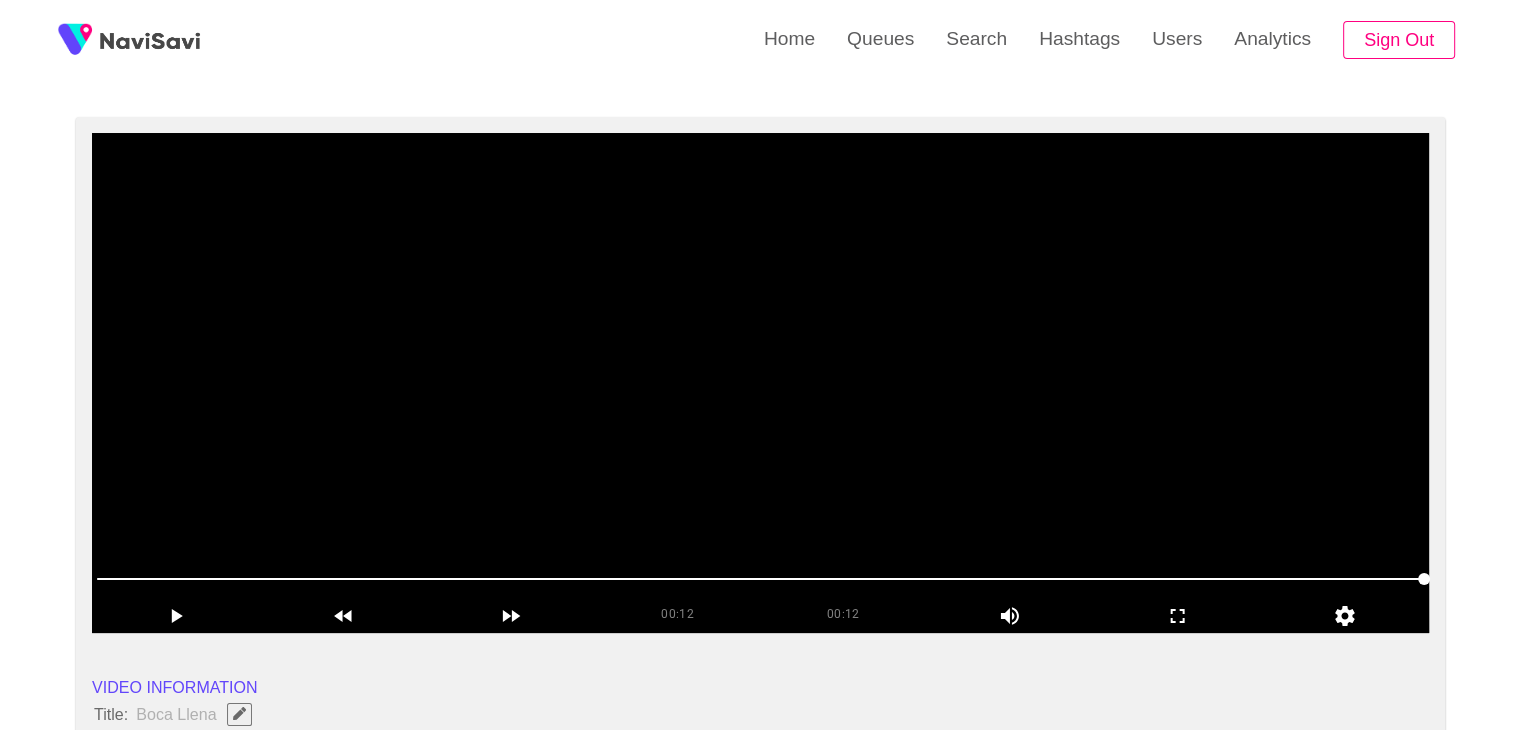 click at bounding box center (760, 383) 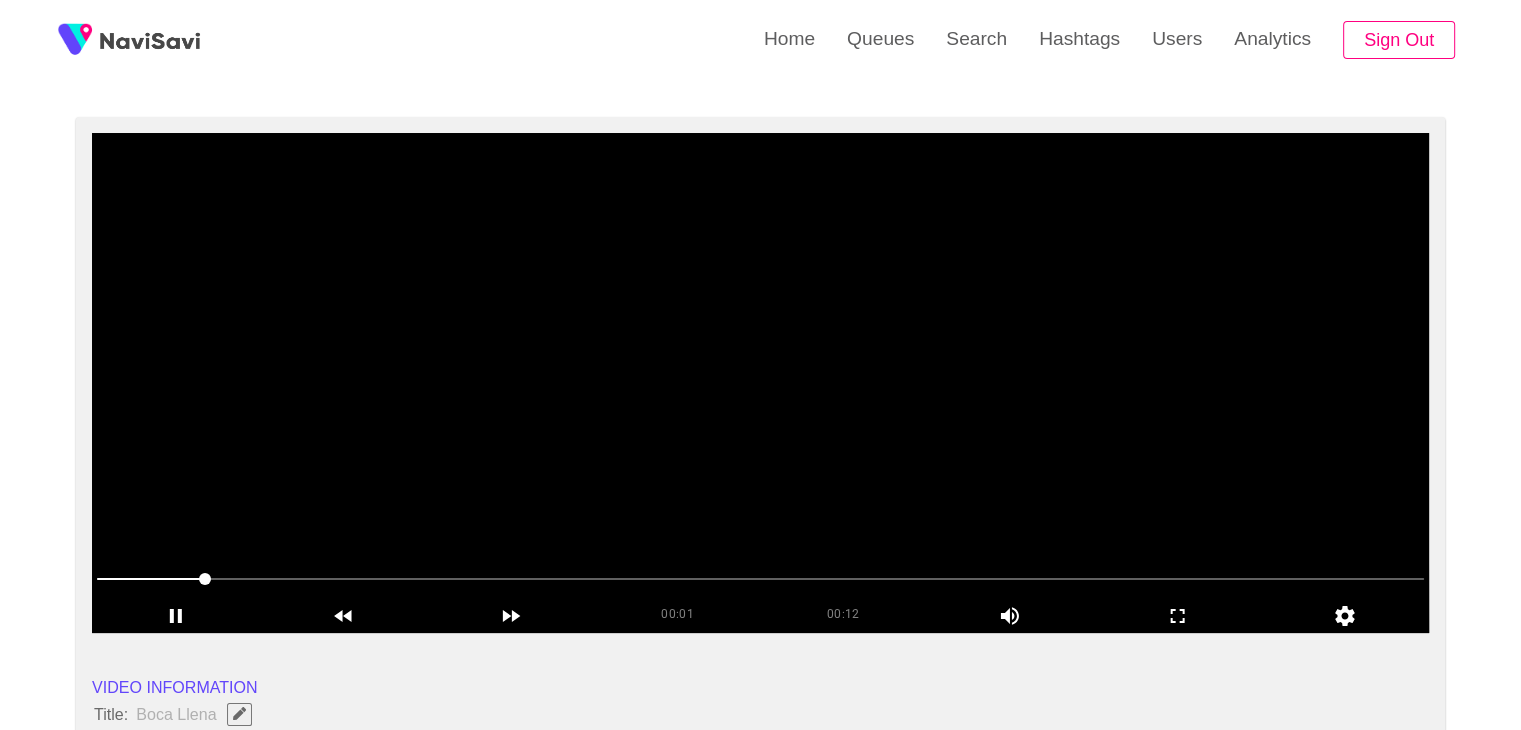 click at bounding box center (760, 383) 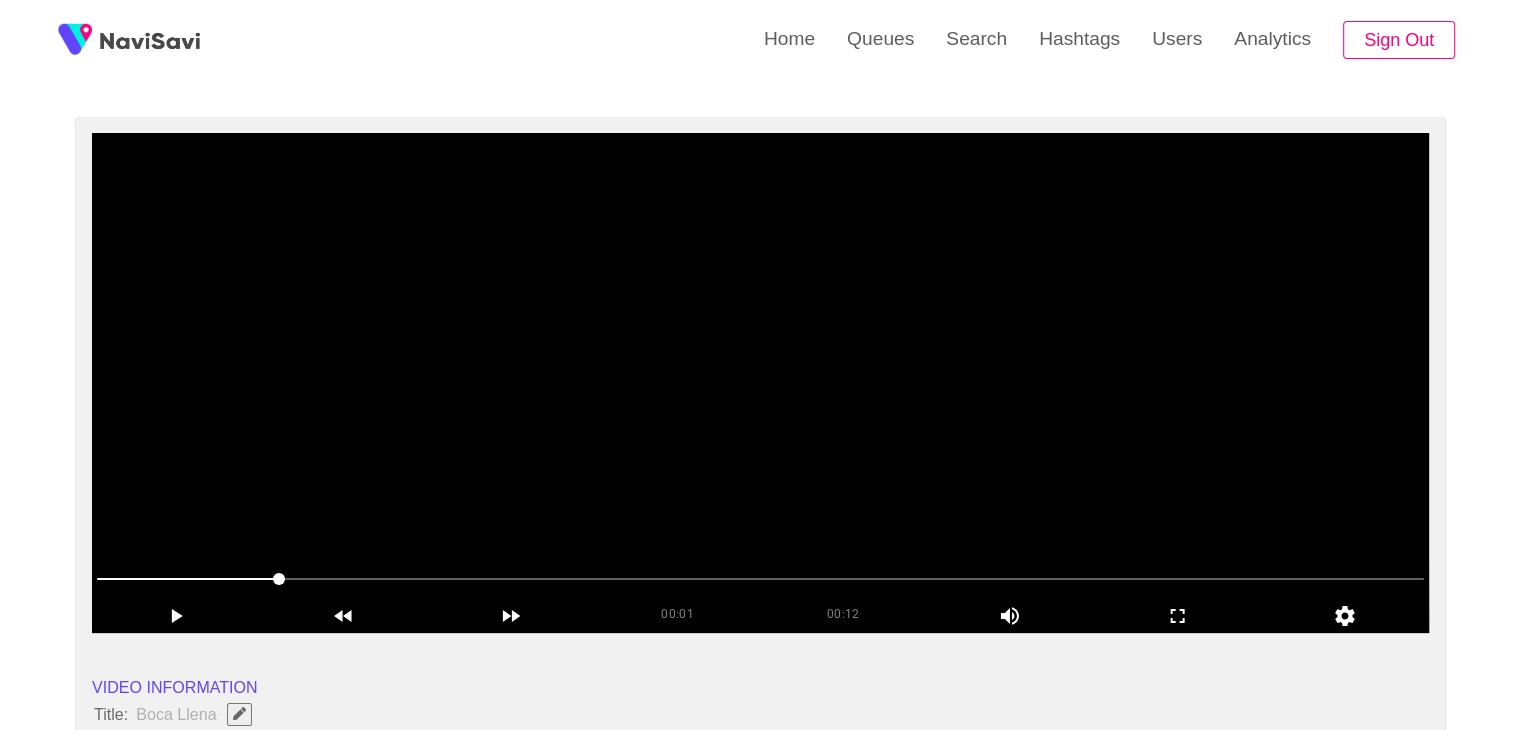 click at bounding box center (760, 383) 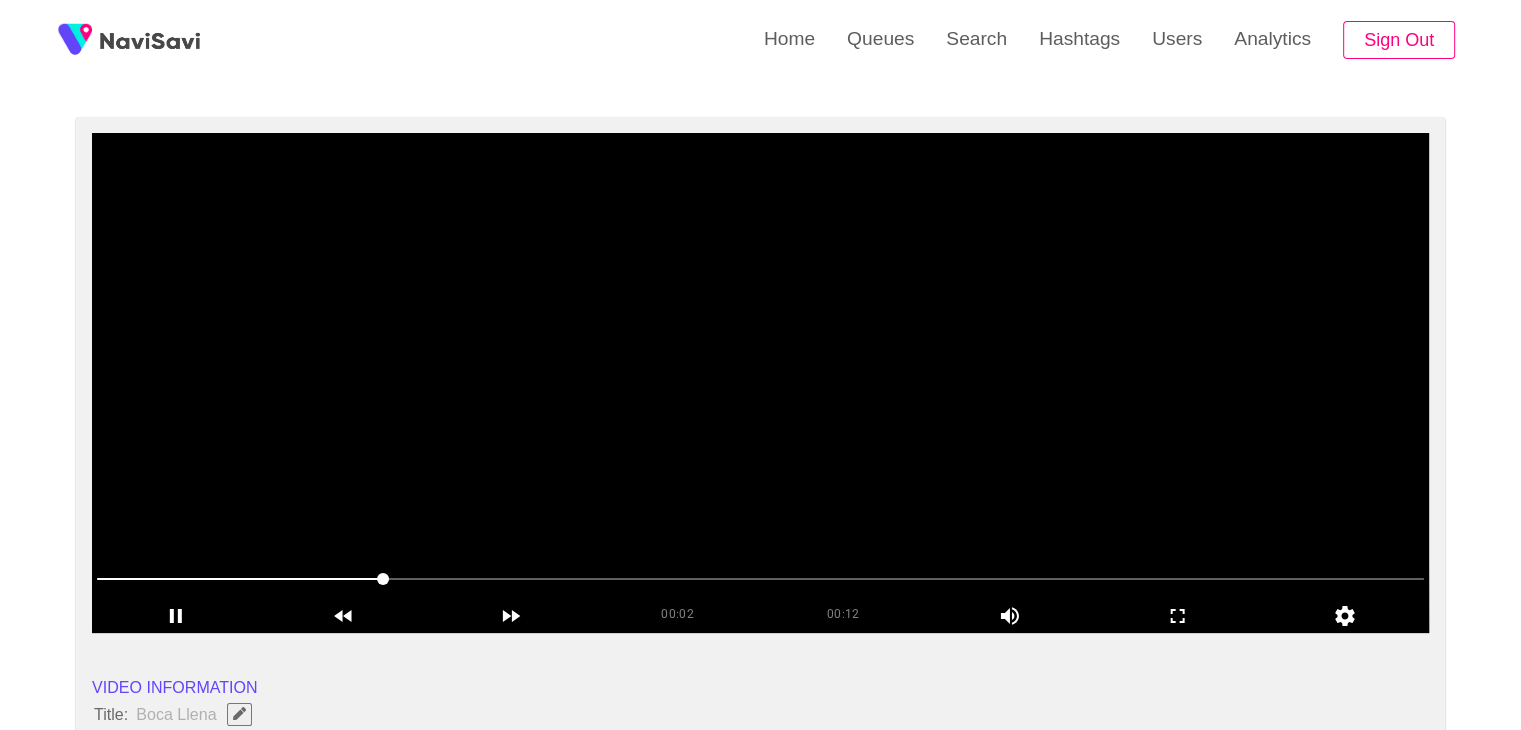 click at bounding box center [760, 383] 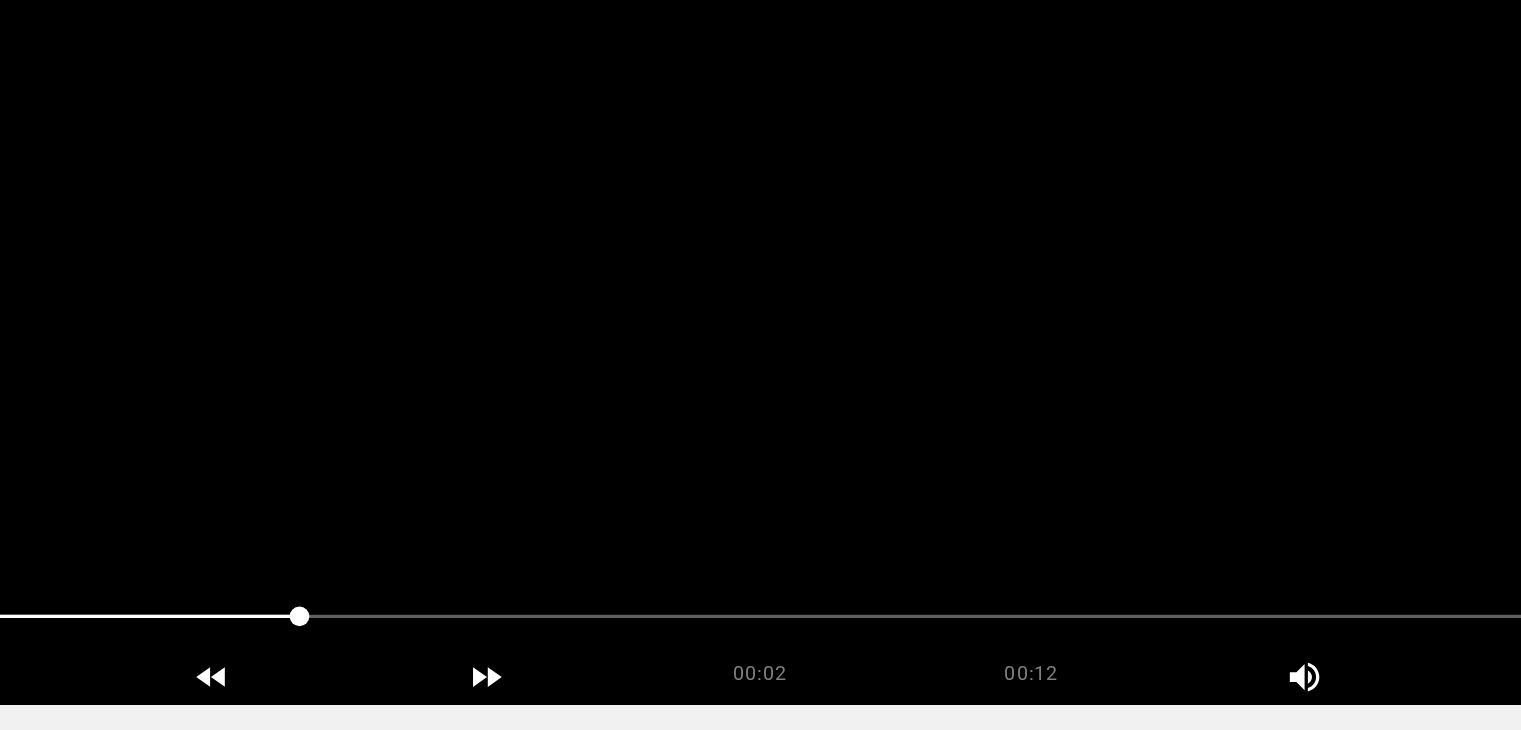 scroll, scrollTop: 132, scrollLeft: 0, axis: vertical 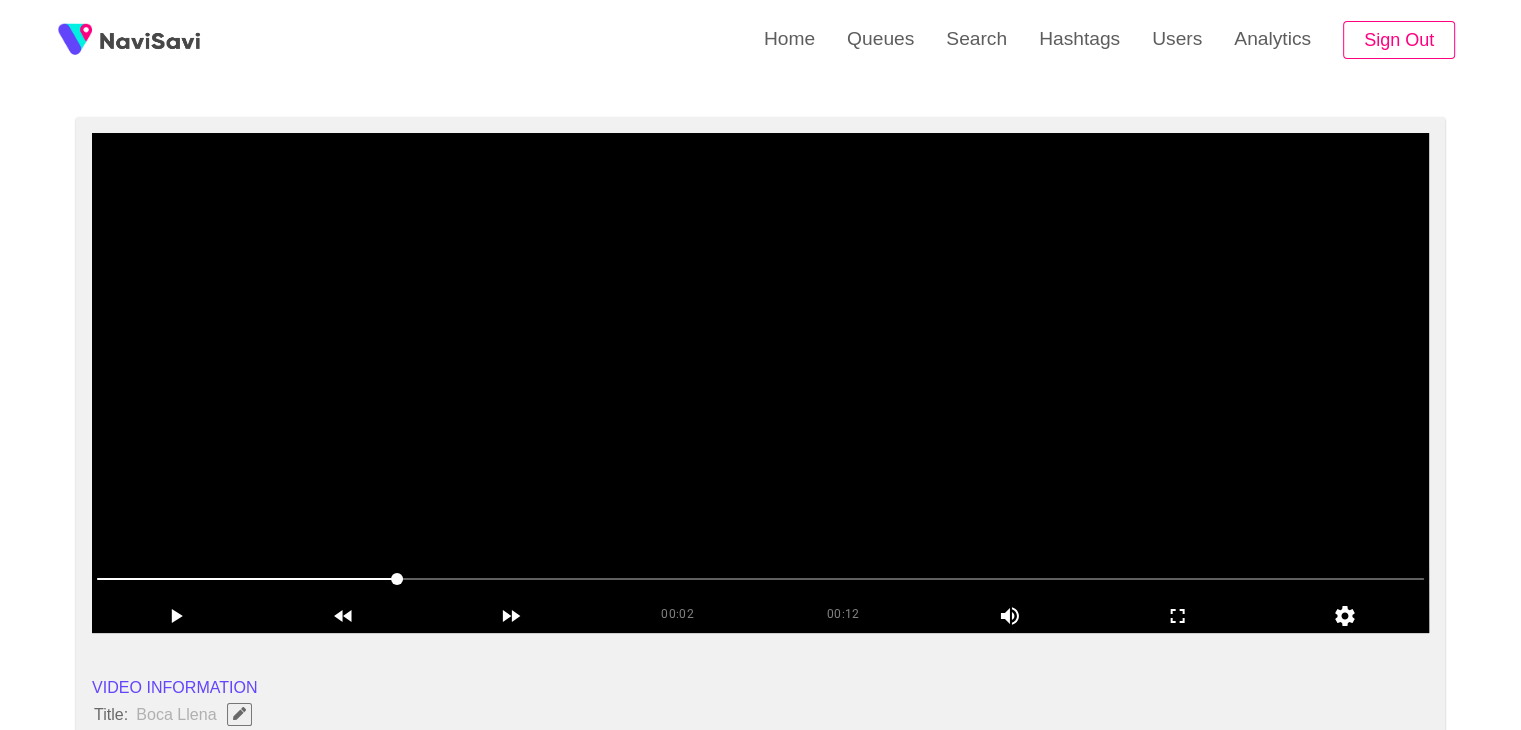 click at bounding box center [760, 383] 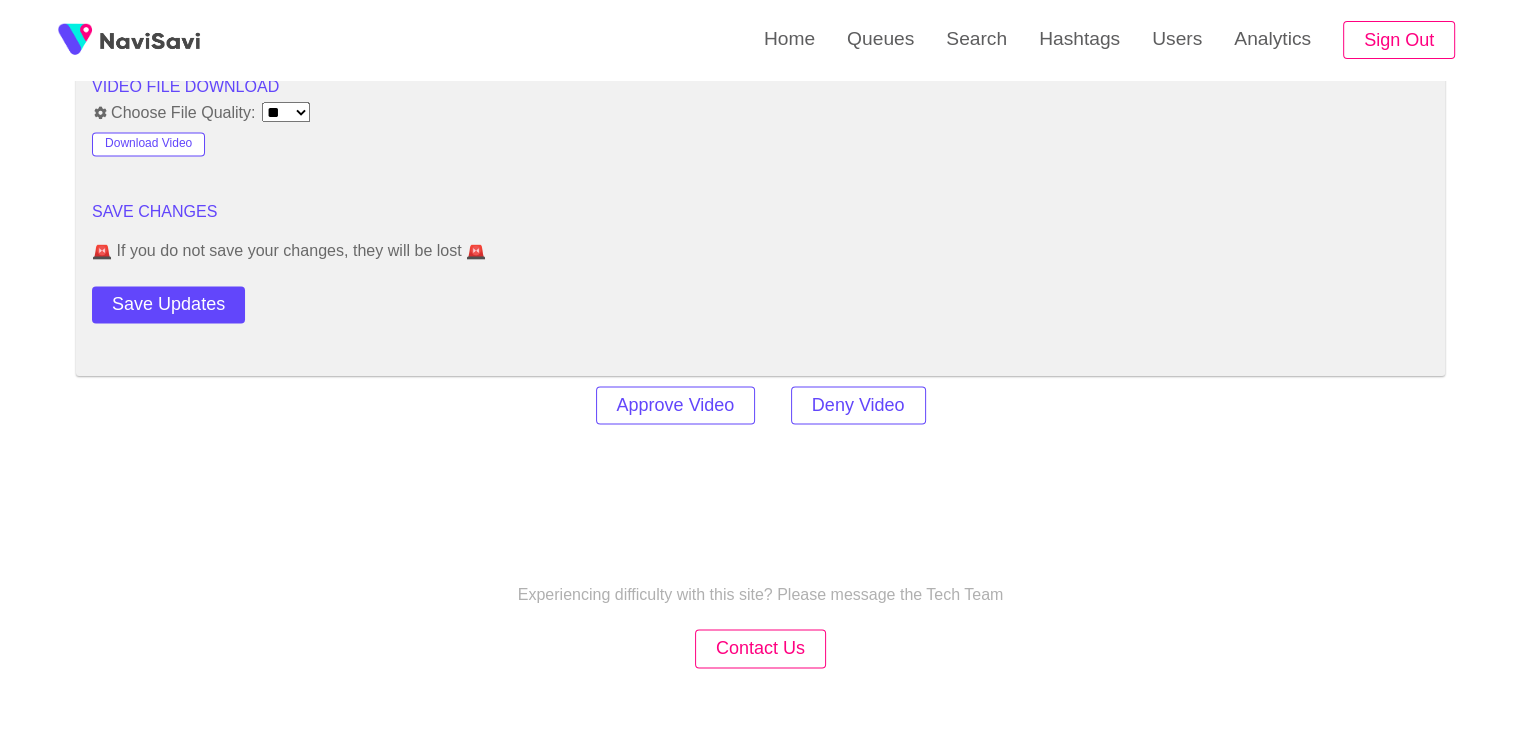 scroll, scrollTop: 2736, scrollLeft: 0, axis: vertical 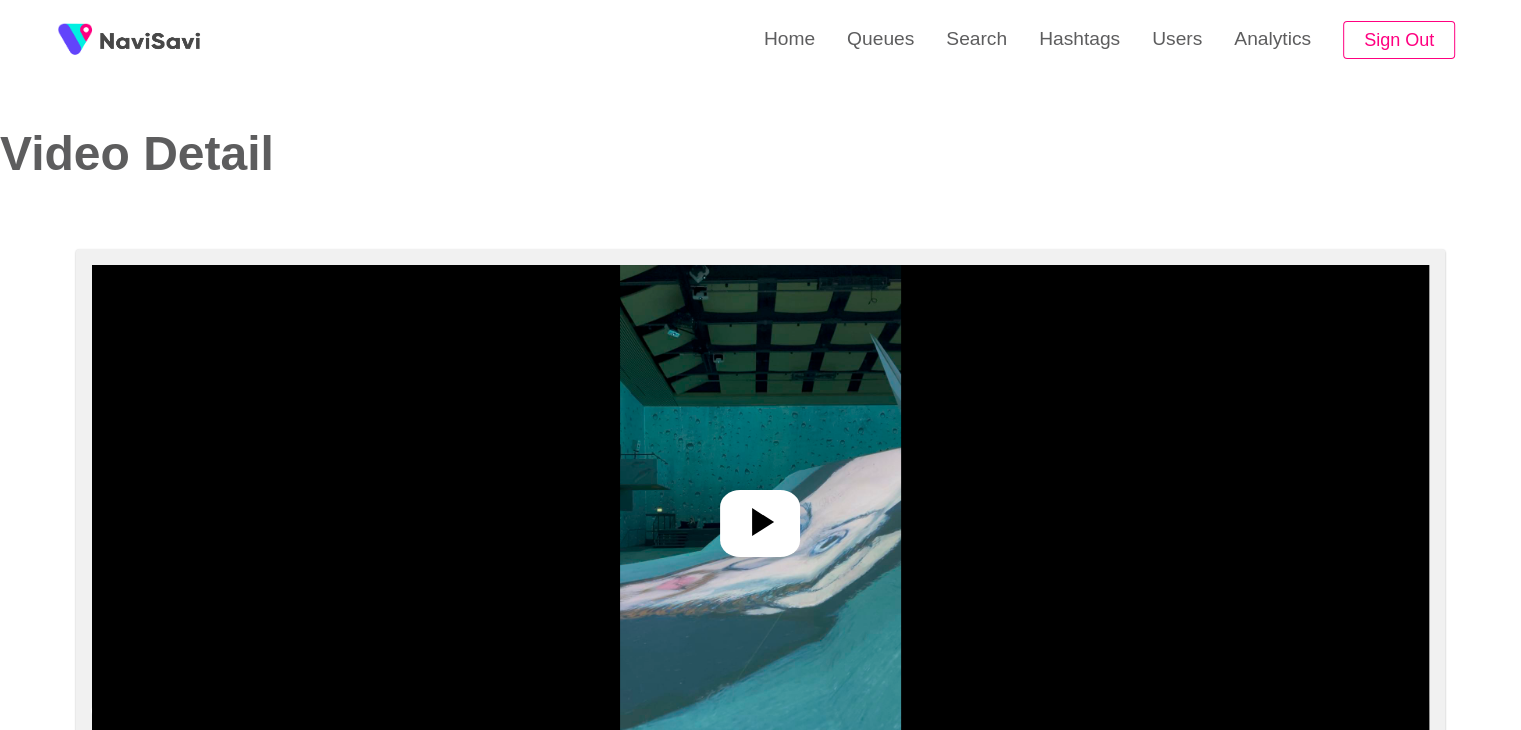click at bounding box center (760, 515) 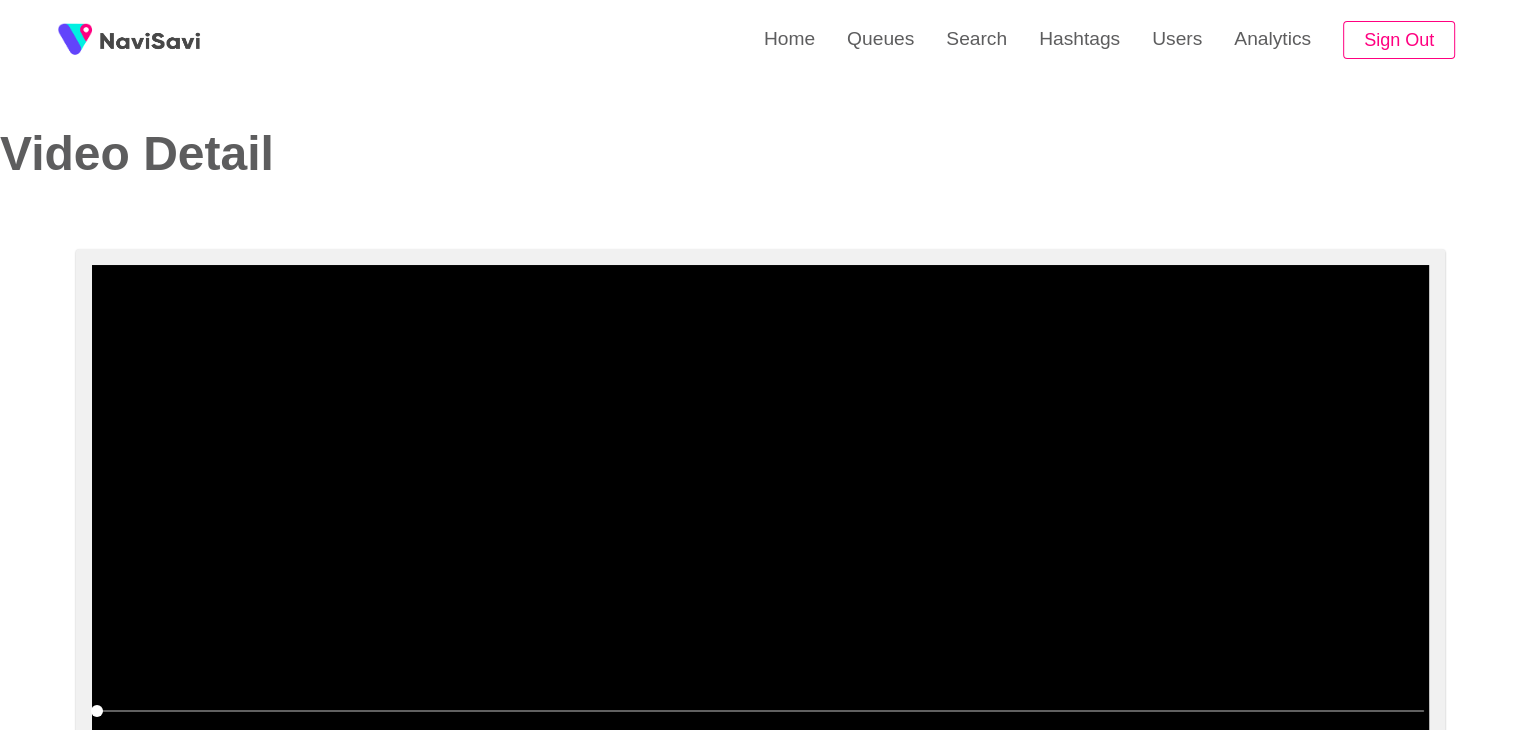 scroll, scrollTop: 36, scrollLeft: 0, axis: vertical 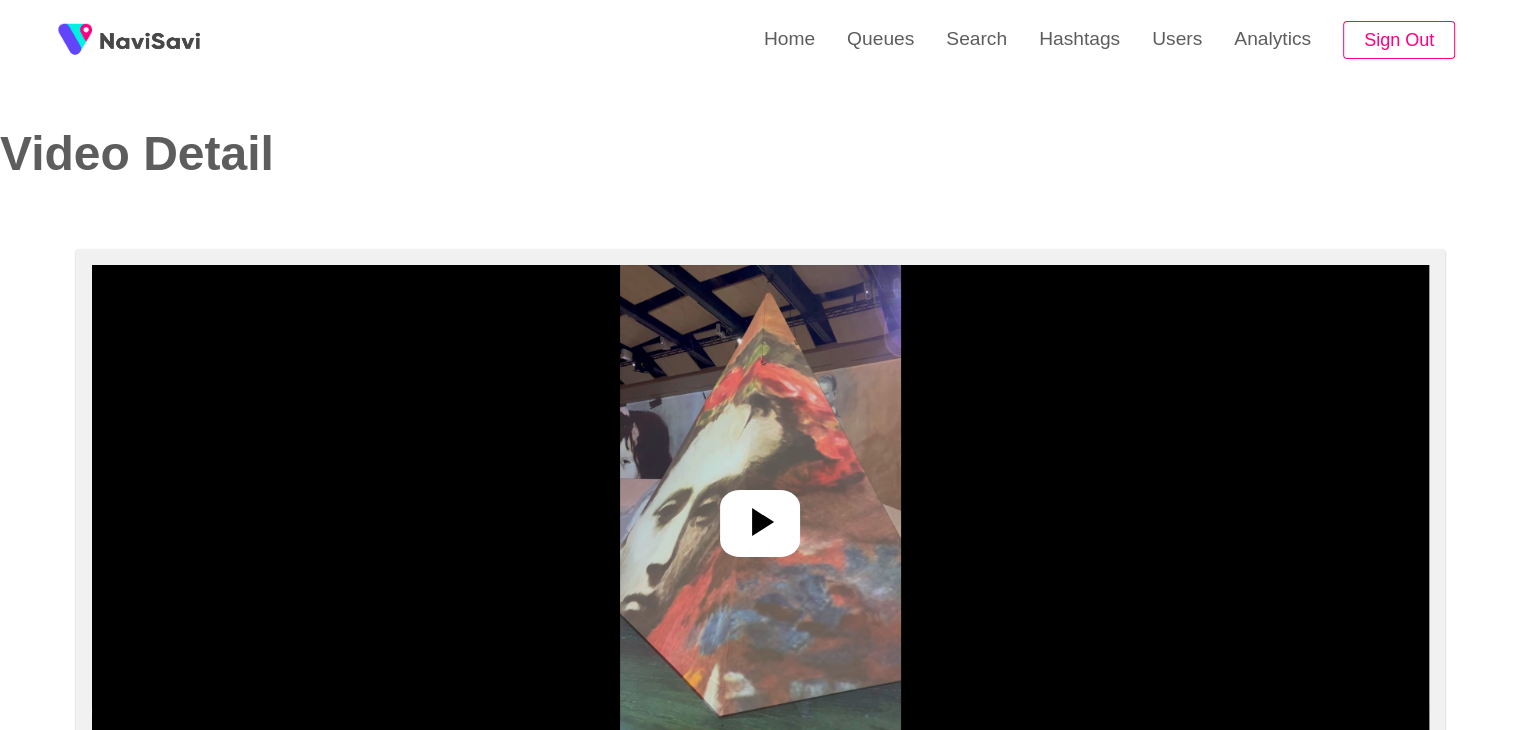 click at bounding box center [760, 515] 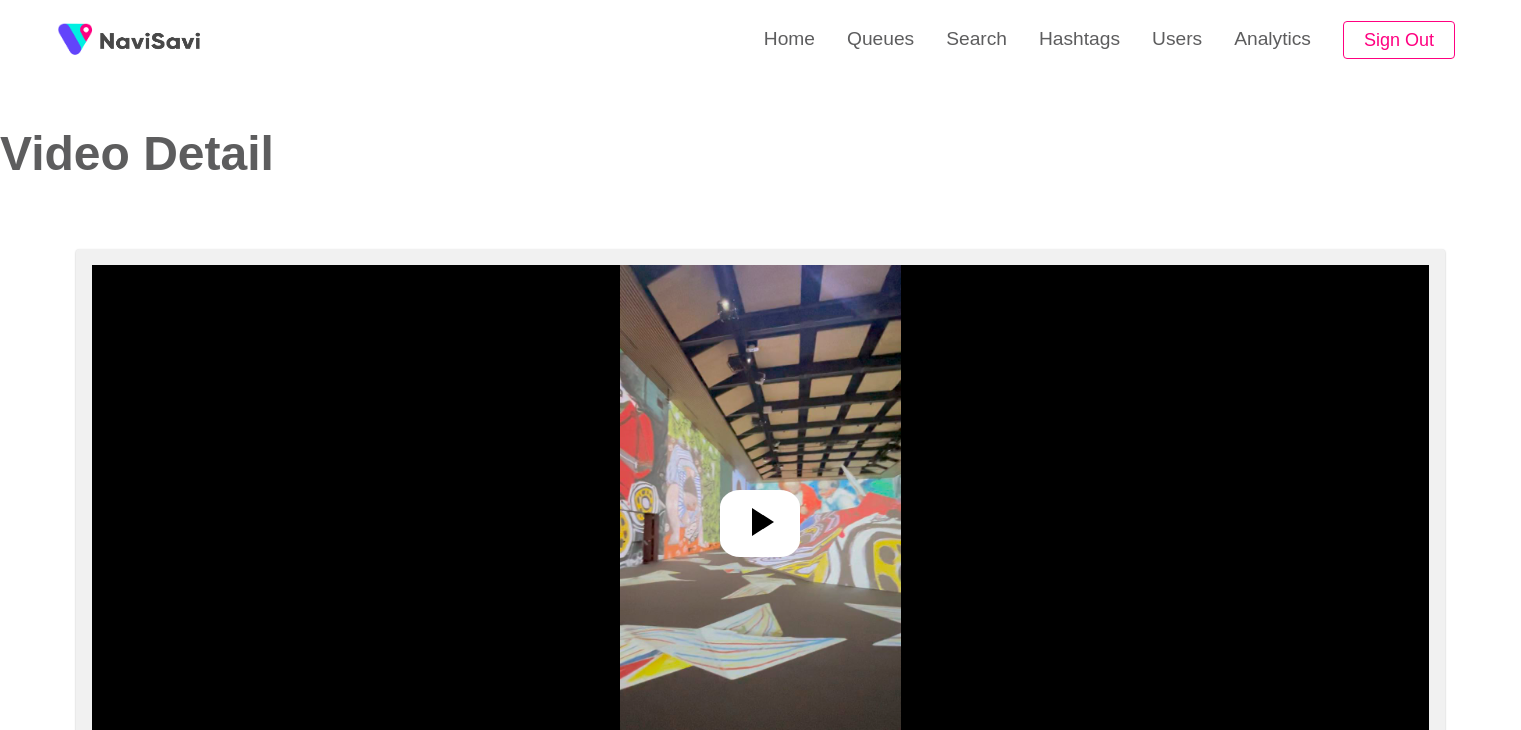 scroll, scrollTop: 0, scrollLeft: 0, axis: both 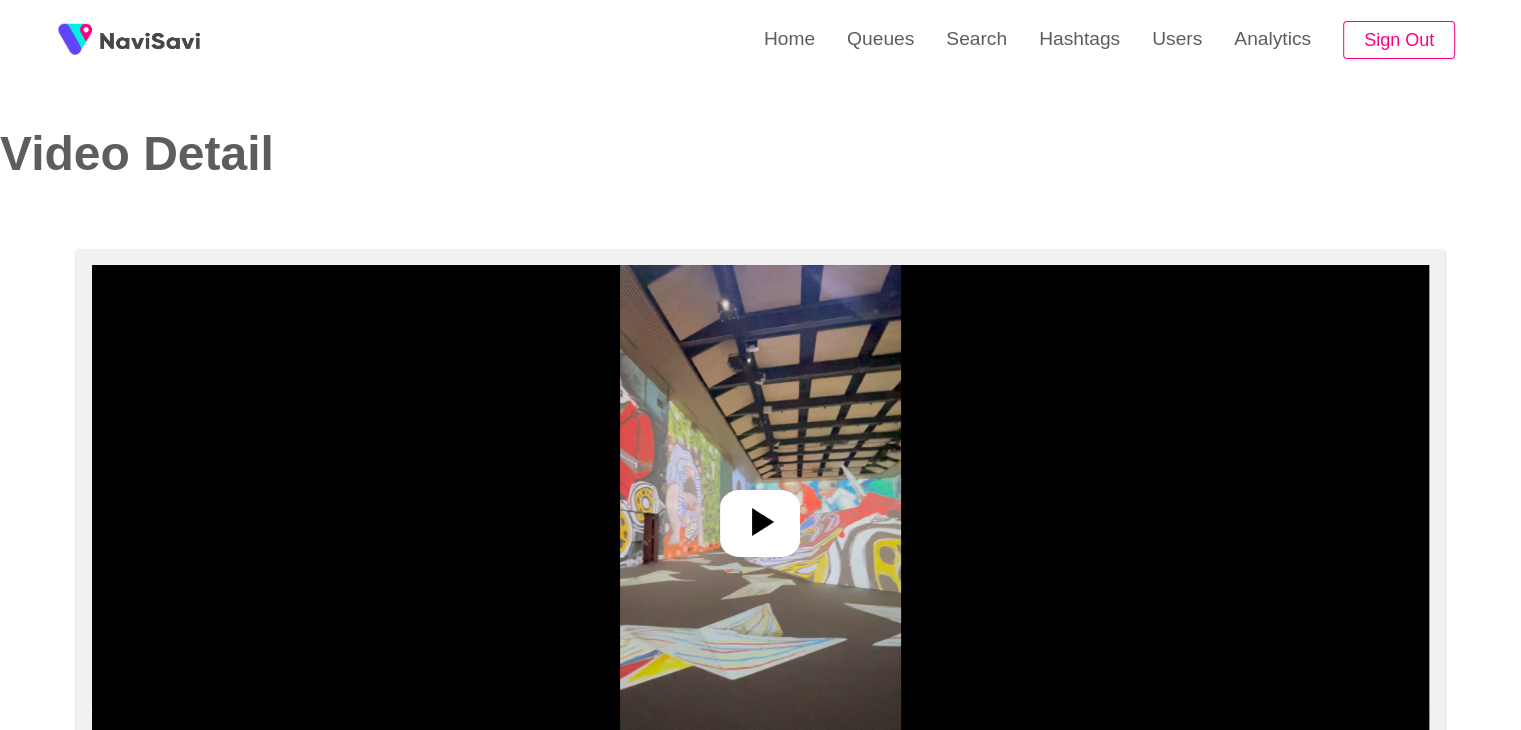click at bounding box center (760, 515) 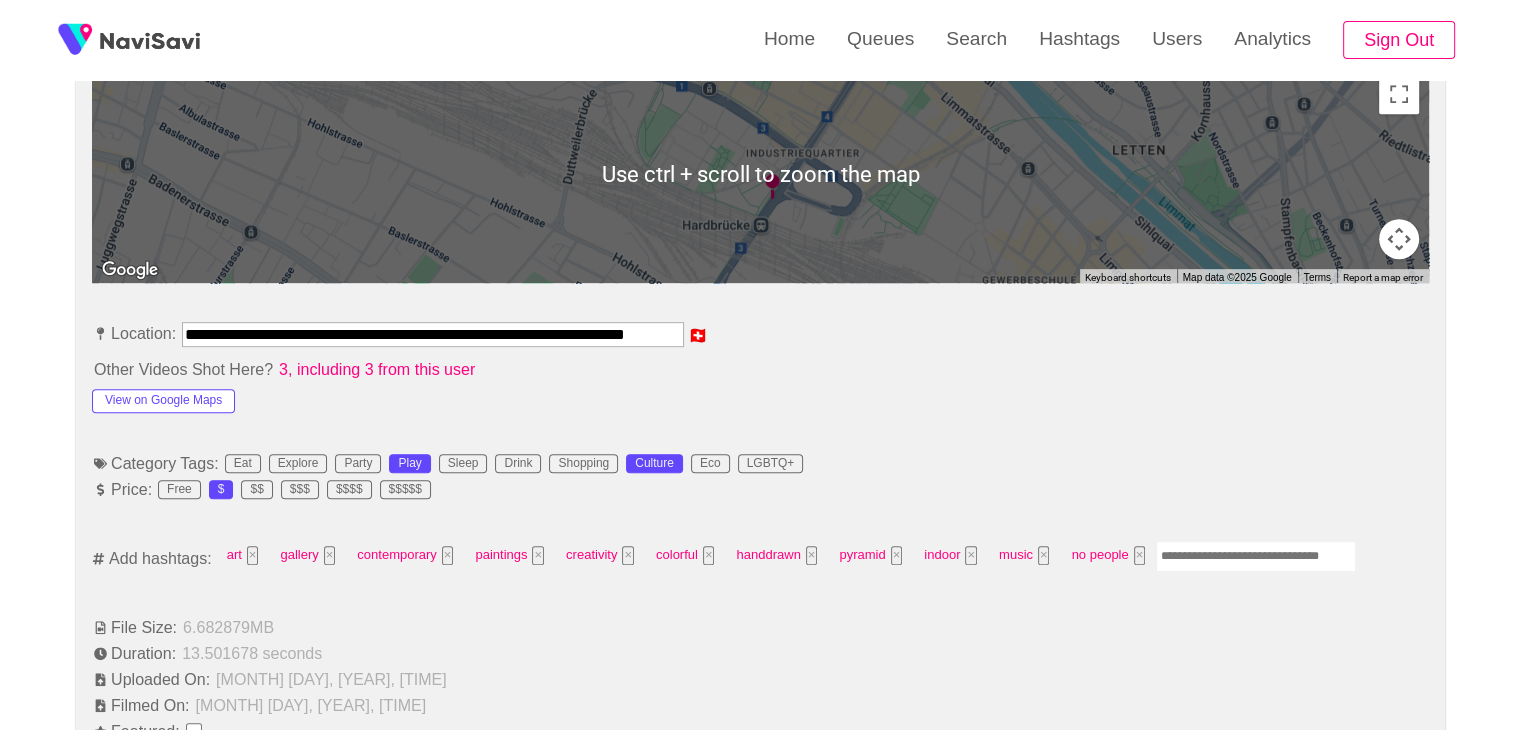 scroll, scrollTop: 964, scrollLeft: 0, axis: vertical 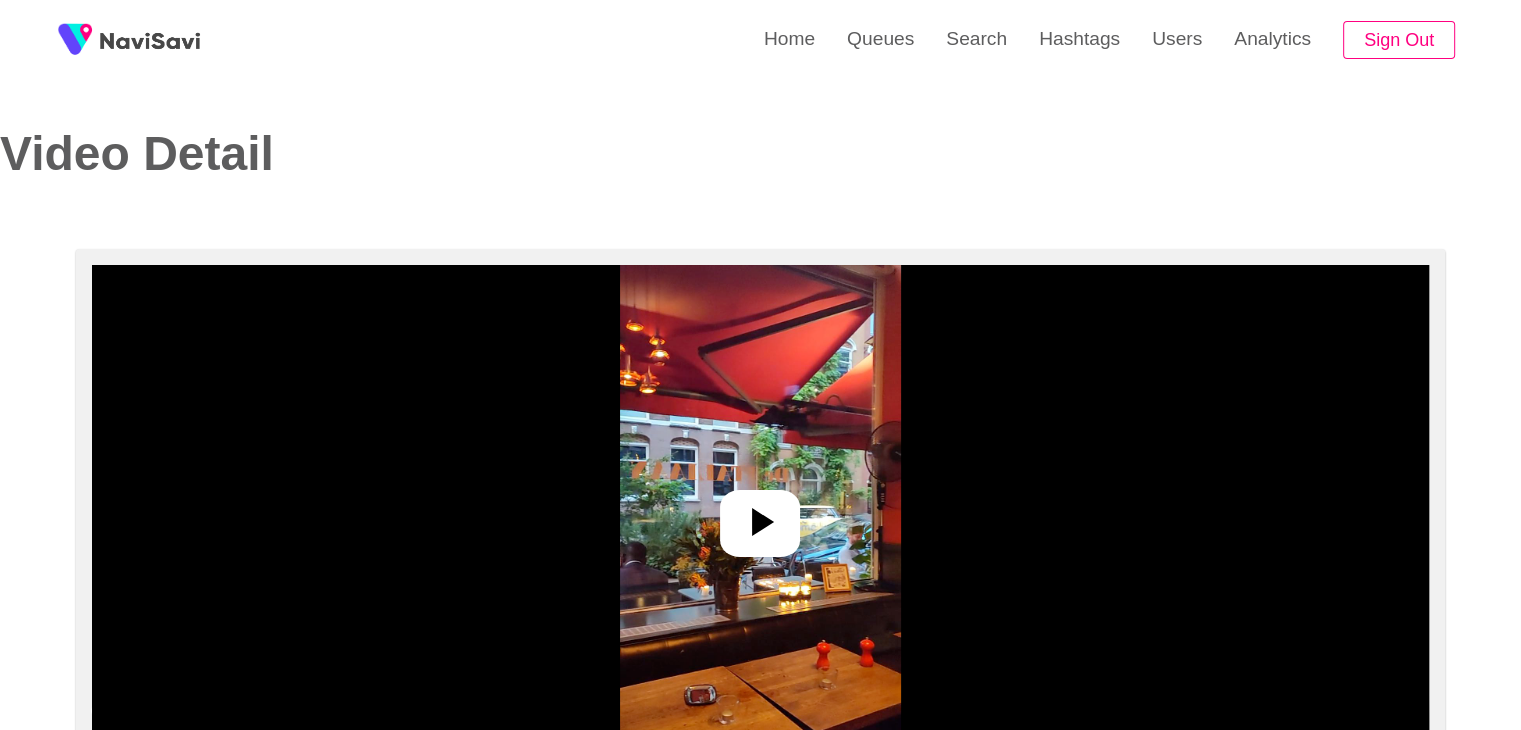 click at bounding box center (760, 515) 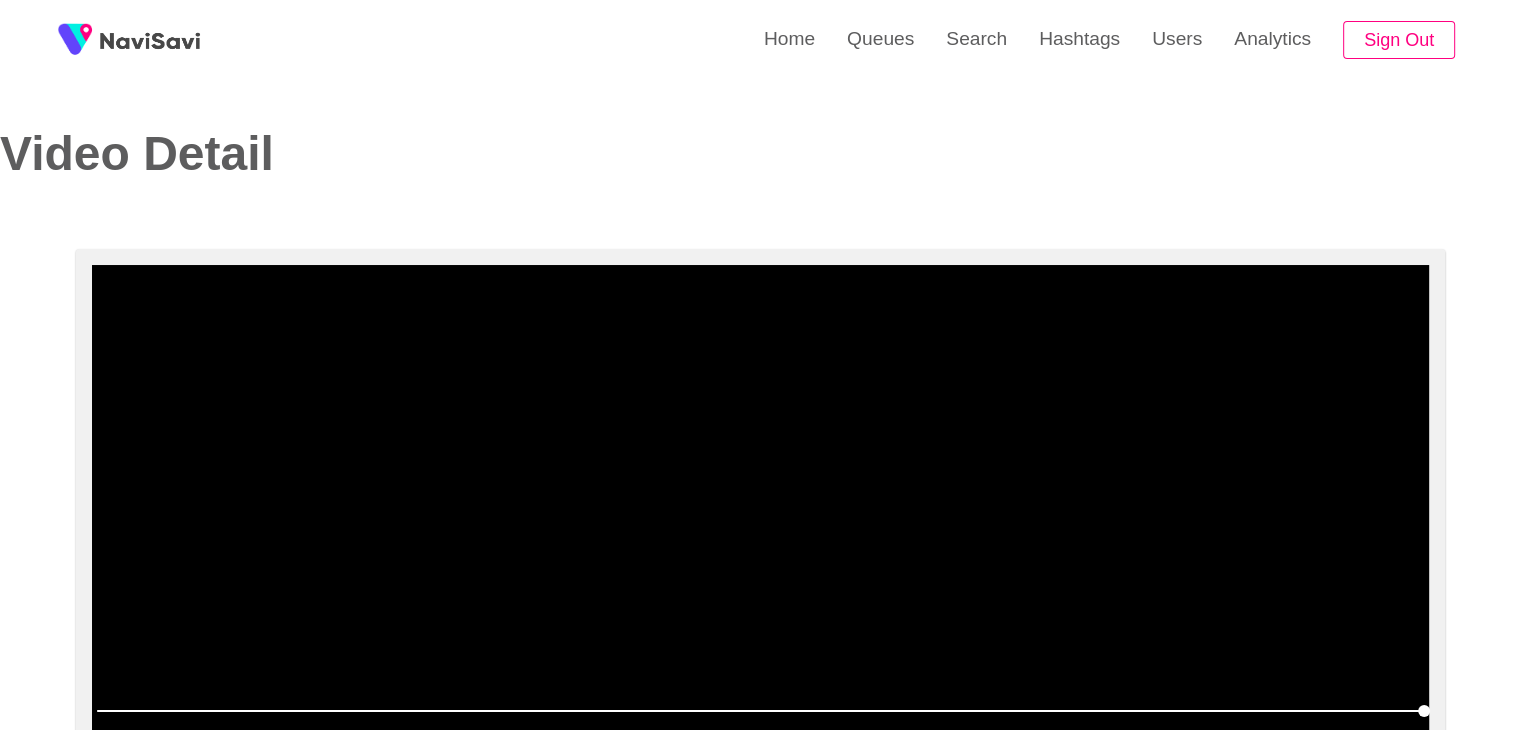 click at bounding box center (760, 515) 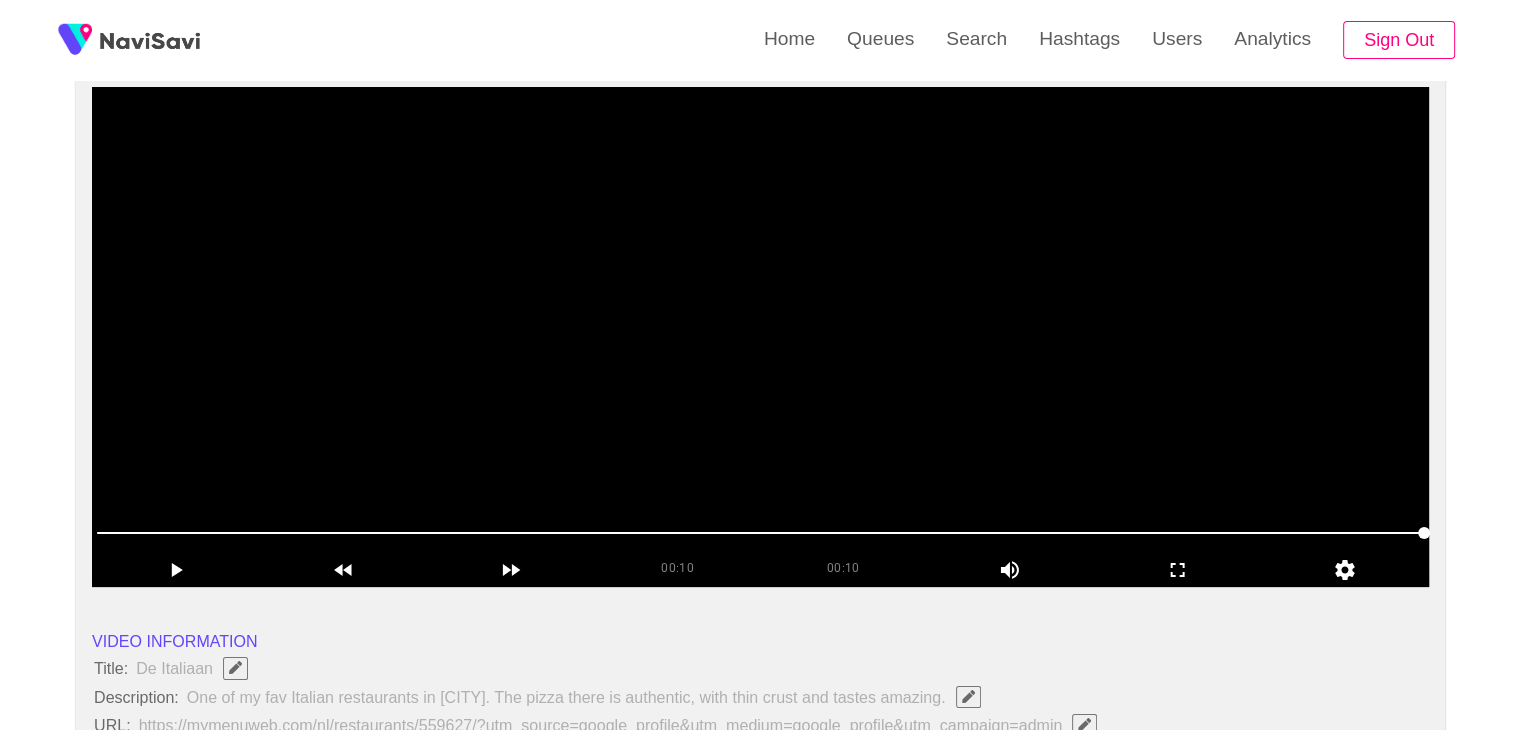 scroll, scrollTop: 170, scrollLeft: 0, axis: vertical 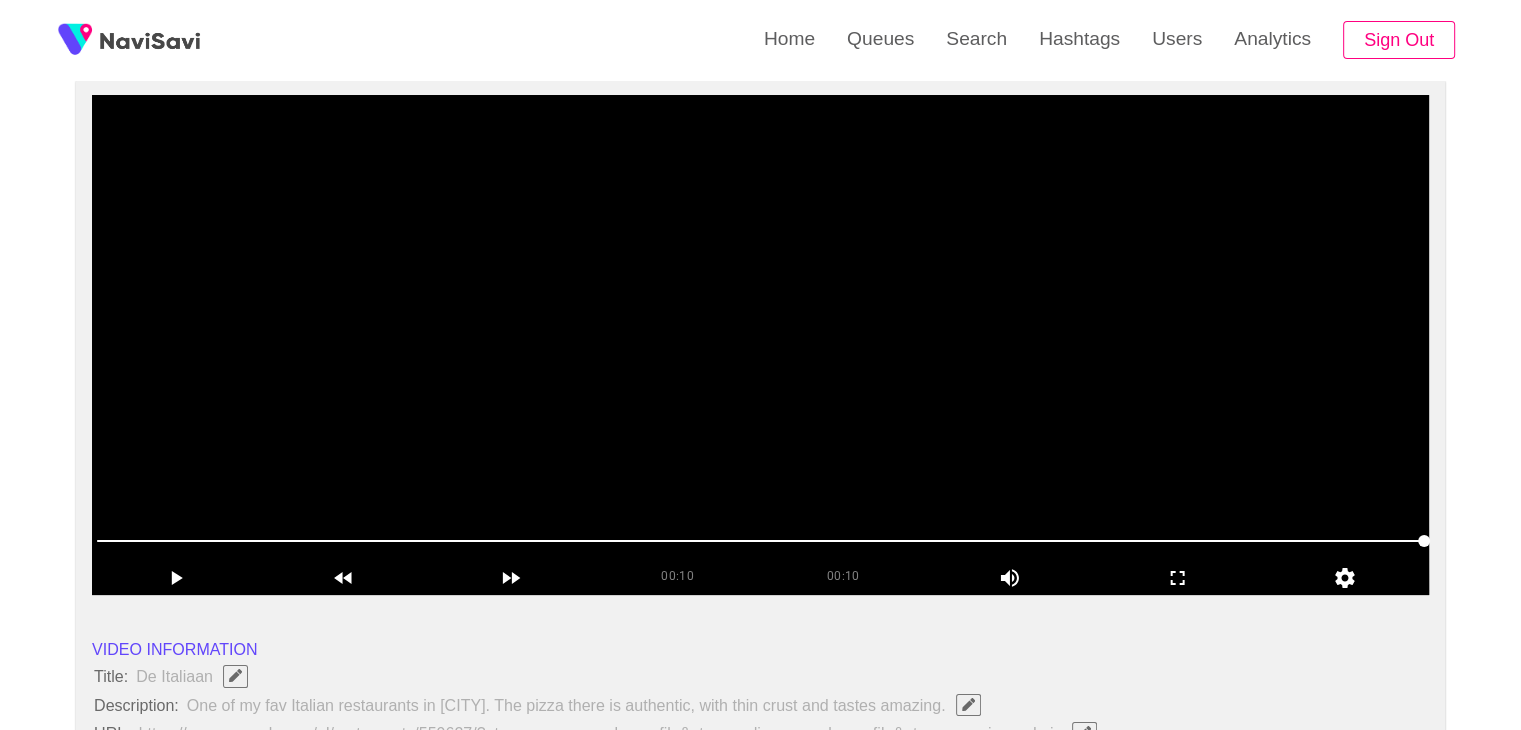 click at bounding box center [760, 345] 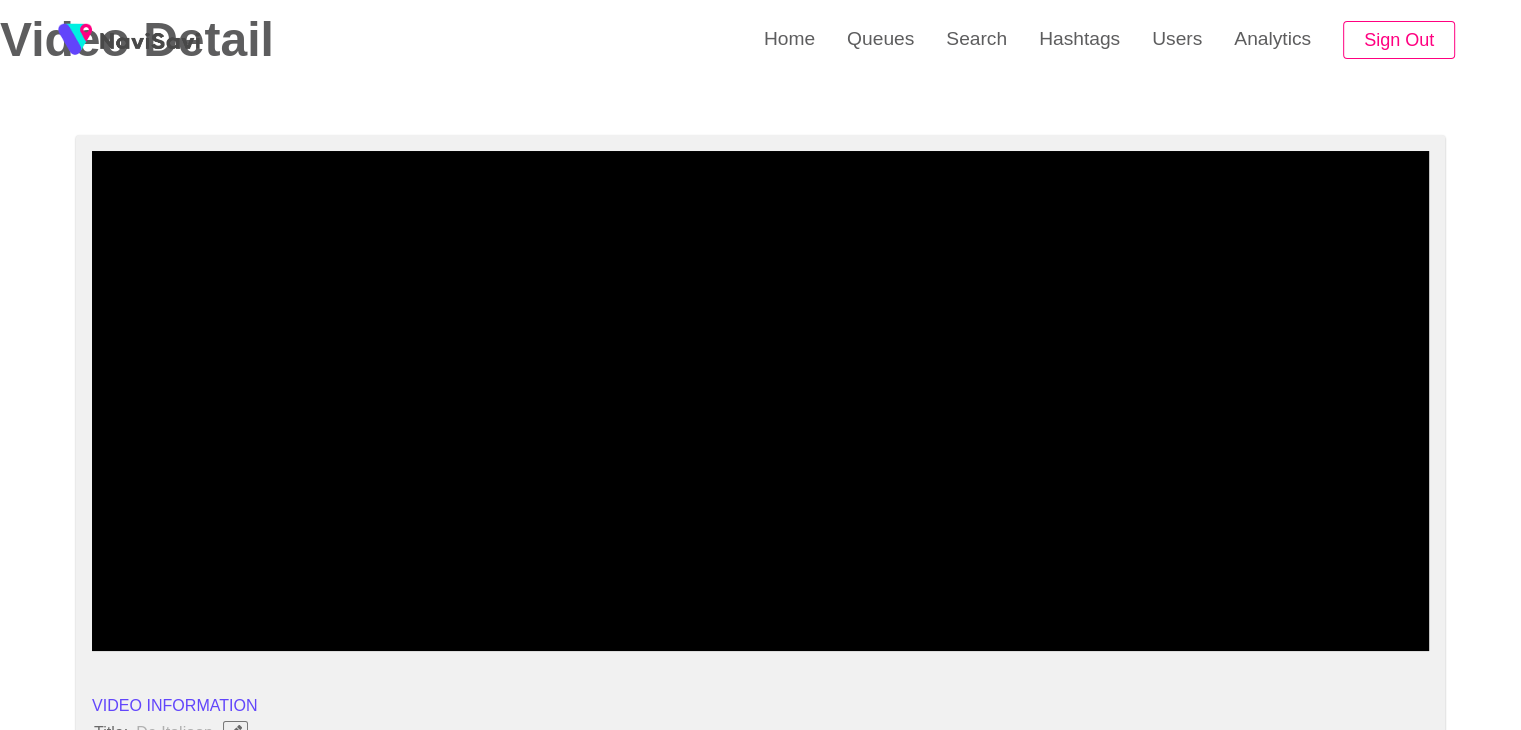 scroll, scrollTop: 0, scrollLeft: 0, axis: both 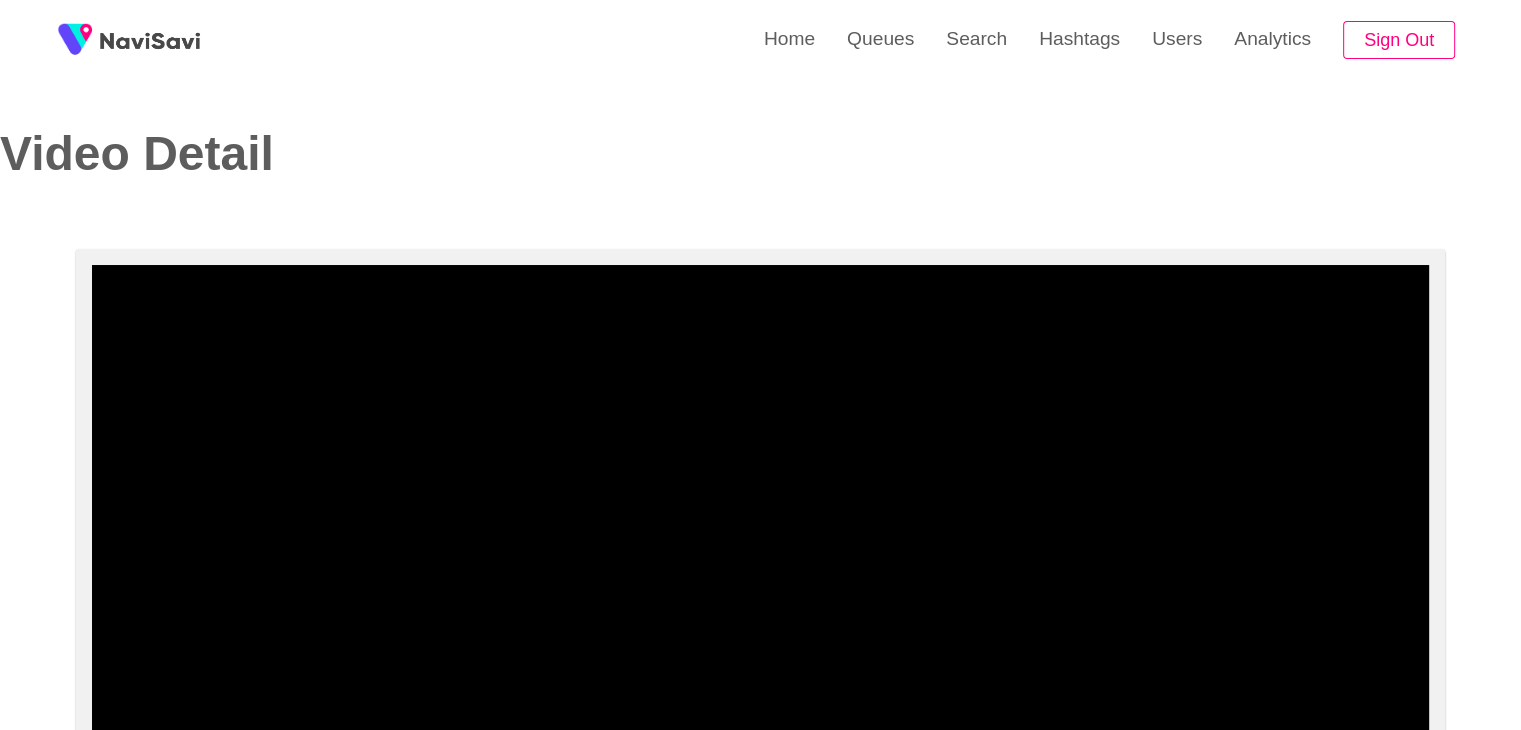 click at bounding box center (760, 515) 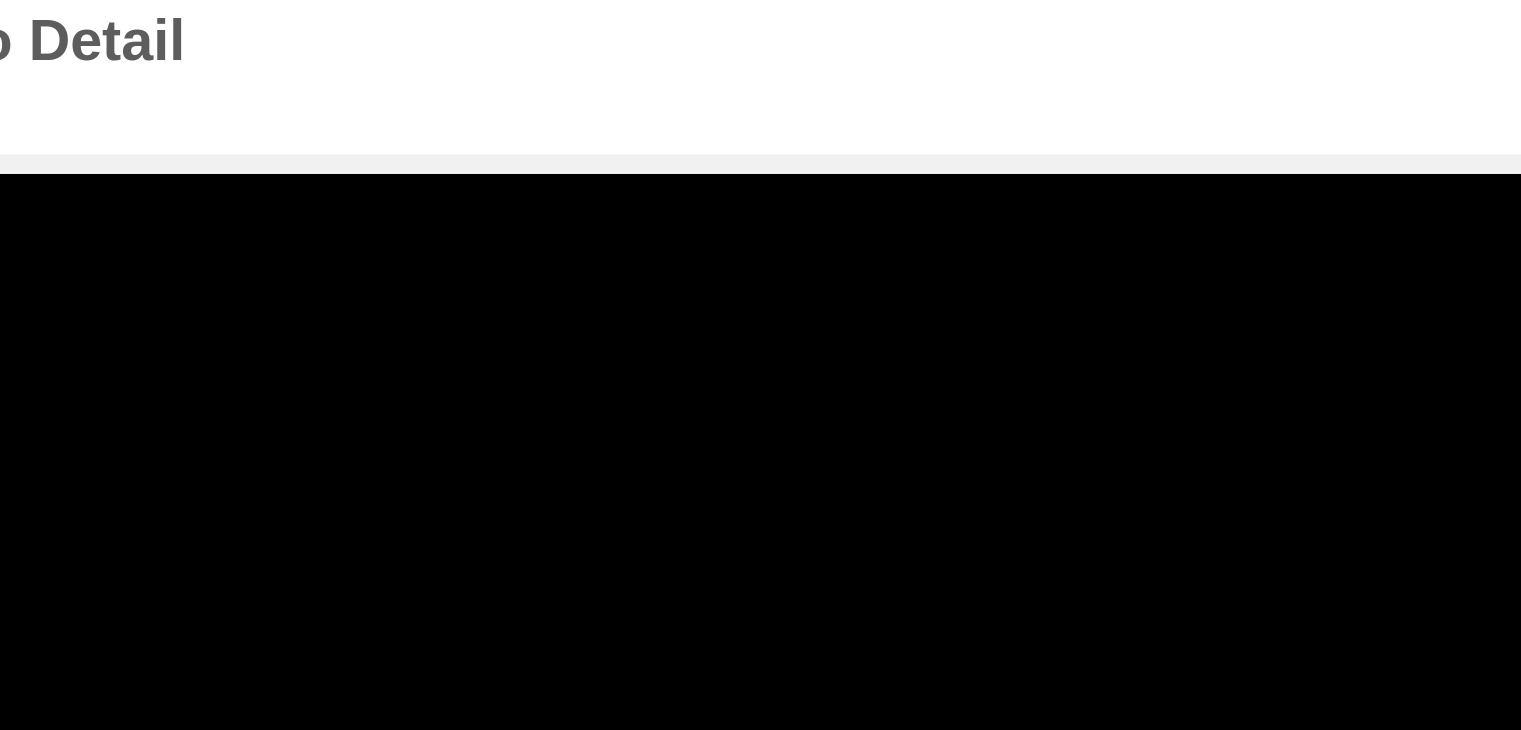scroll, scrollTop: 0, scrollLeft: 0, axis: both 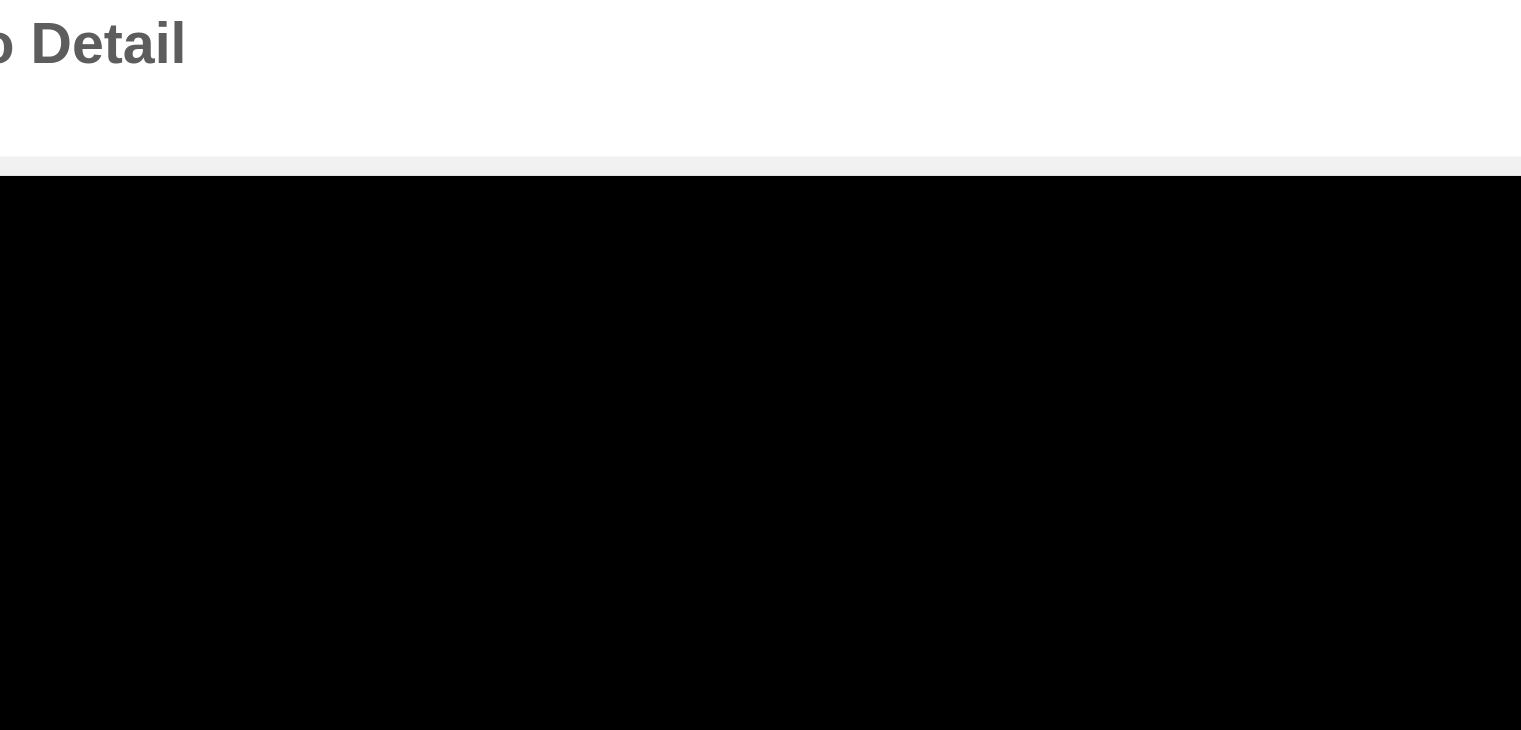 click at bounding box center (760, 515) 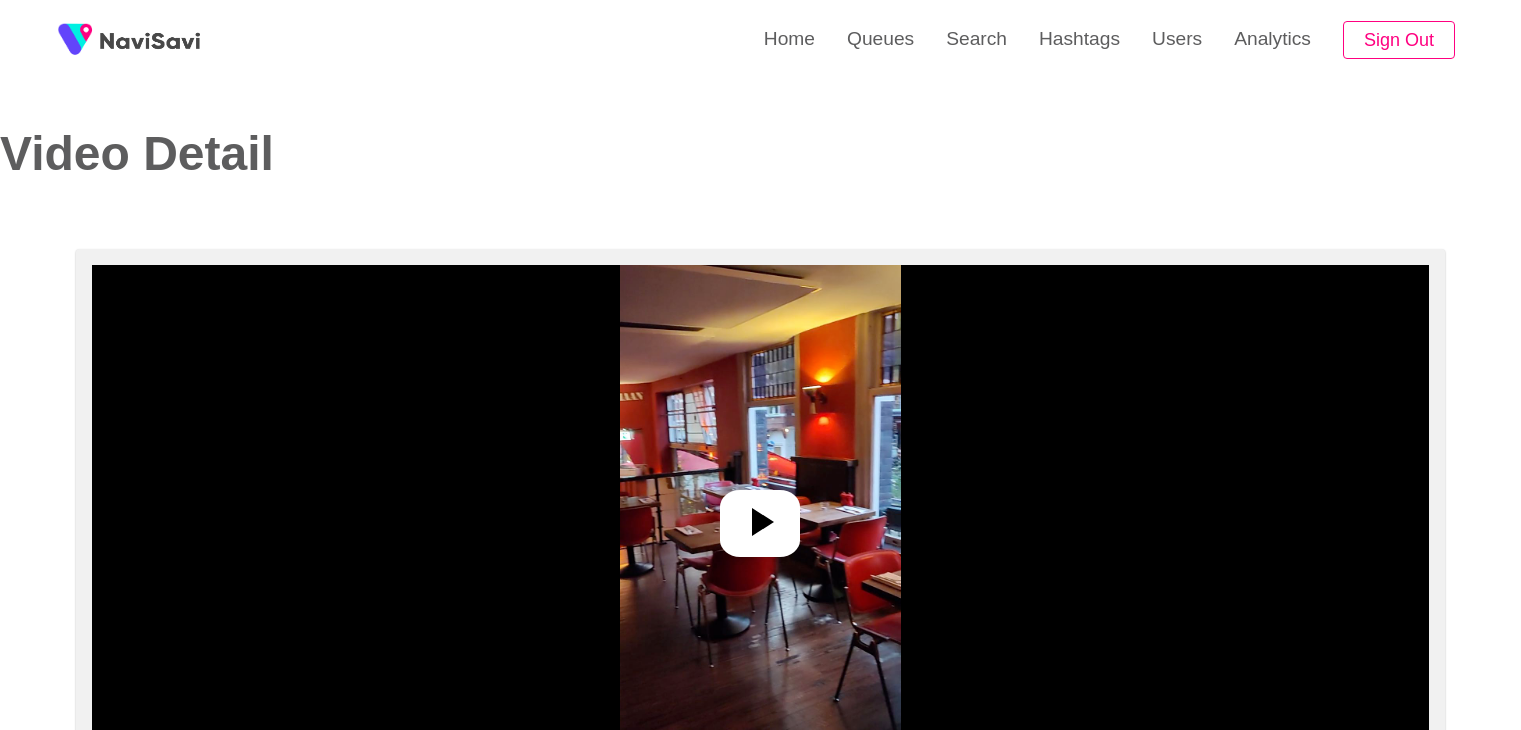 scroll, scrollTop: 0, scrollLeft: 0, axis: both 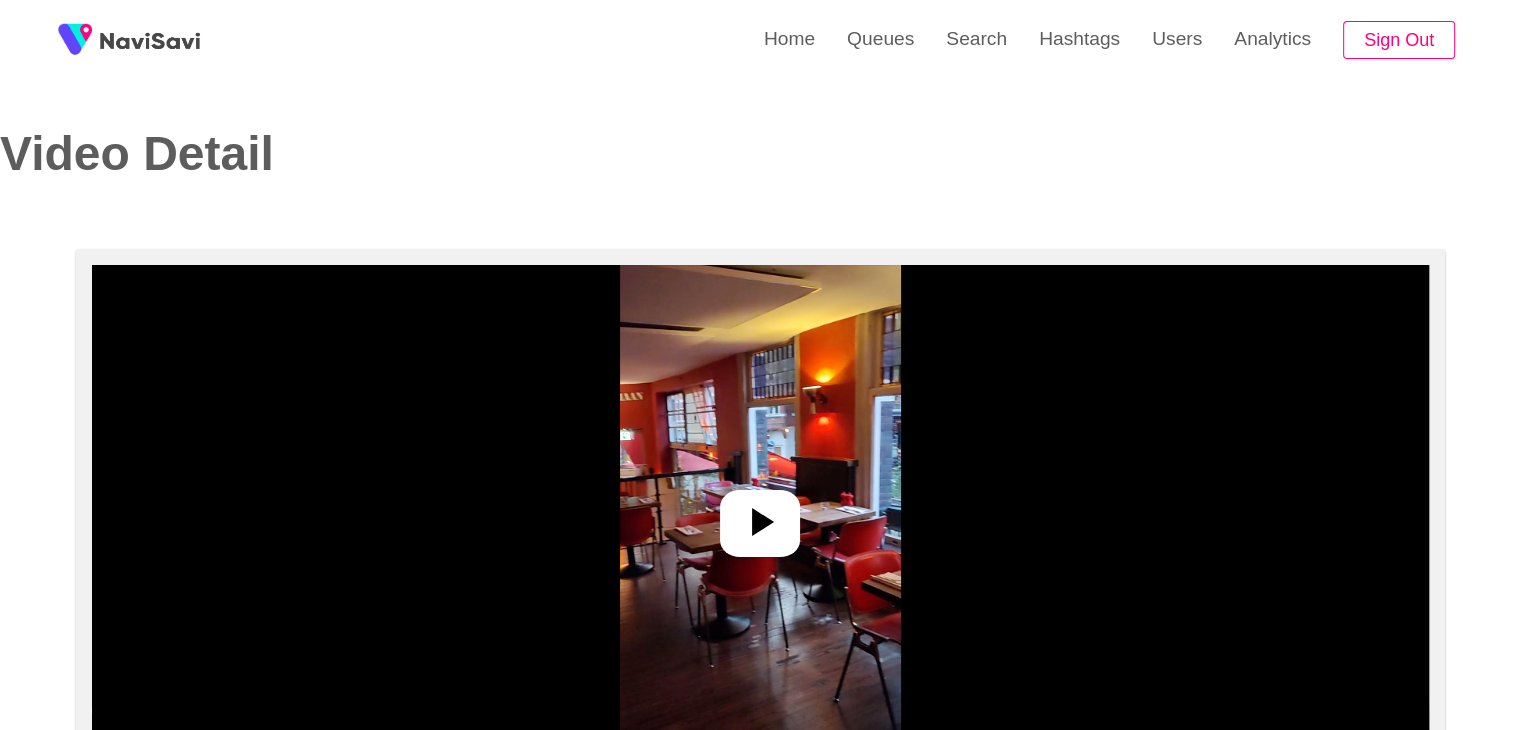 click at bounding box center [760, 515] 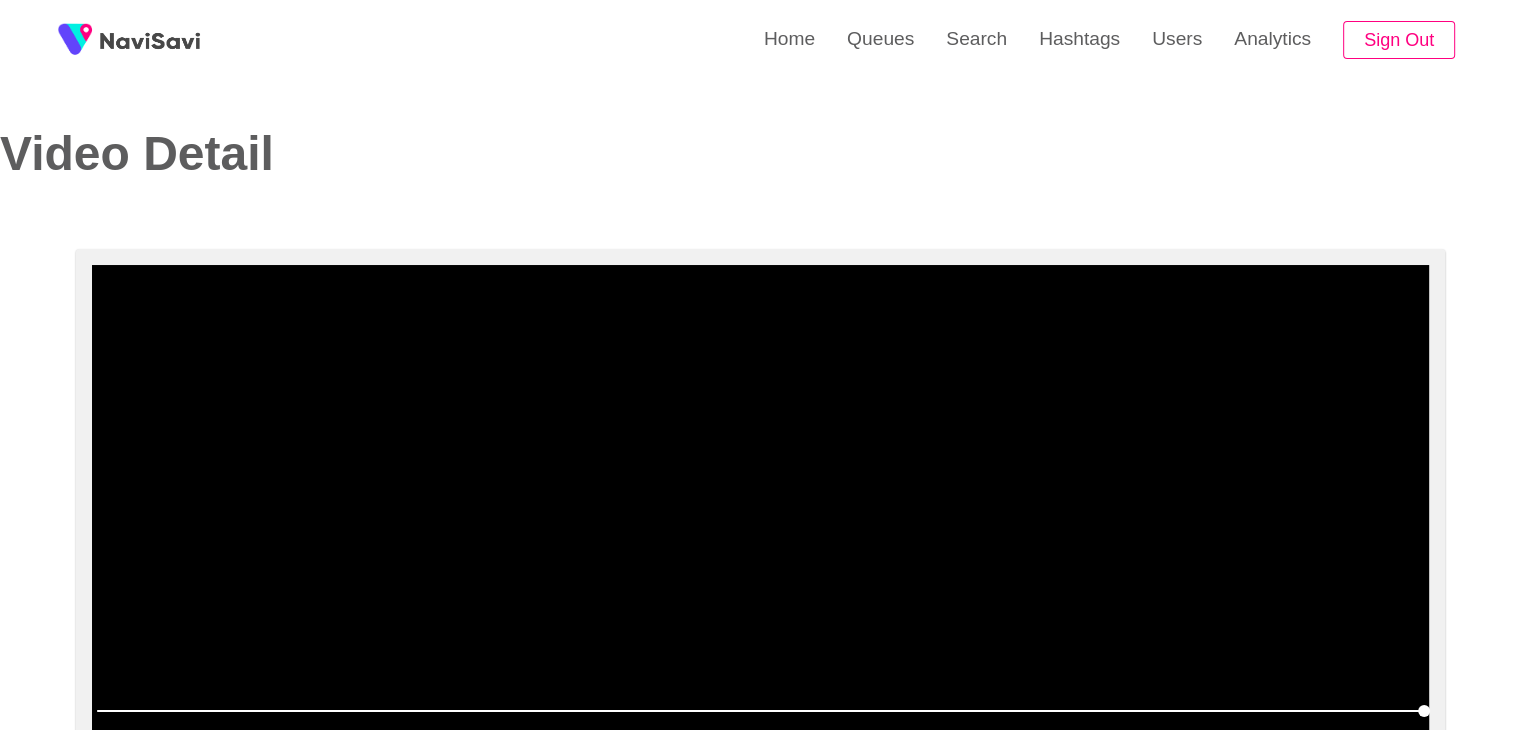 click at bounding box center [760, 515] 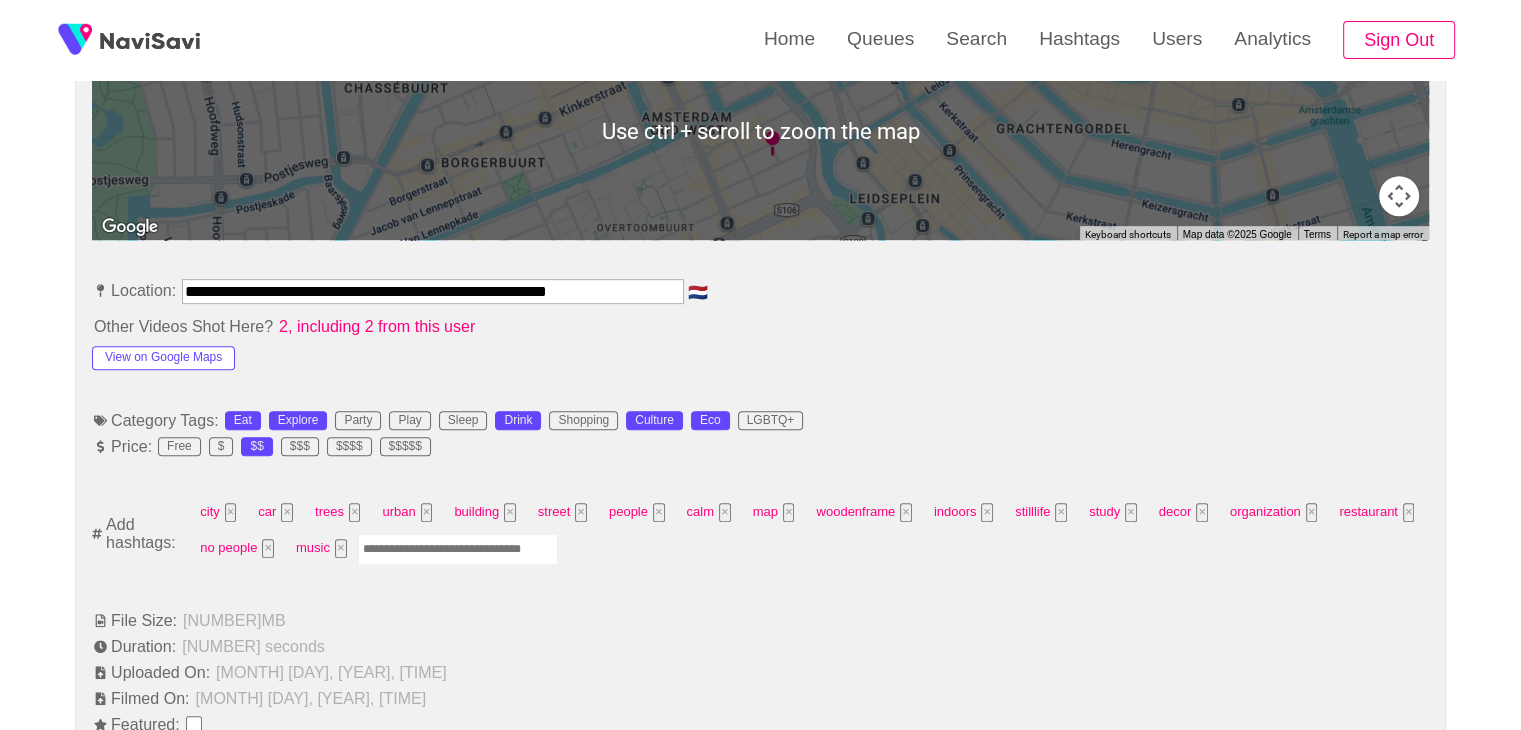 scroll, scrollTop: 1012, scrollLeft: 0, axis: vertical 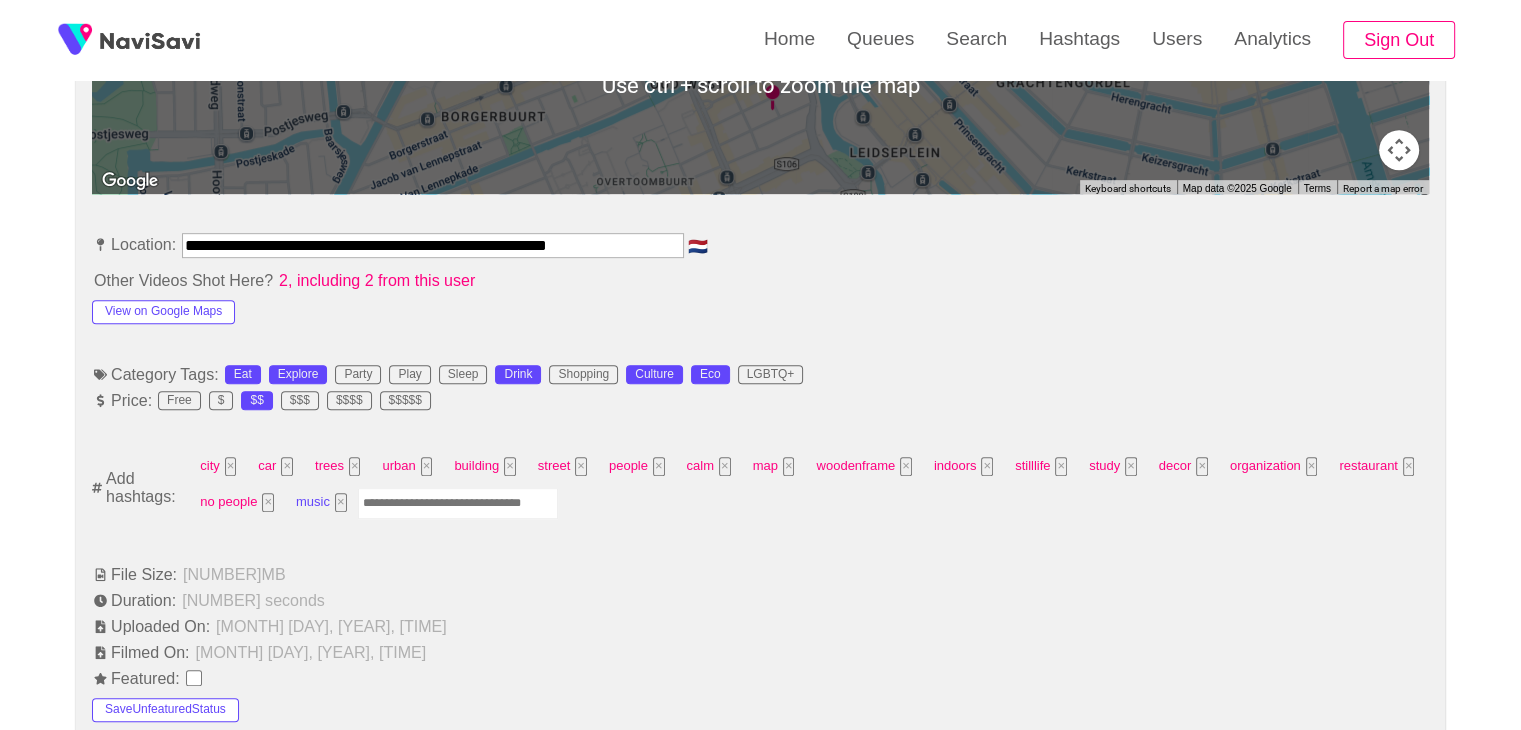 click on "×" at bounding box center (341, 502) 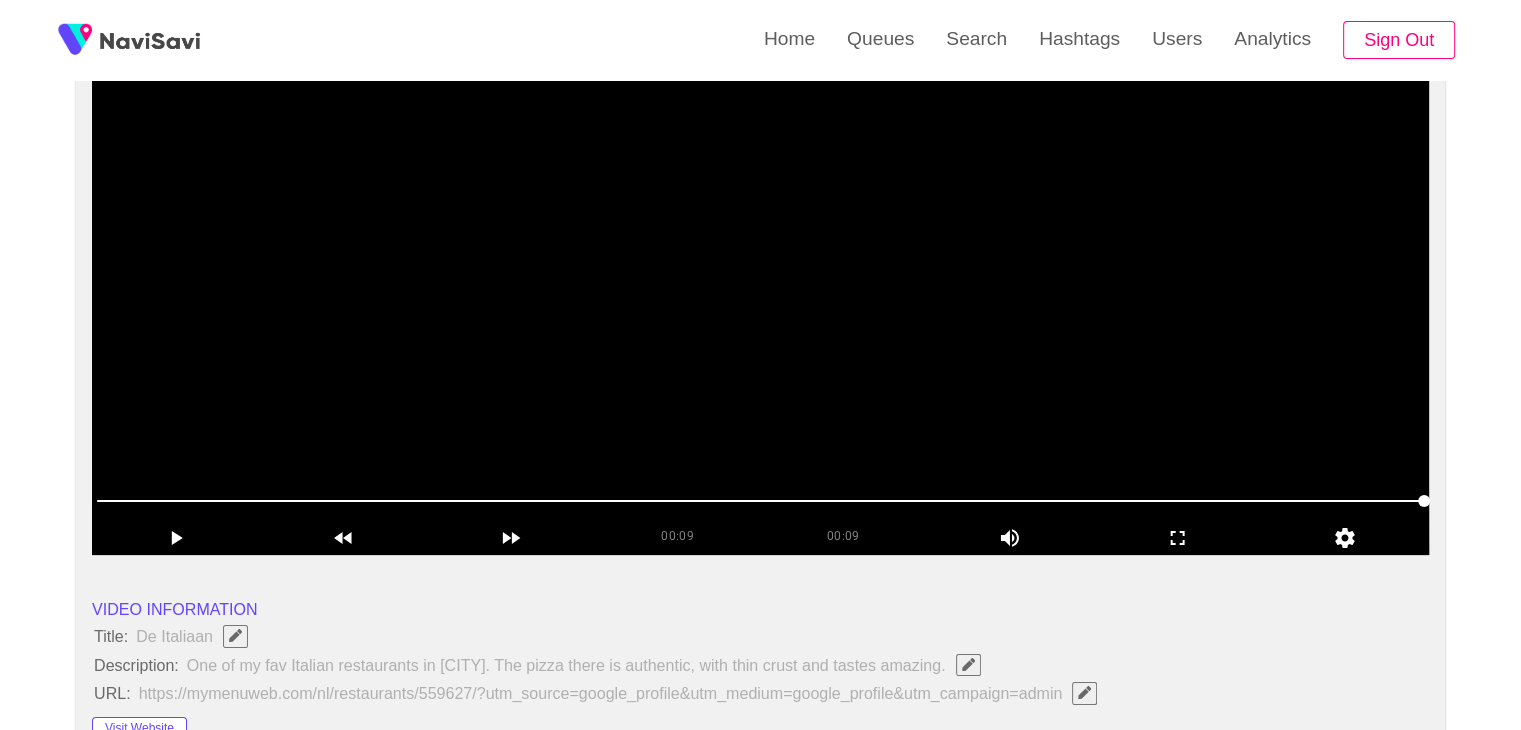 scroll, scrollTop: 208, scrollLeft: 0, axis: vertical 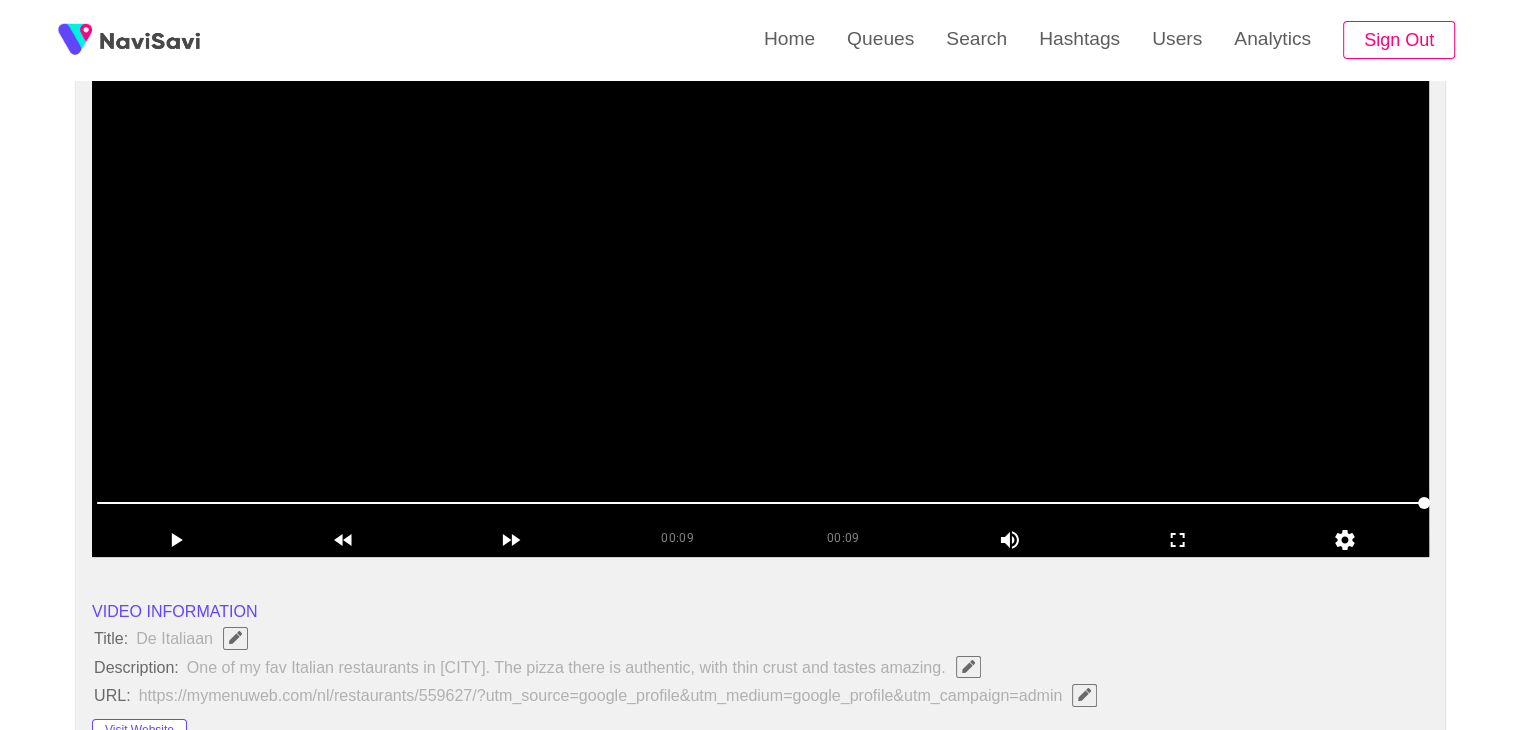 click at bounding box center [760, 307] 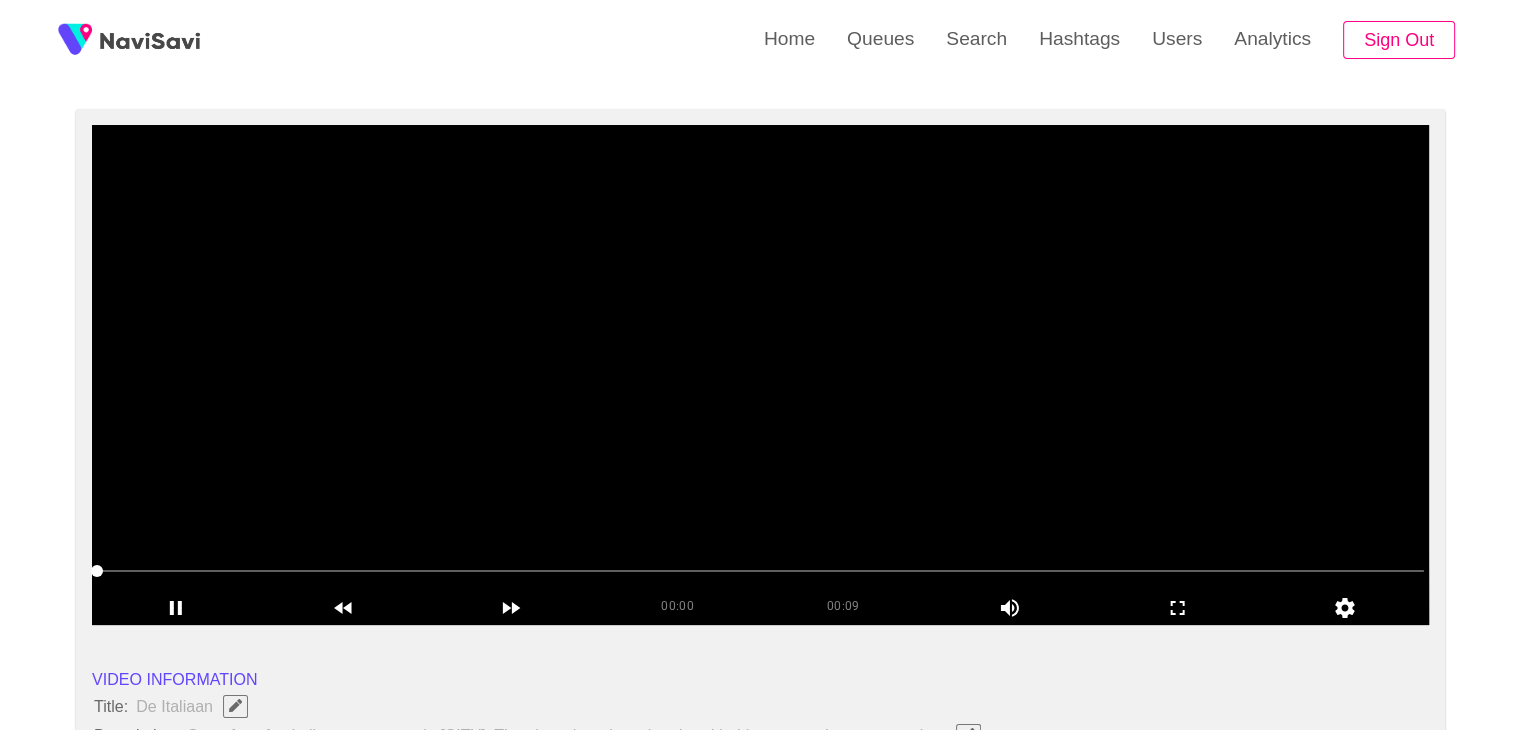 scroll, scrollTop: 136, scrollLeft: 0, axis: vertical 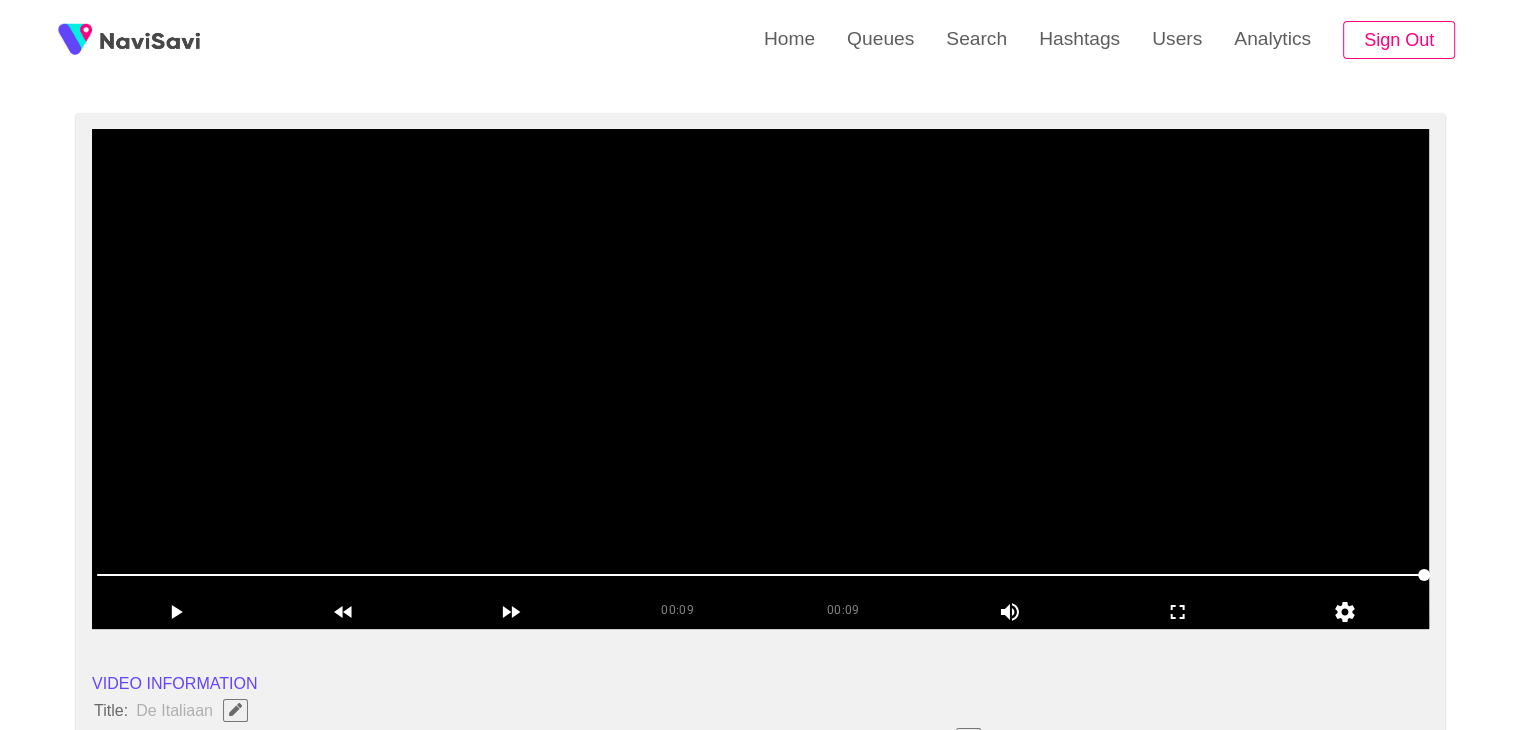 click at bounding box center [760, 379] 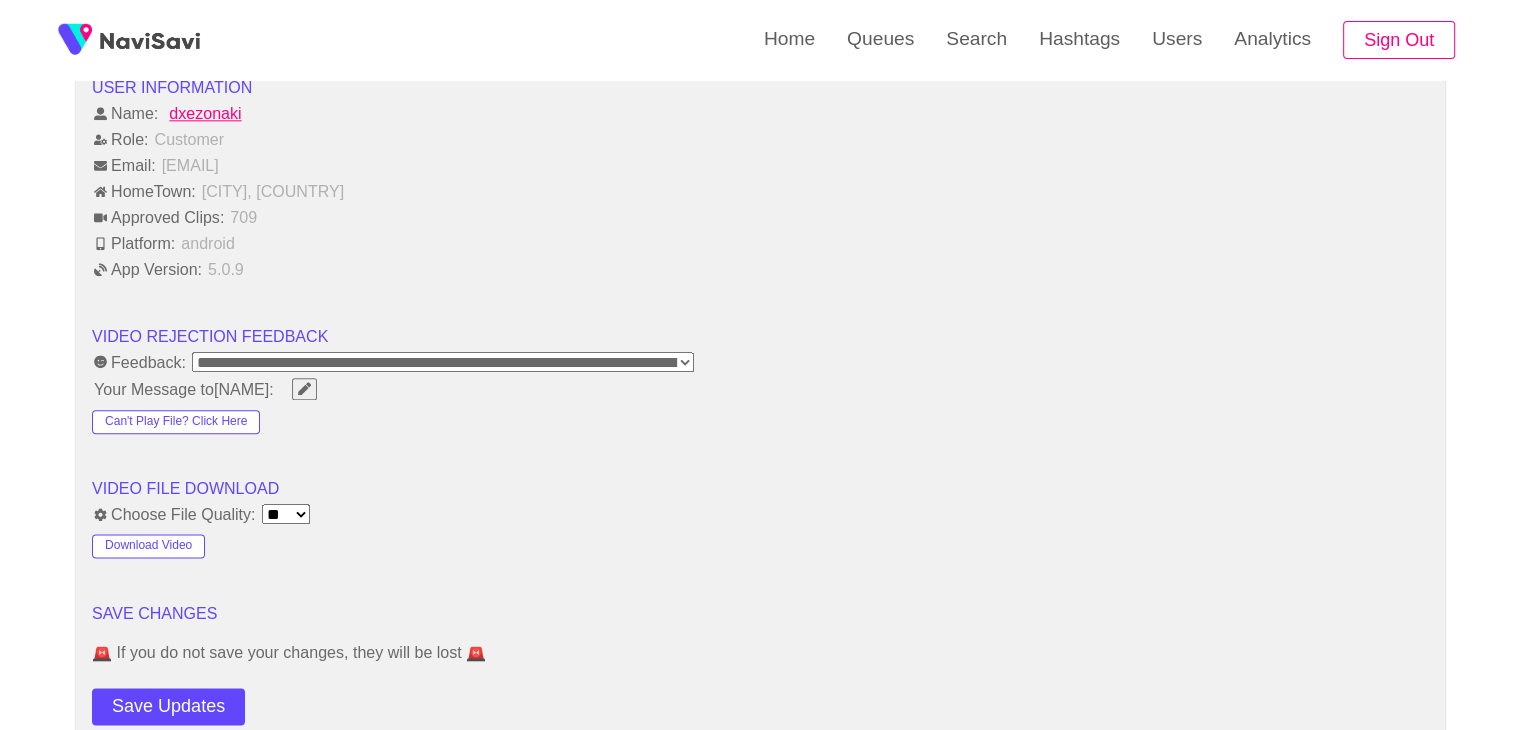 scroll, scrollTop: 2443, scrollLeft: 0, axis: vertical 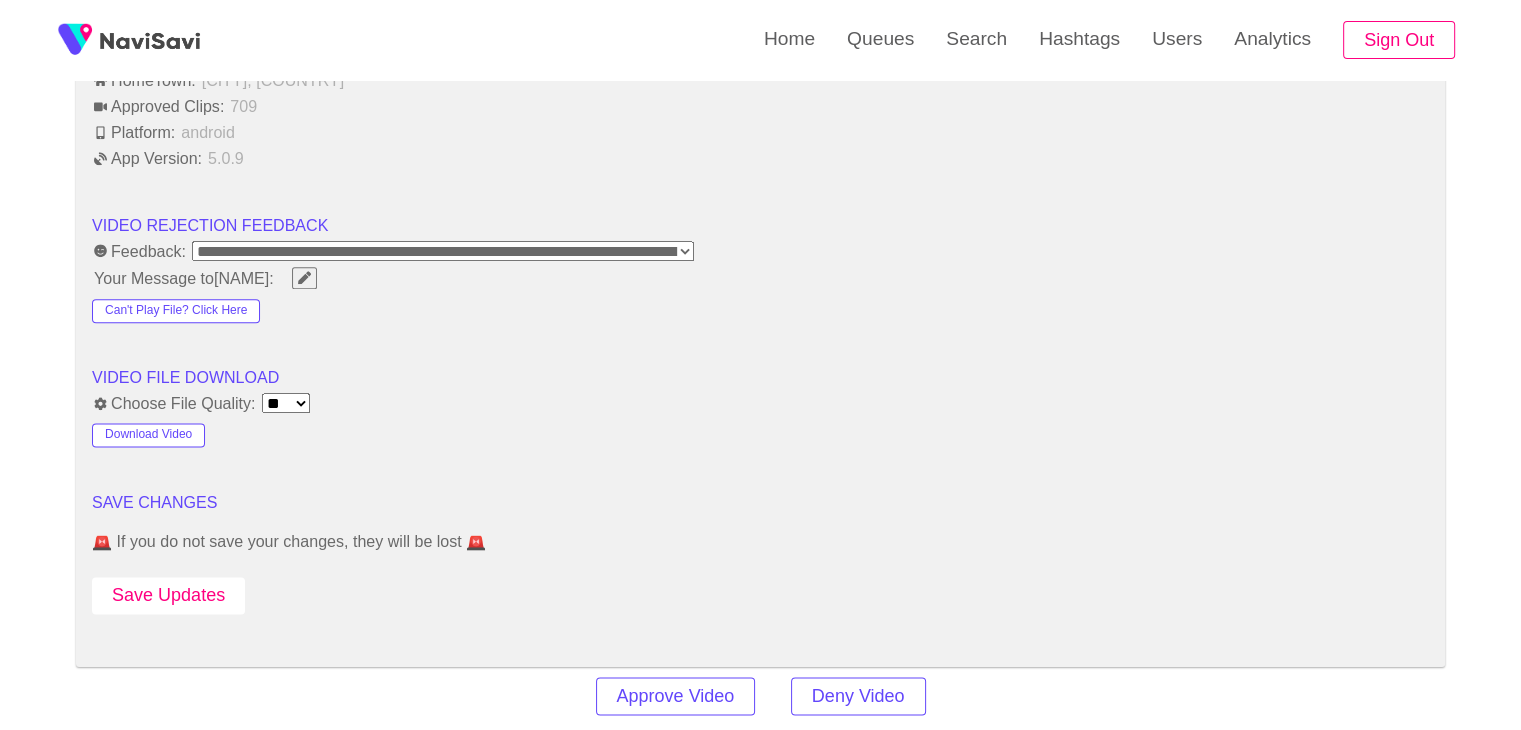 click on "Save Updates" at bounding box center [168, 595] 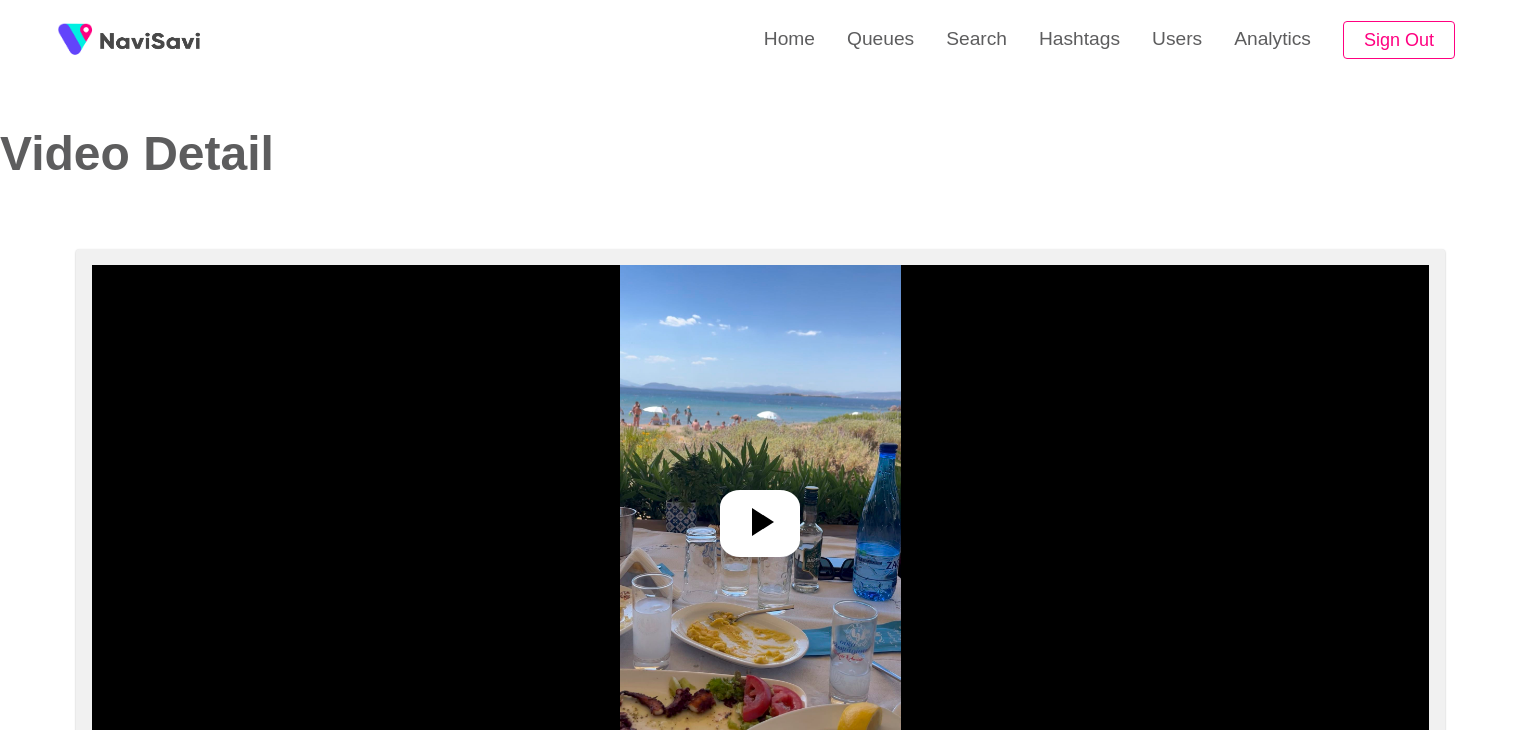scroll, scrollTop: 0, scrollLeft: 0, axis: both 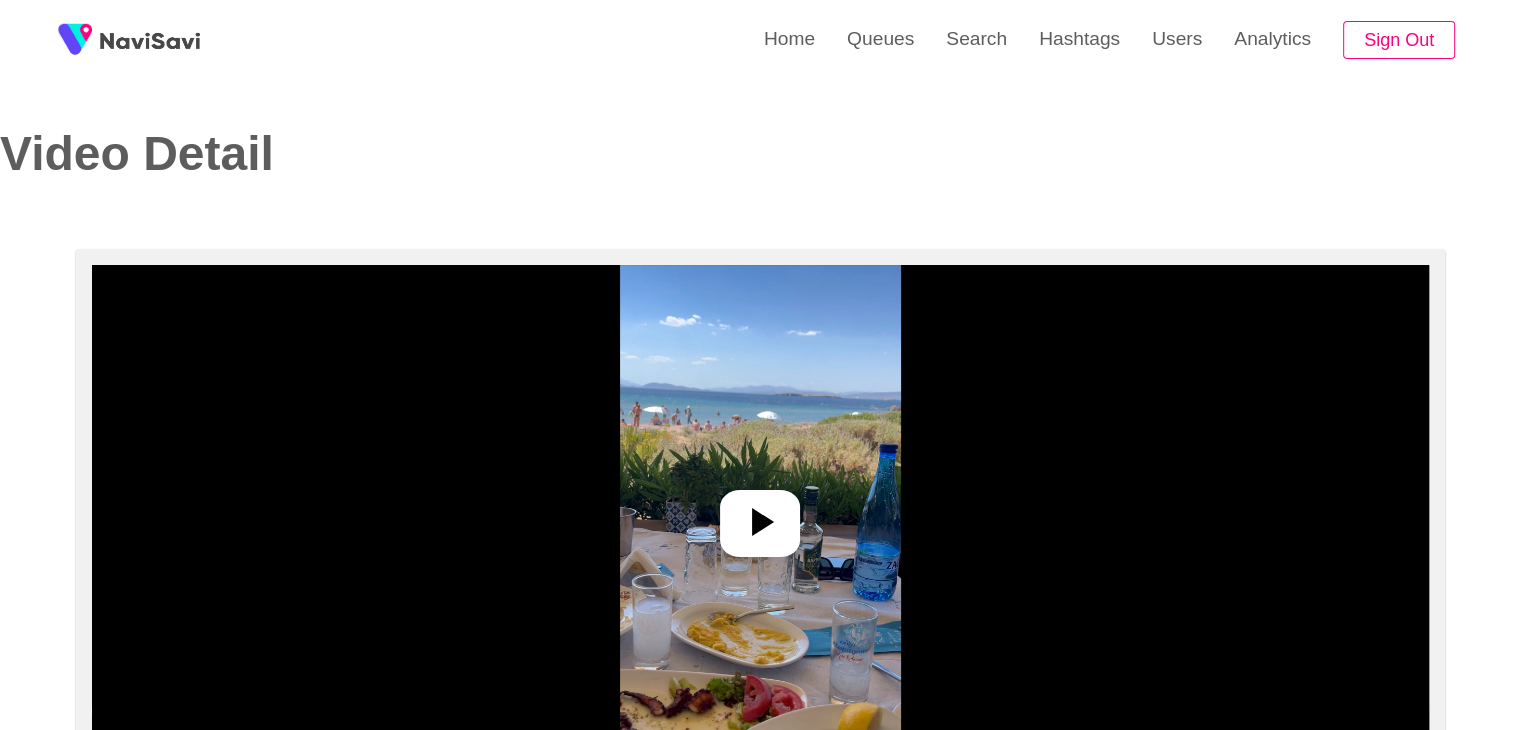 click at bounding box center [760, 515] 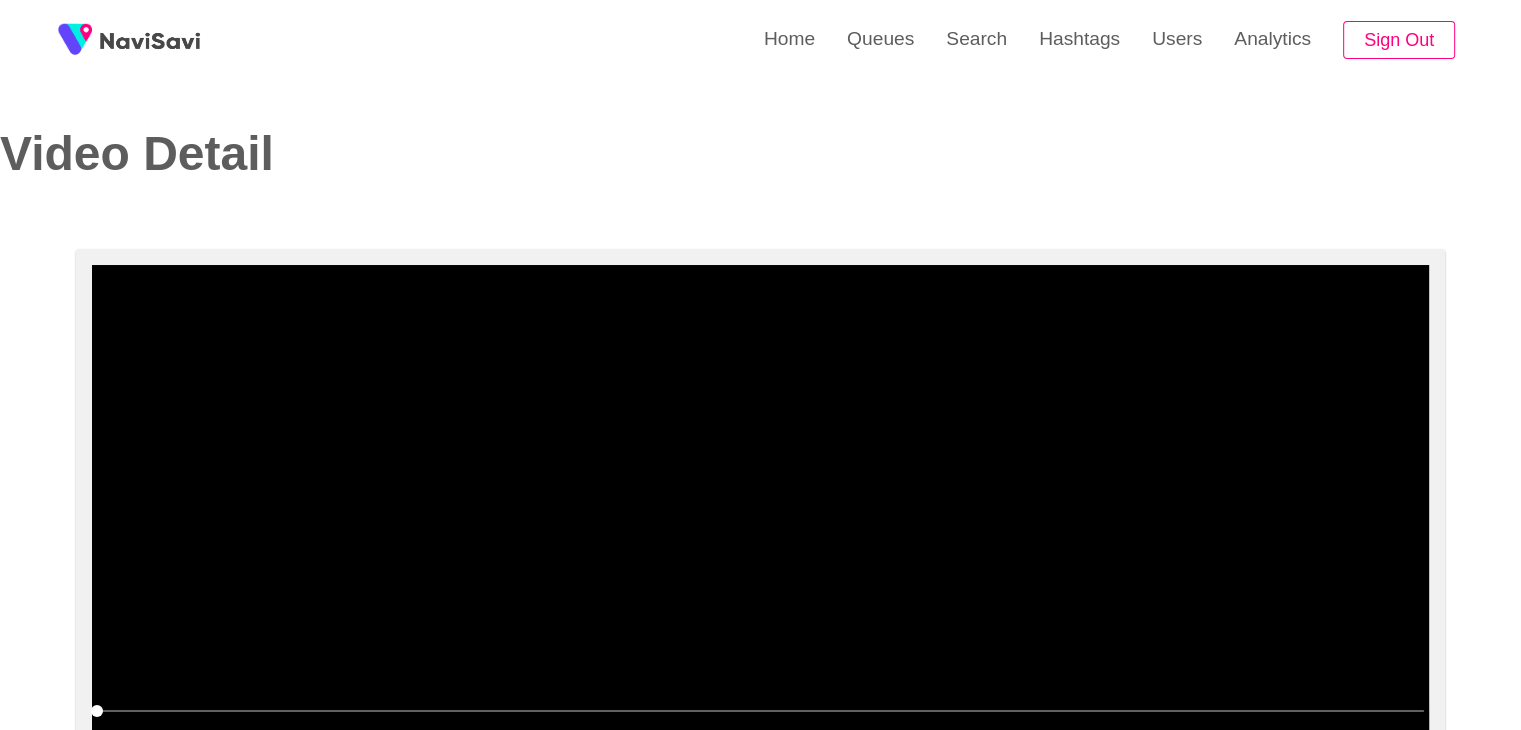 scroll, scrollTop: 74, scrollLeft: 0, axis: vertical 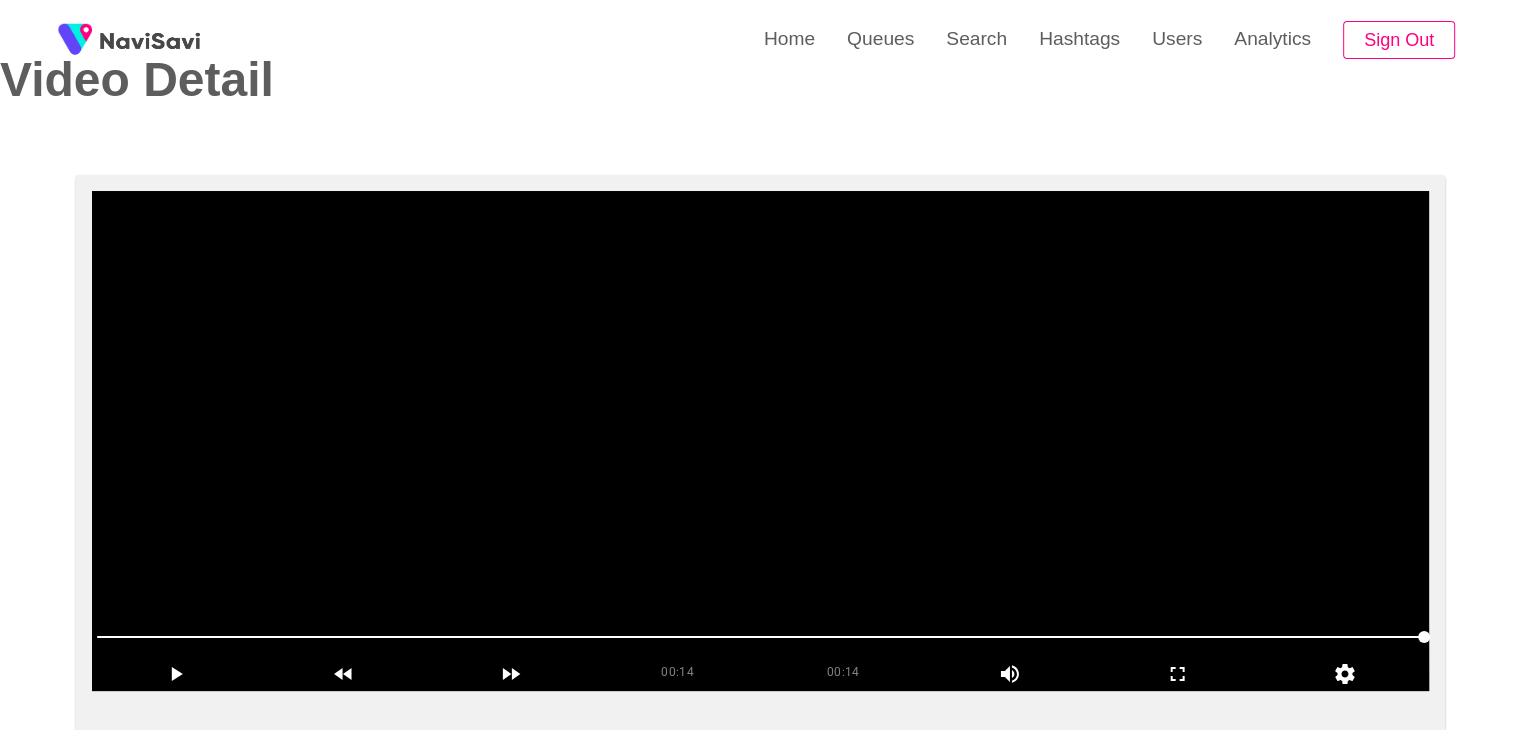 click at bounding box center [760, 441] 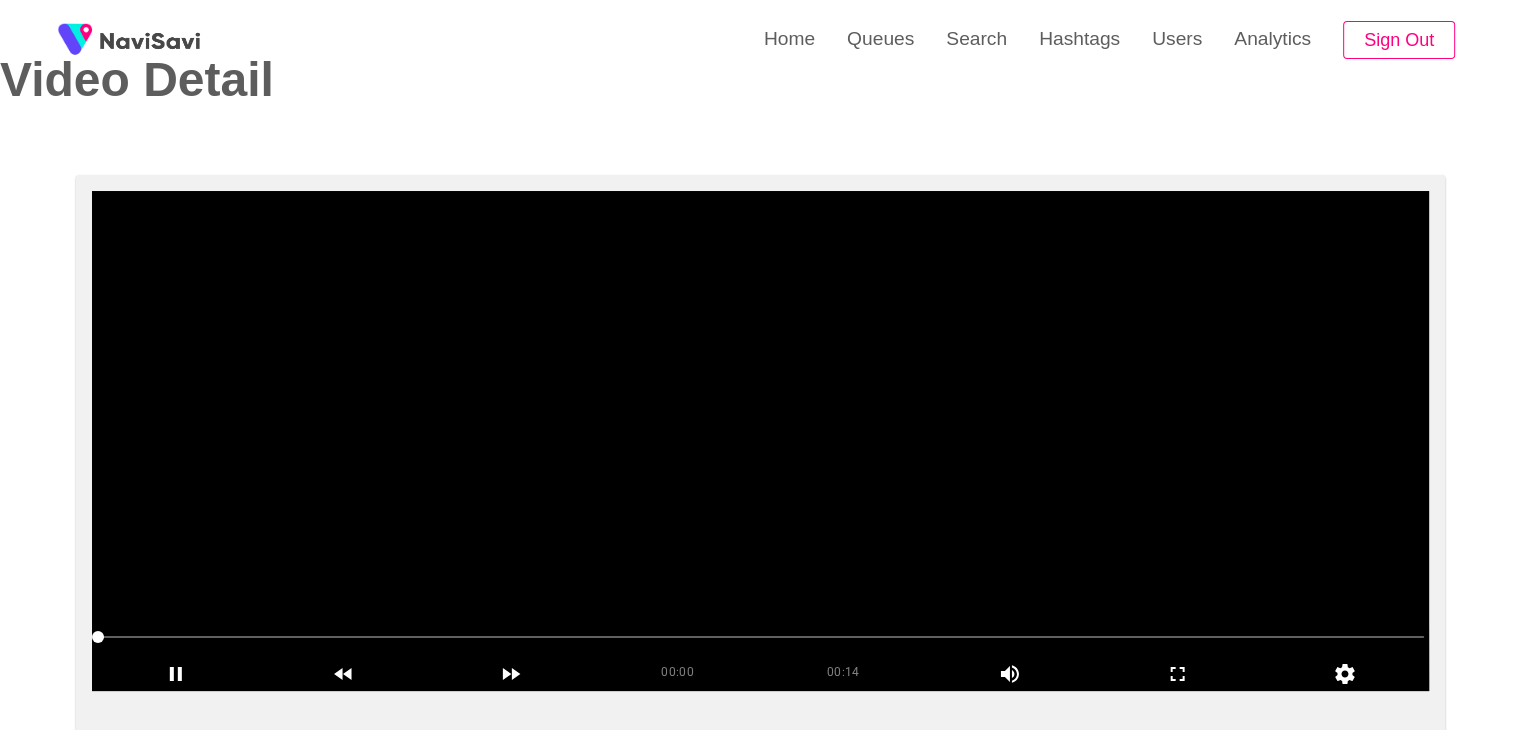 click at bounding box center (760, 441) 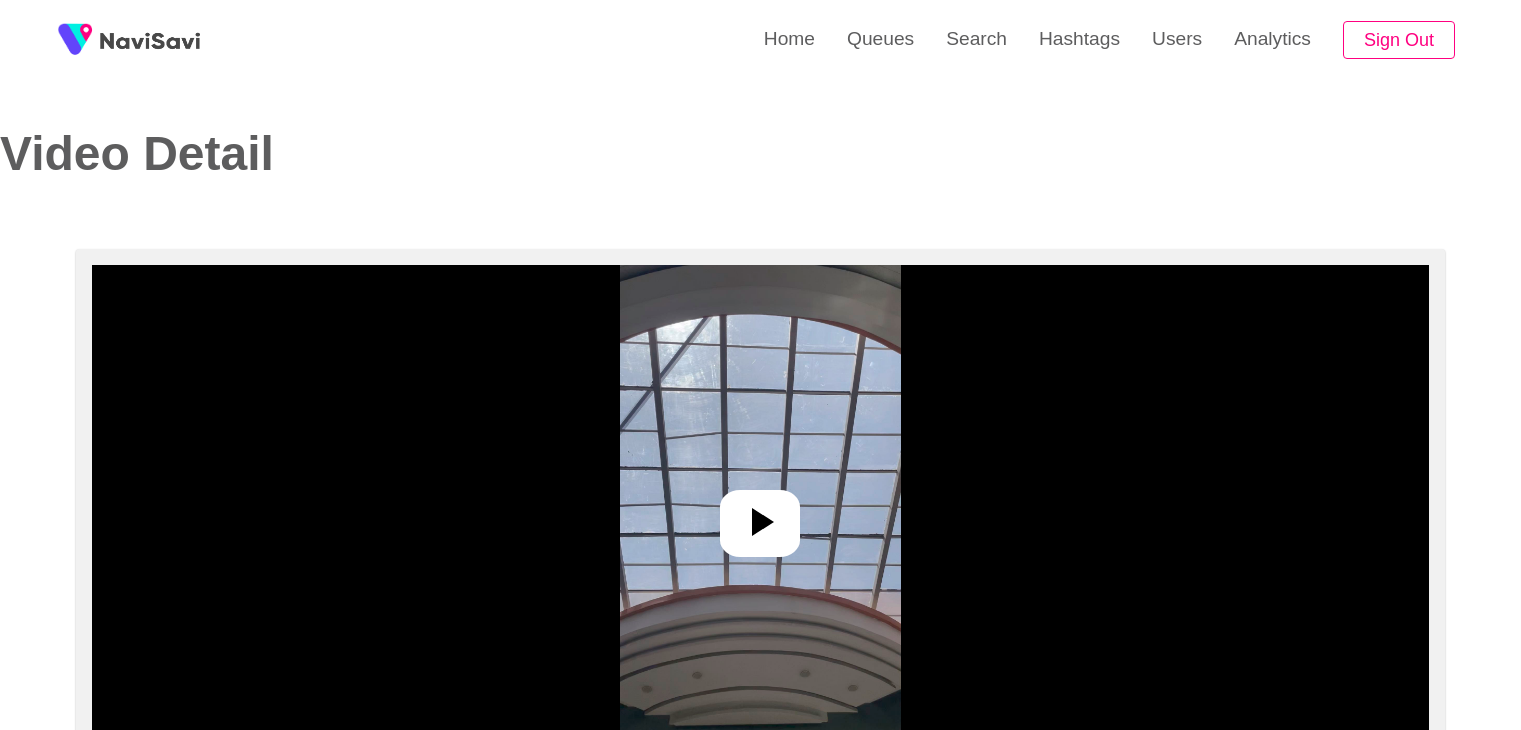 scroll, scrollTop: 0, scrollLeft: 0, axis: both 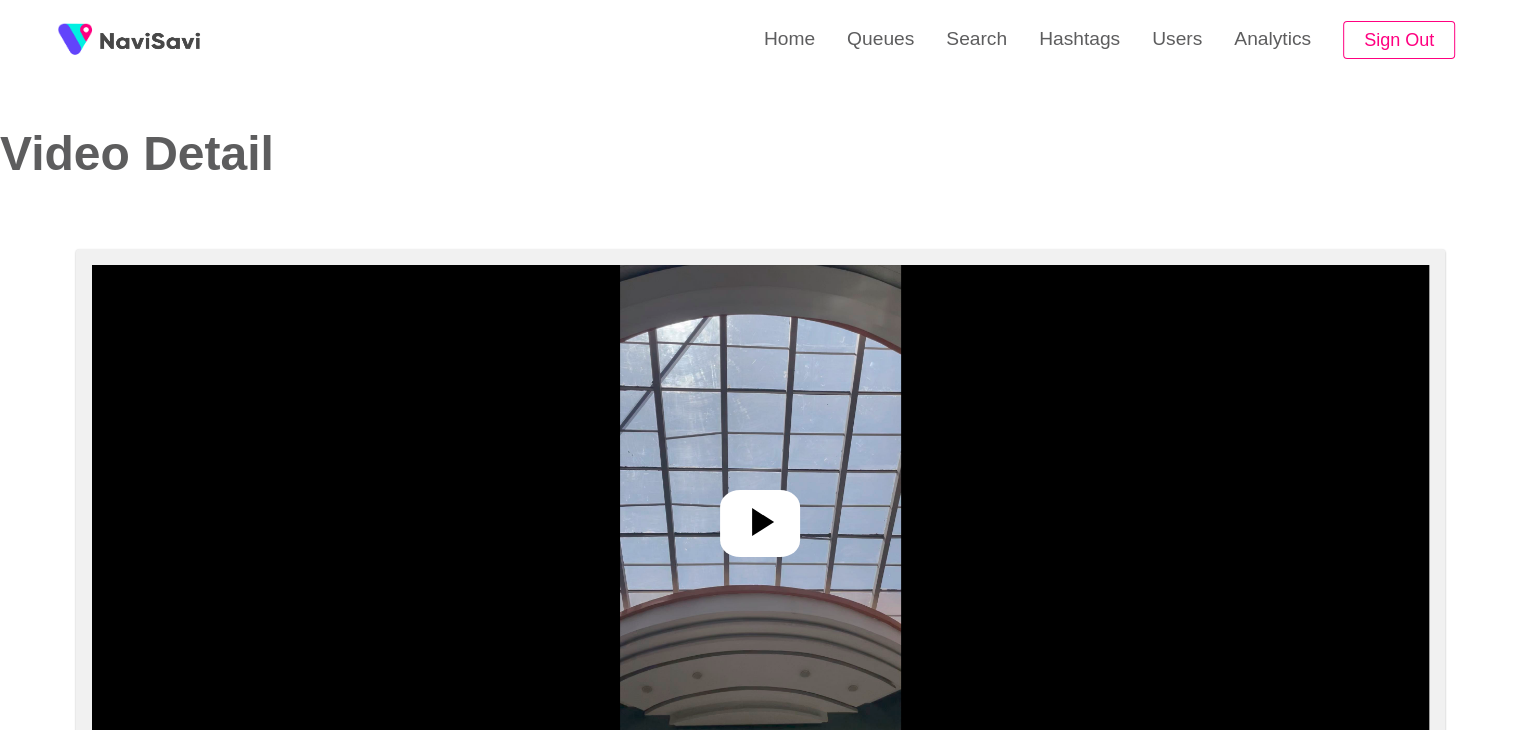 click on "00:00 00:00 Picture In Picture 1   Error:  Failed to load Video VIDEO INFORMATION Title:    Menara Mall     Description:    A mall where you can enjoy, eat and buy whatever you need, grab a bite to eat and relax from the stress of the city 🛍️     URL:    http://www.menaramall.com/     Visit Website To navigate, press the arrow keys.  Location:   [COUNTRY_CODE] Other Videos Shot Here?  3, including 3 from this user View on Google Maps  Category Tags:   Eat Explore Party Play Sleep Drink Shopping Culture Eco LGBTQ+  Price:   Free $ $$ $$$ $$$$ $$$$$  Add hashtags:  architecture × skylight × modern × museum × spacious × tranquil × contemporary × highceiling × sculptures × dolphins × art × serene × observation × music × no people ×  File Size:   10.63407  MB  Duration:     9.44 seconds  Uploaded On:   [MONTH] [DAY], [YEAR], [HOUR]:[MINUTE] [AM/PM]  Filmed On:     [MONTH] [DAY], [YEAR], [HOUR]:[MINUTE] [AM/PM]  Featured:   Save  Unfeatured  Status APPROVED VIDEOS SHOT HERE ( 3 ) All  Name:" at bounding box center [760, 1679] 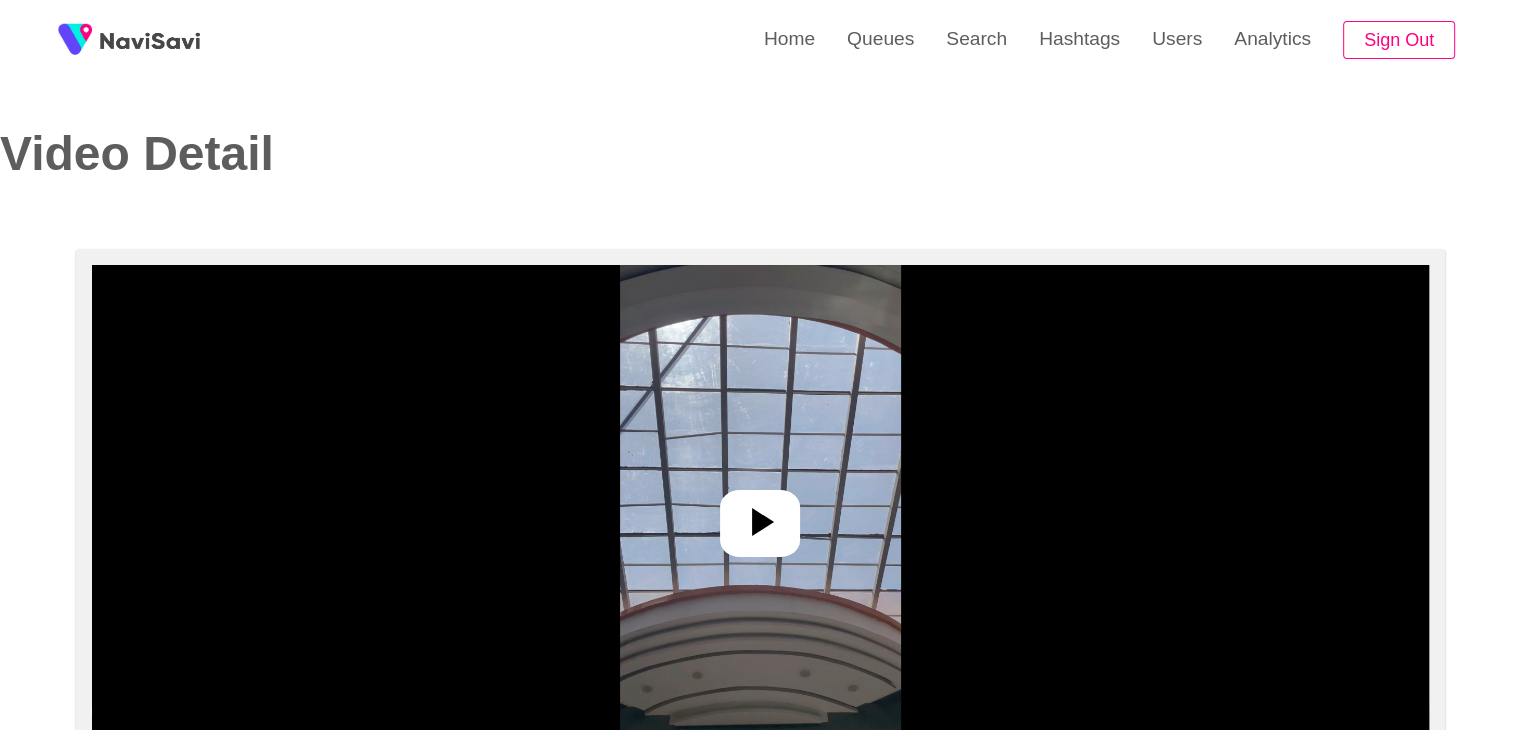 click at bounding box center [760, 515] 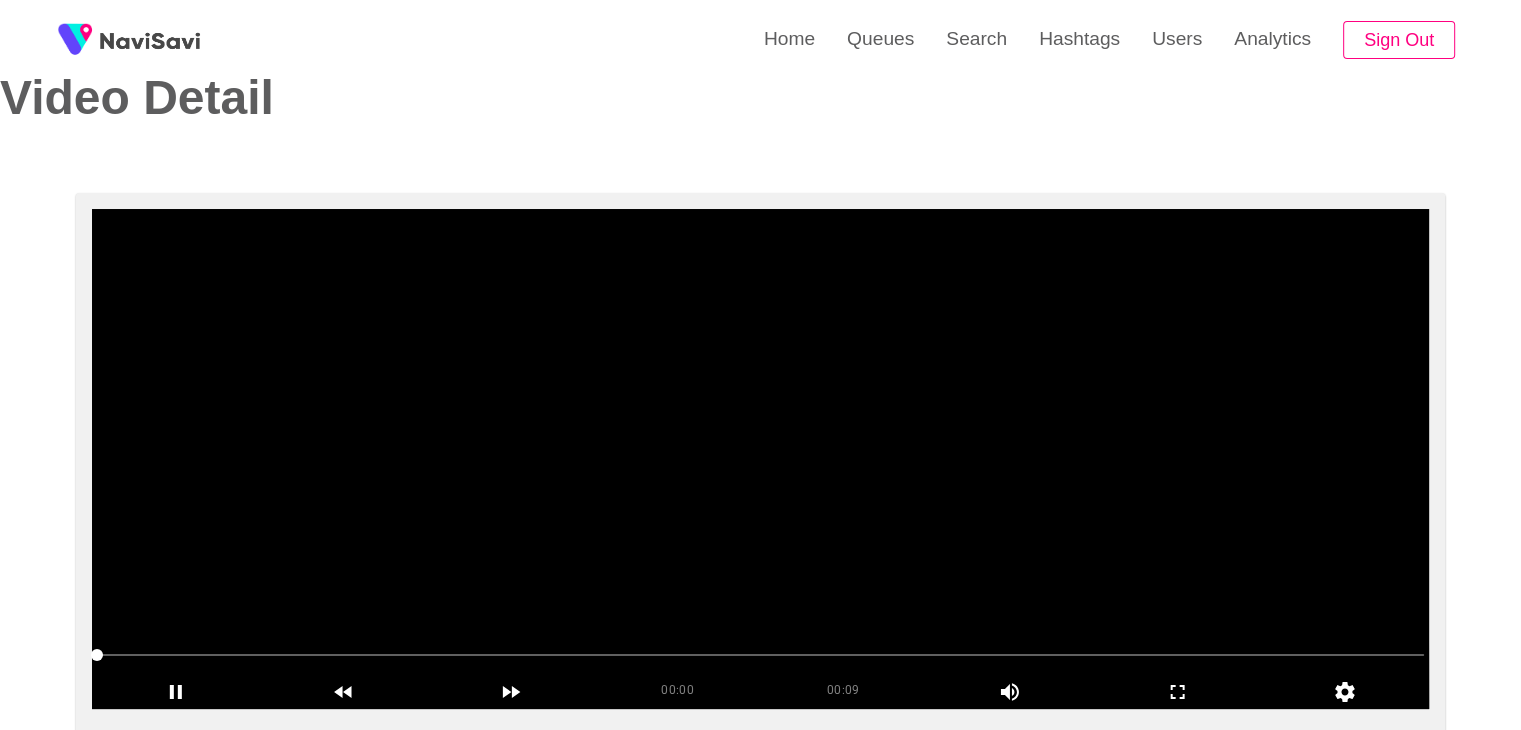 scroll, scrollTop: 56, scrollLeft: 0, axis: vertical 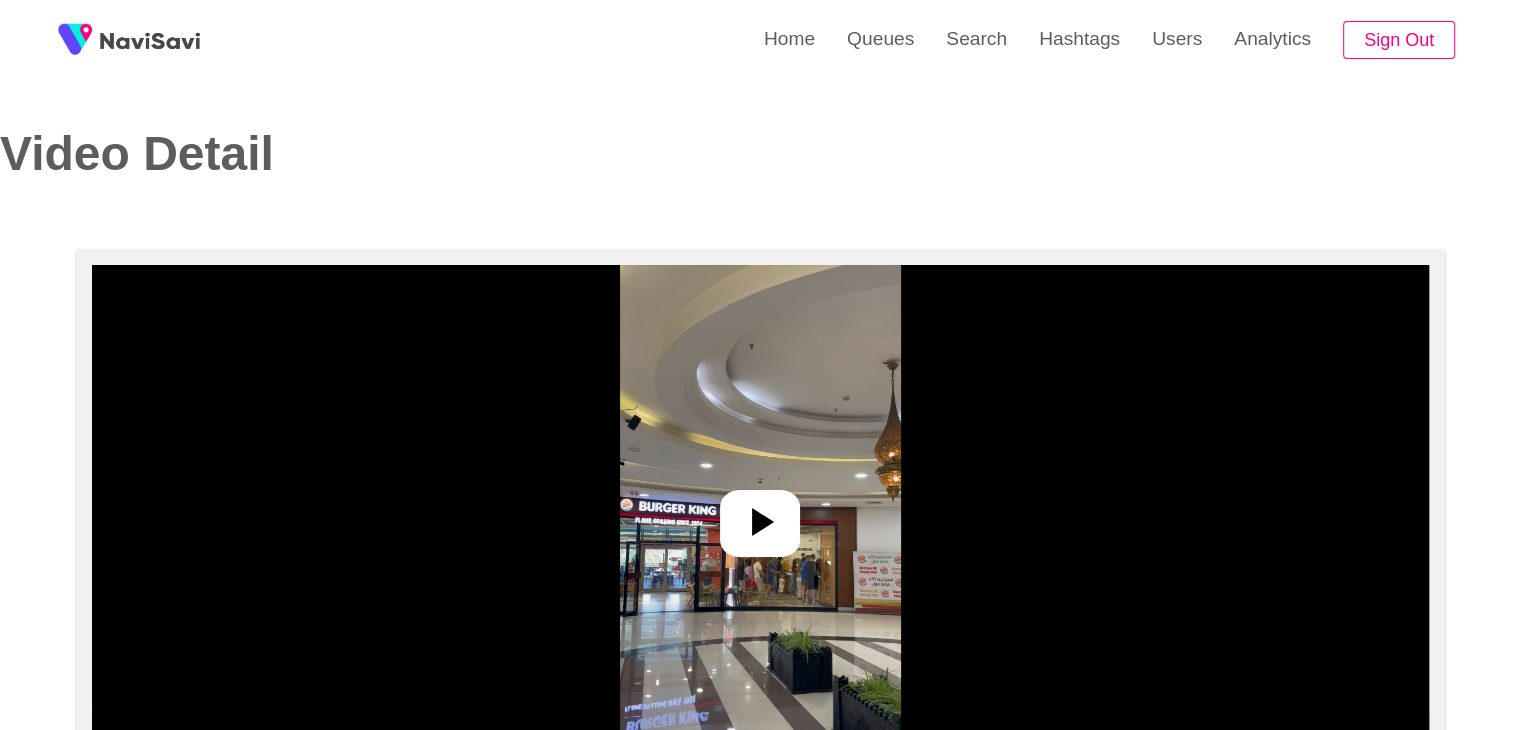 click at bounding box center (760, 515) 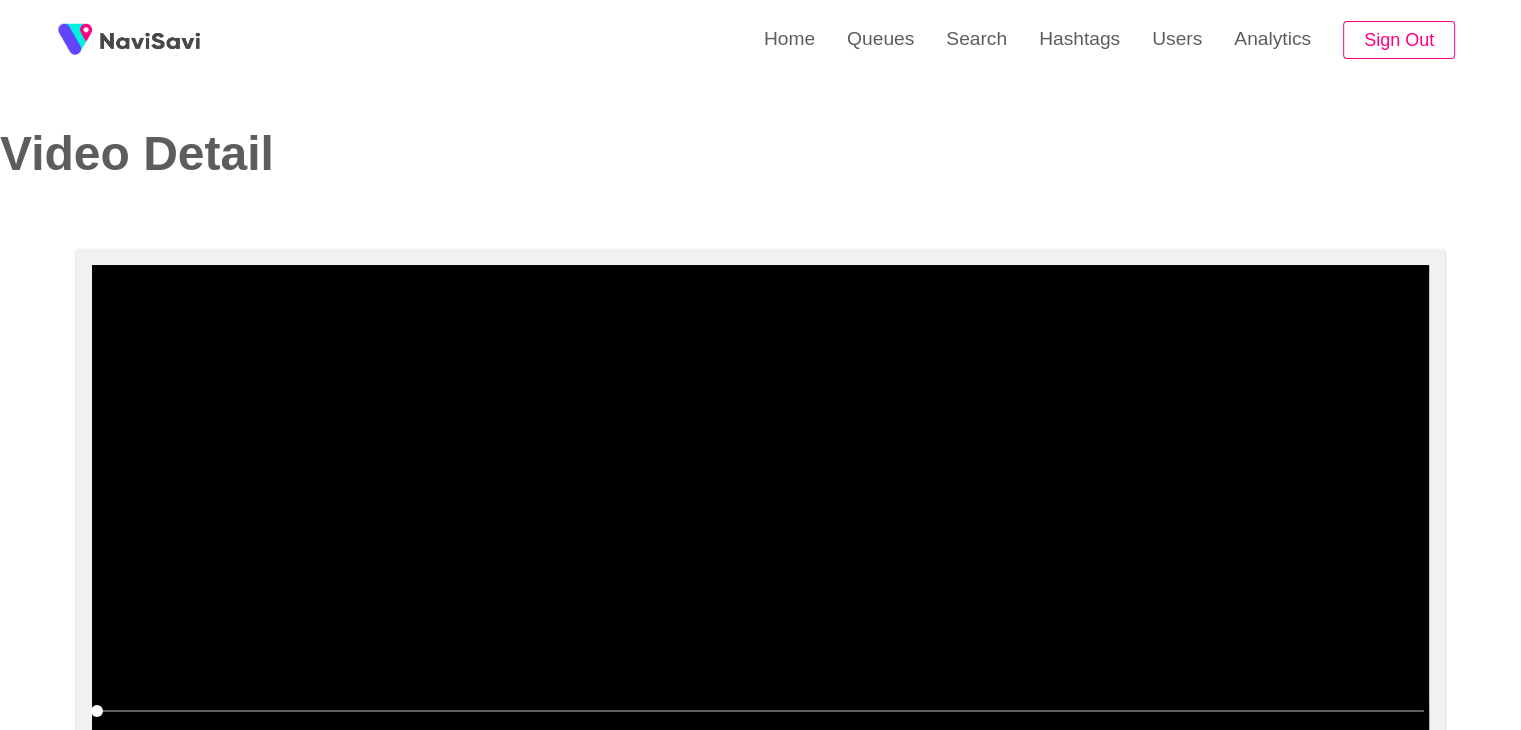 scroll, scrollTop: 60, scrollLeft: 0, axis: vertical 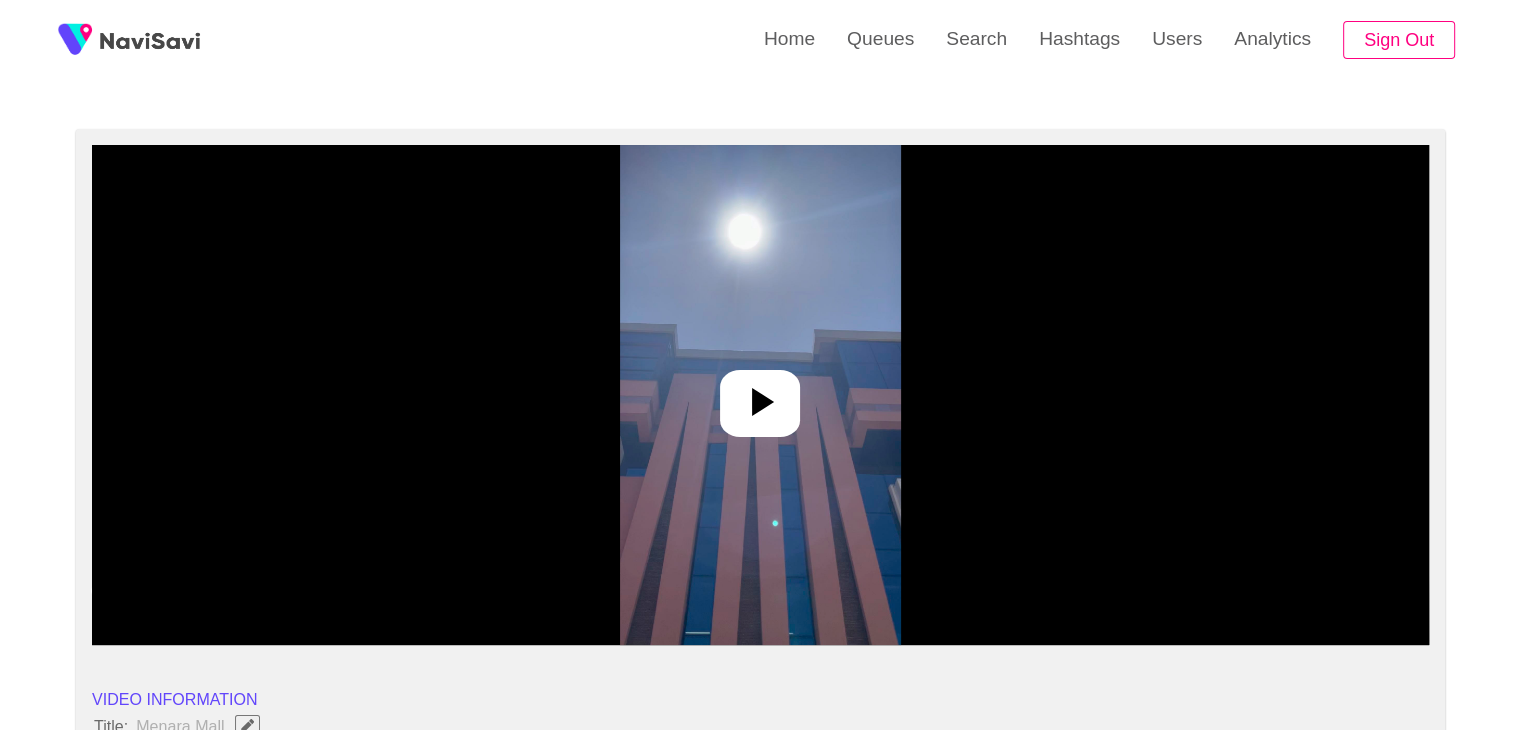 click at bounding box center (760, 395) 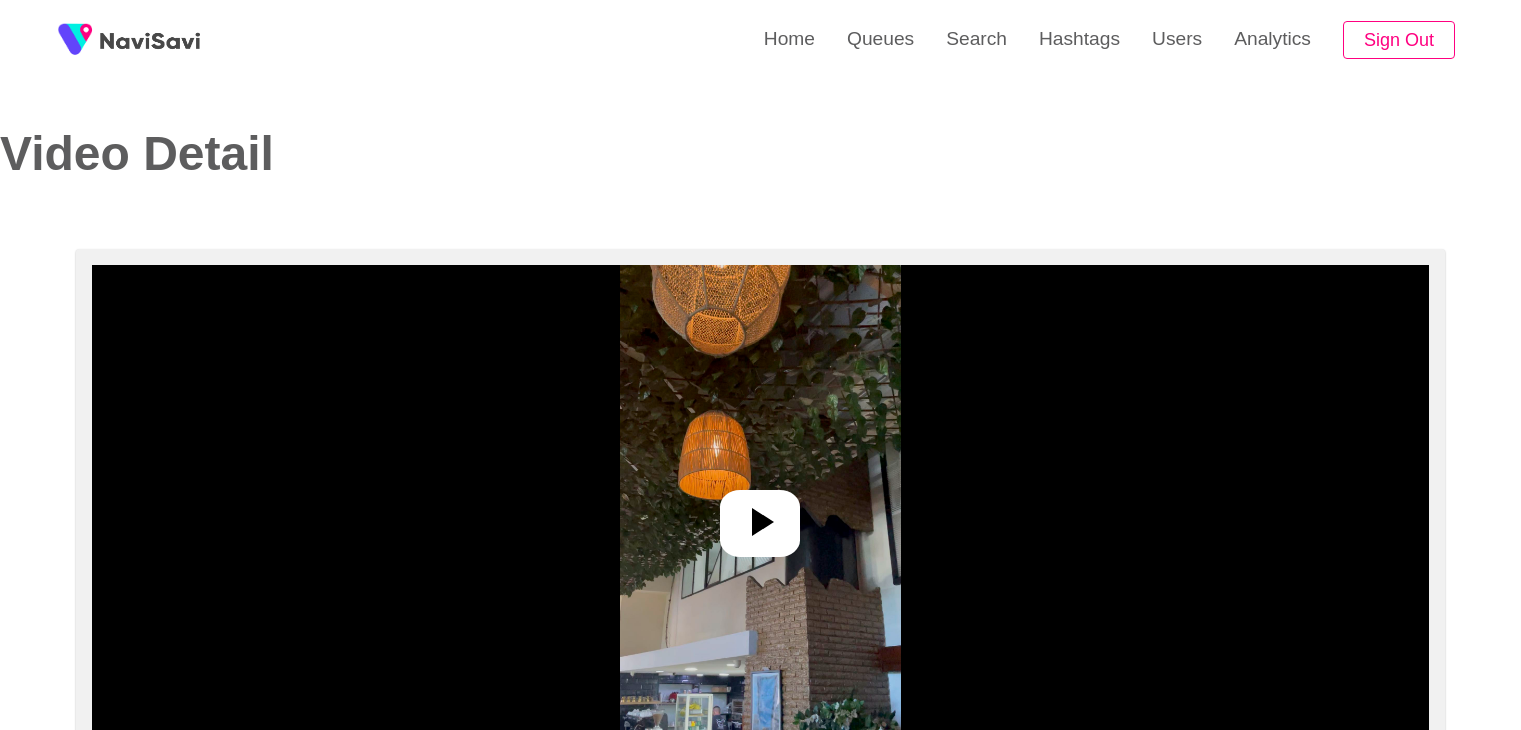 scroll, scrollTop: 0, scrollLeft: 0, axis: both 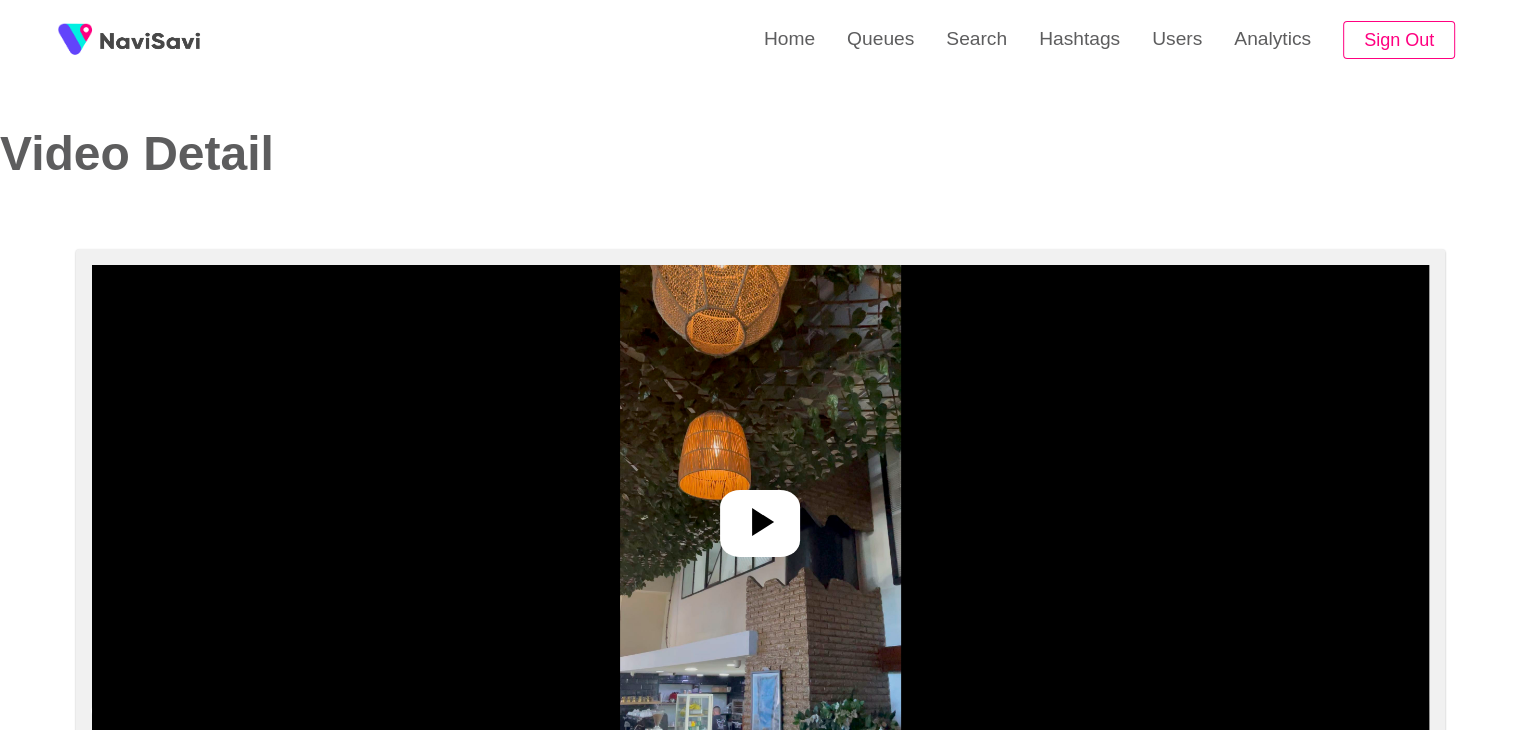 click at bounding box center [760, 515] 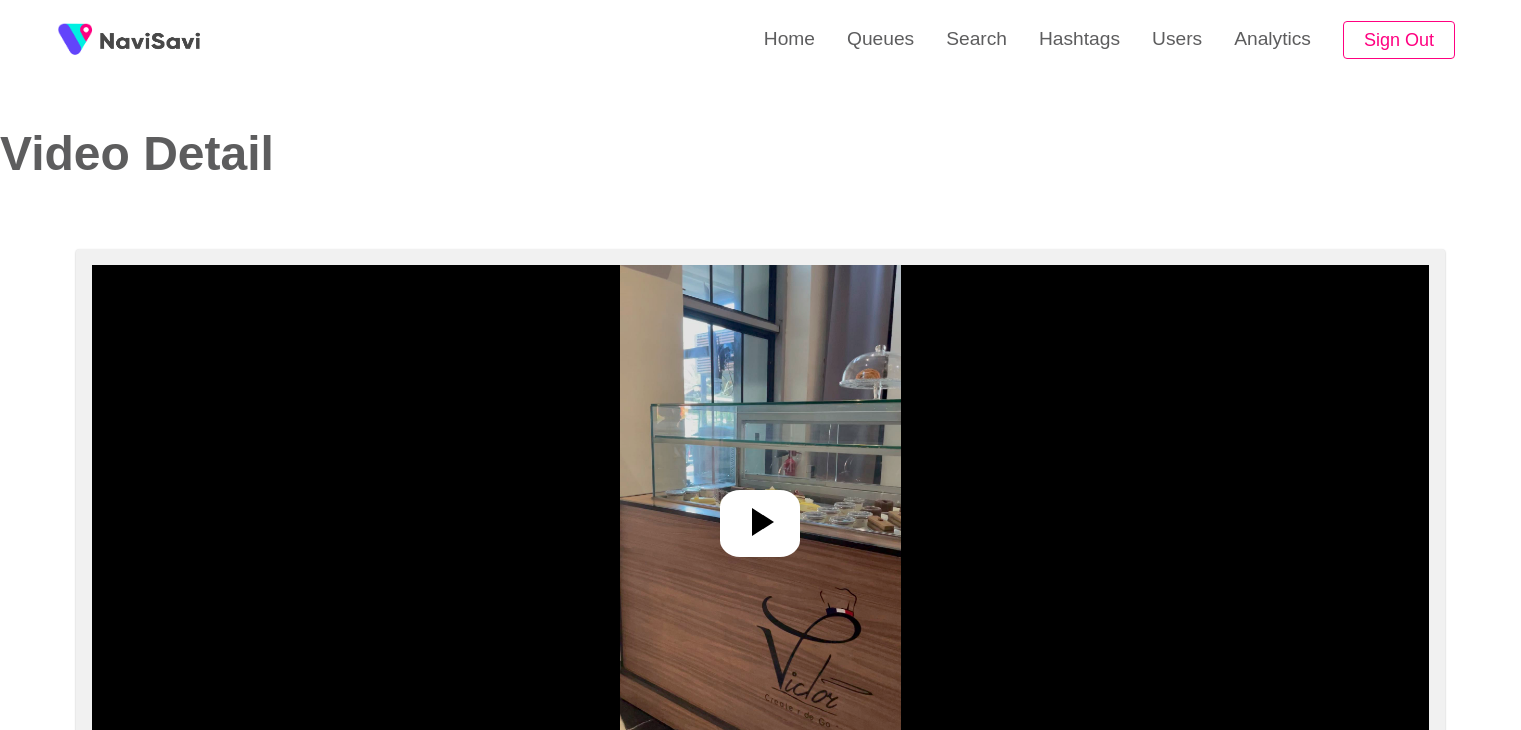 scroll, scrollTop: 0, scrollLeft: 0, axis: both 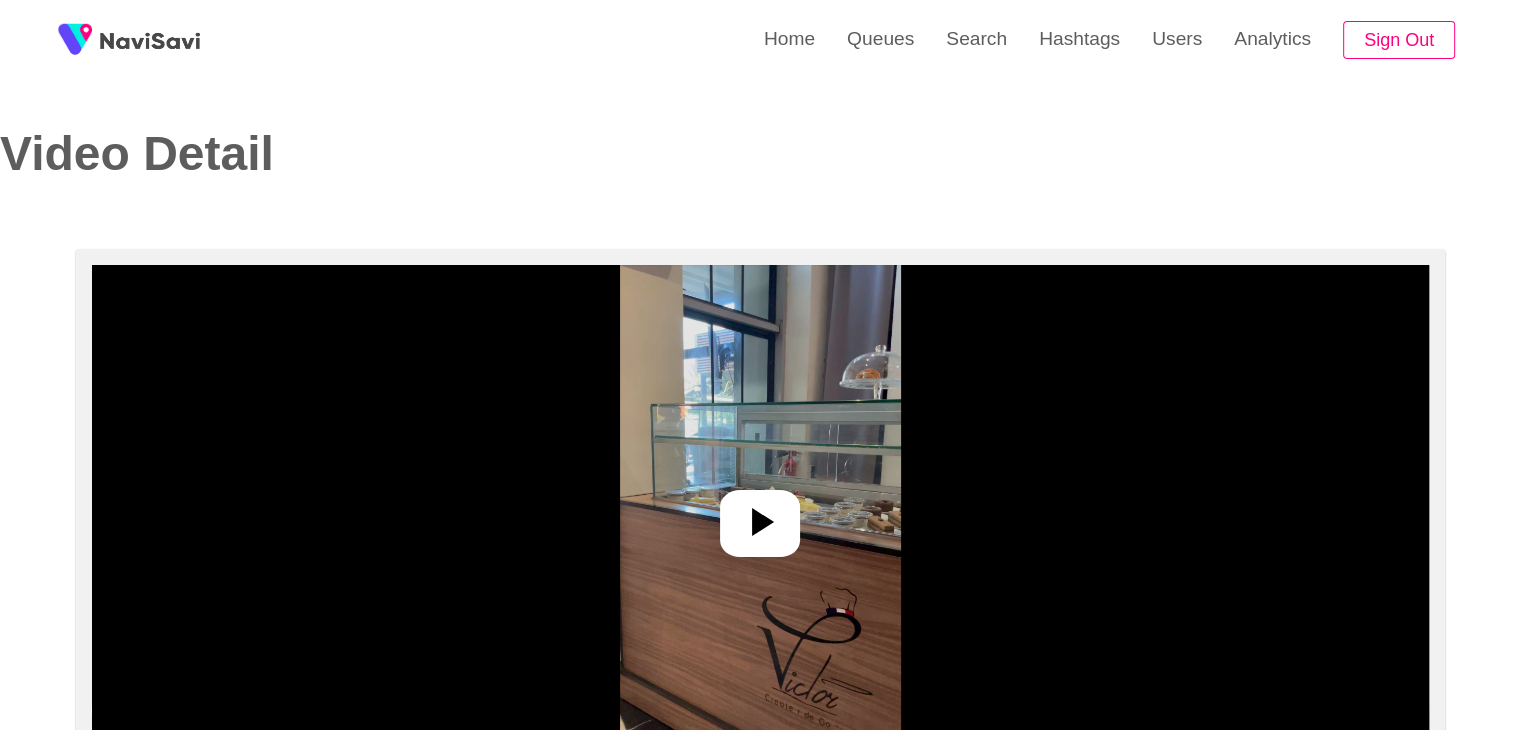 click at bounding box center [760, 515] 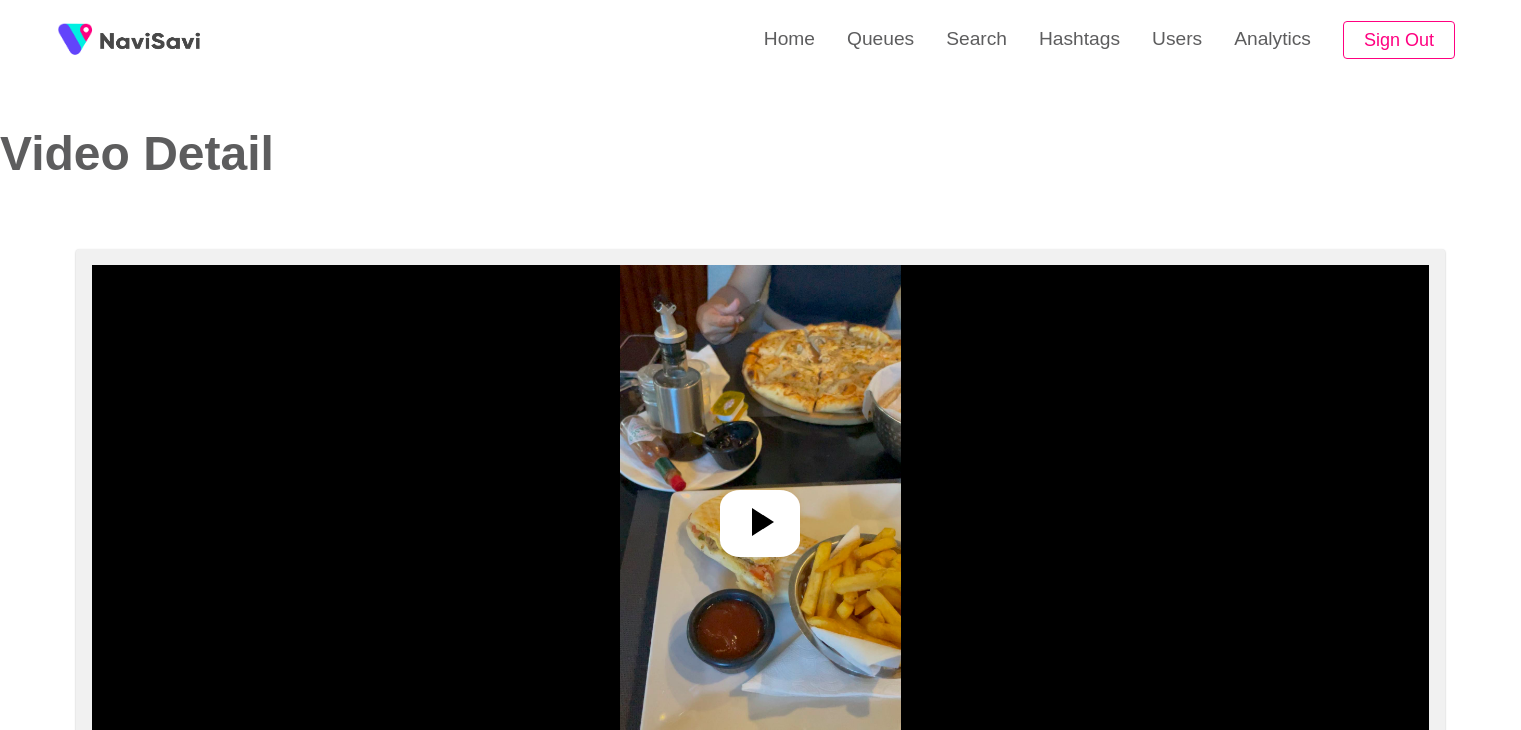 scroll, scrollTop: 0, scrollLeft: 0, axis: both 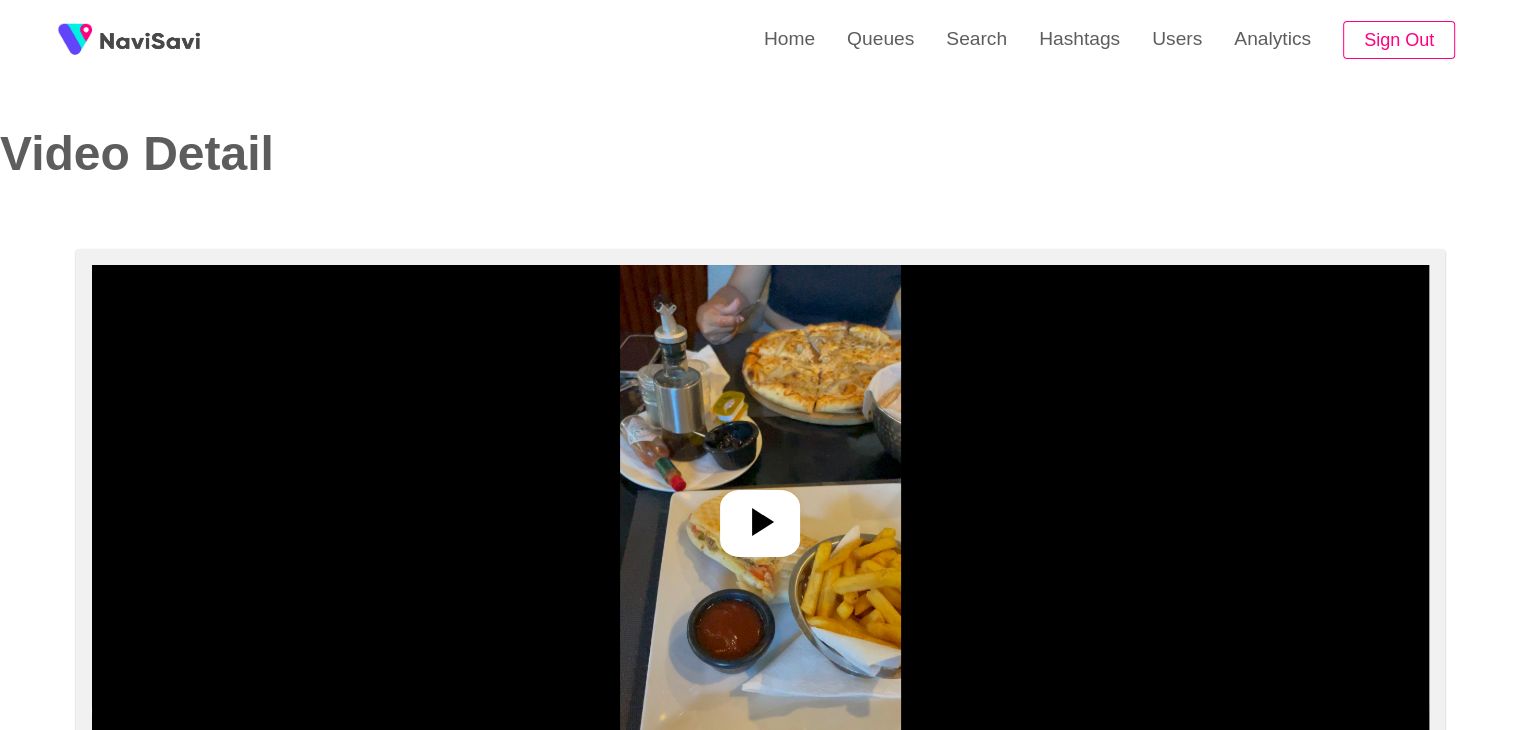 click at bounding box center [760, 515] 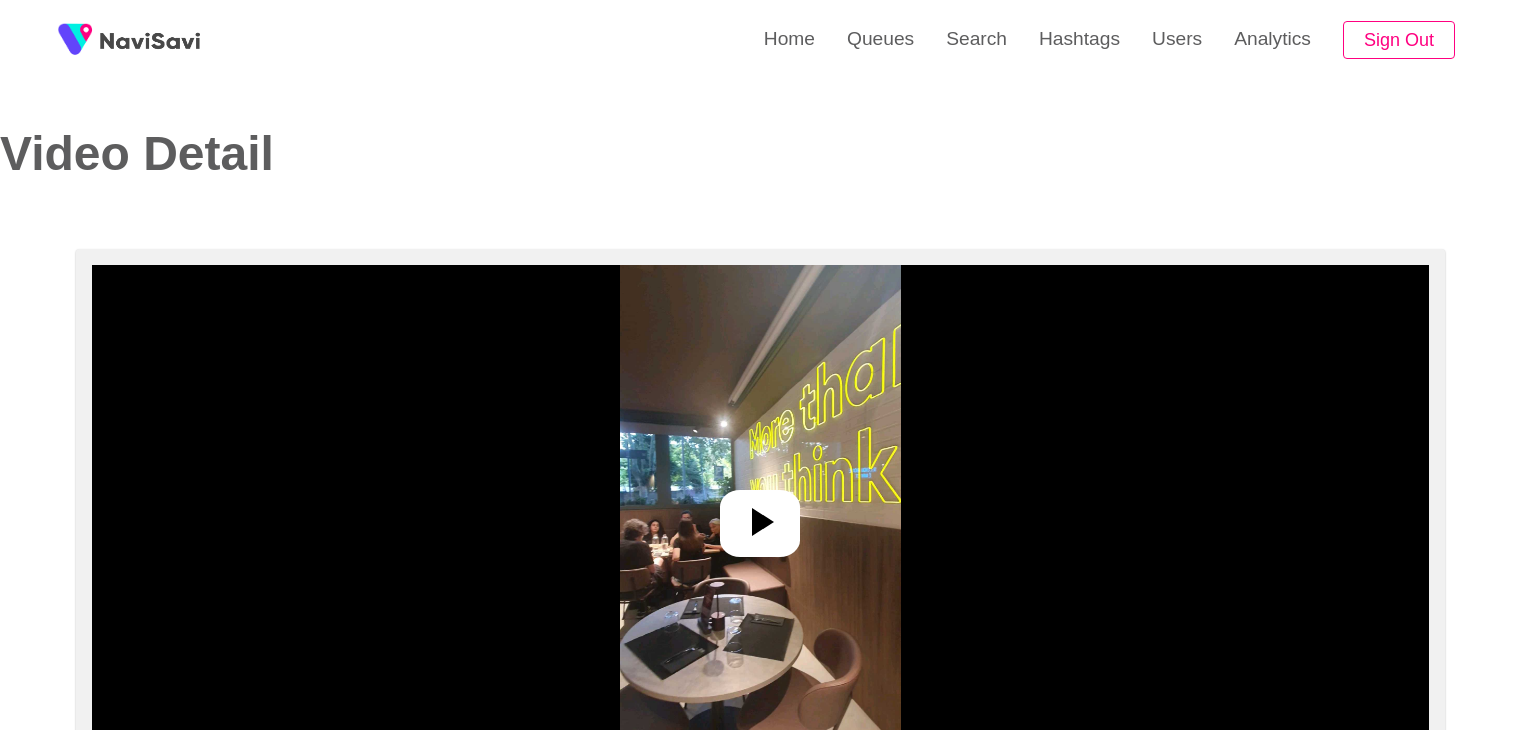 scroll, scrollTop: 0, scrollLeft: 0, axis: both 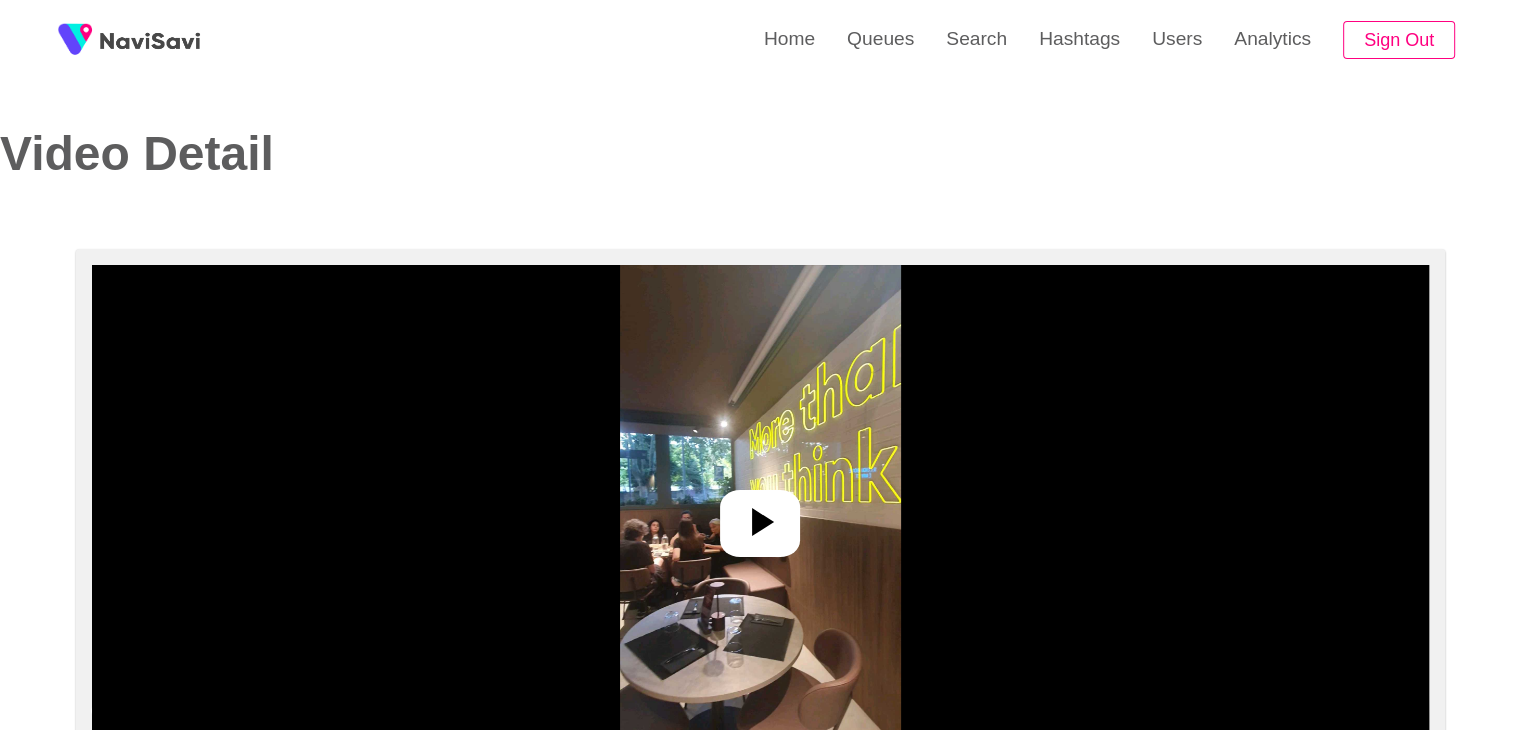 click at bounding box center (760, 515) 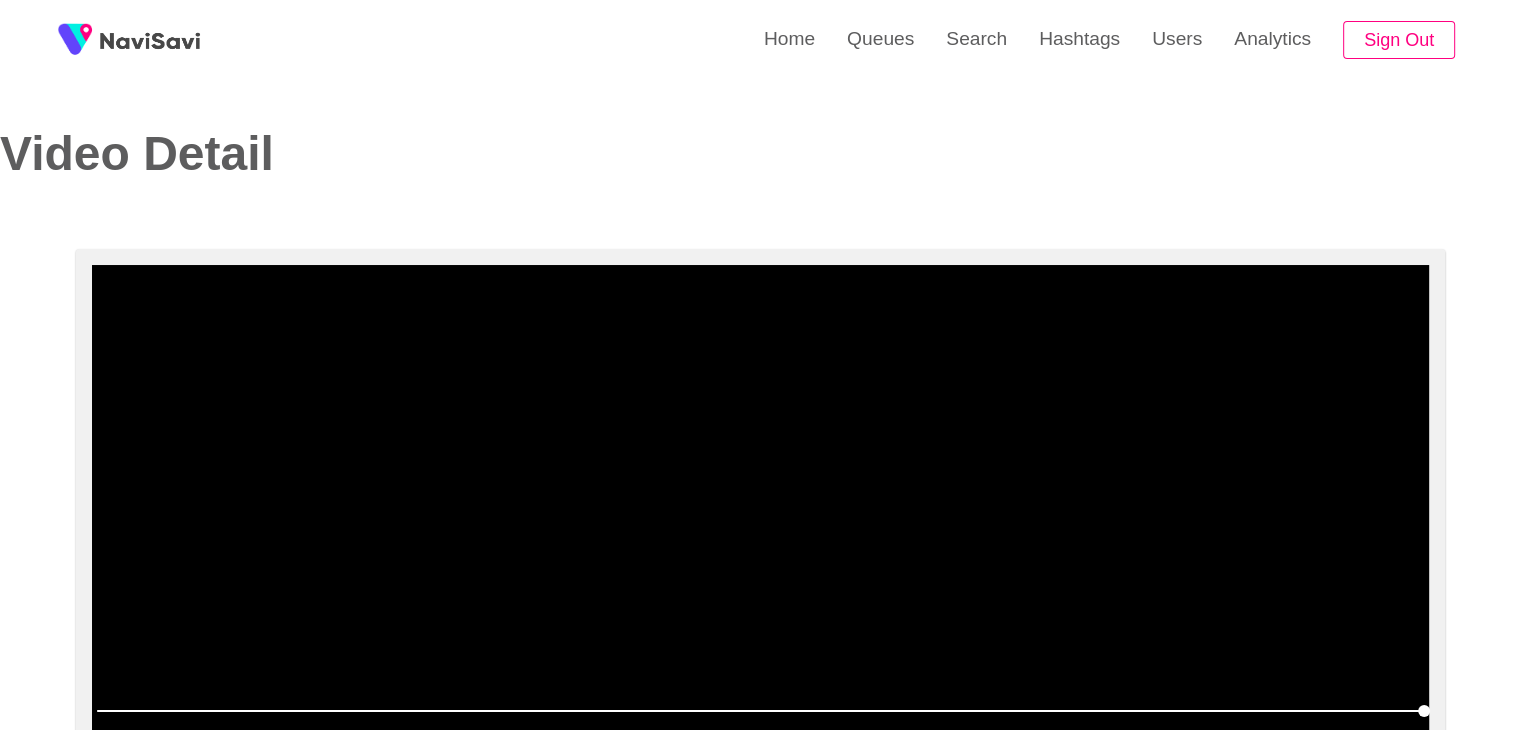 click at bounding box center (760, 515) 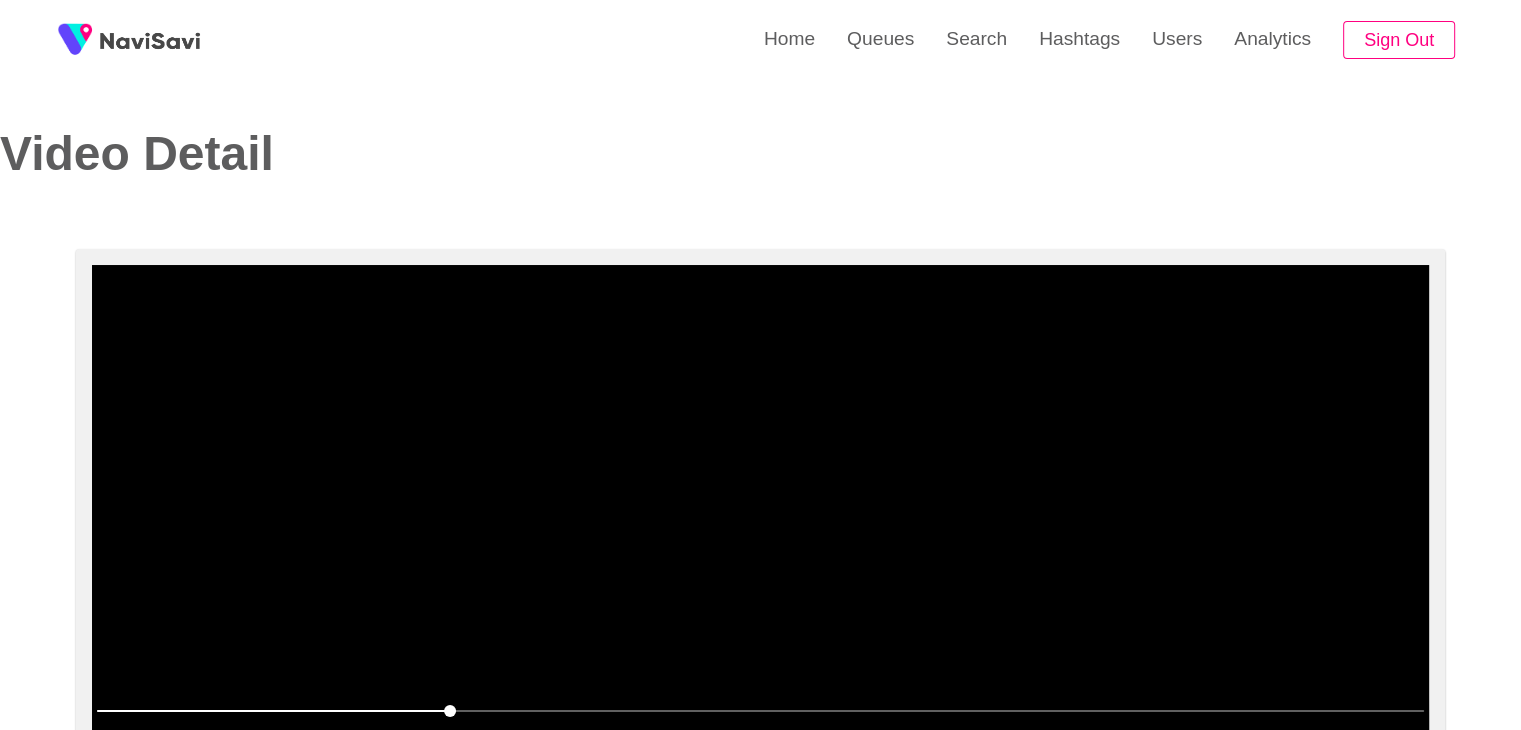 click at bounding box center [760, 515] 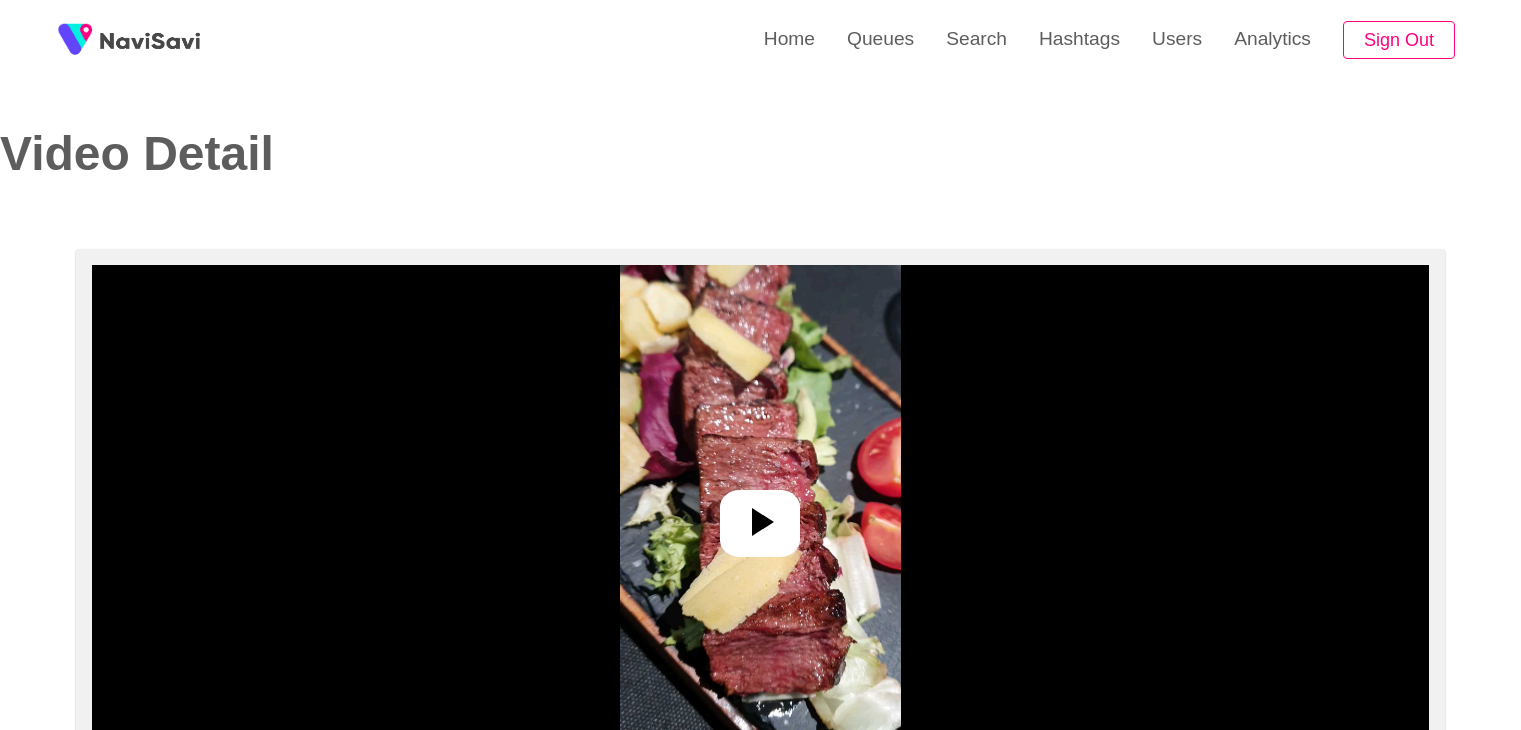 scroll, scrollTop: 0, scrollLeft: 0, axis: both 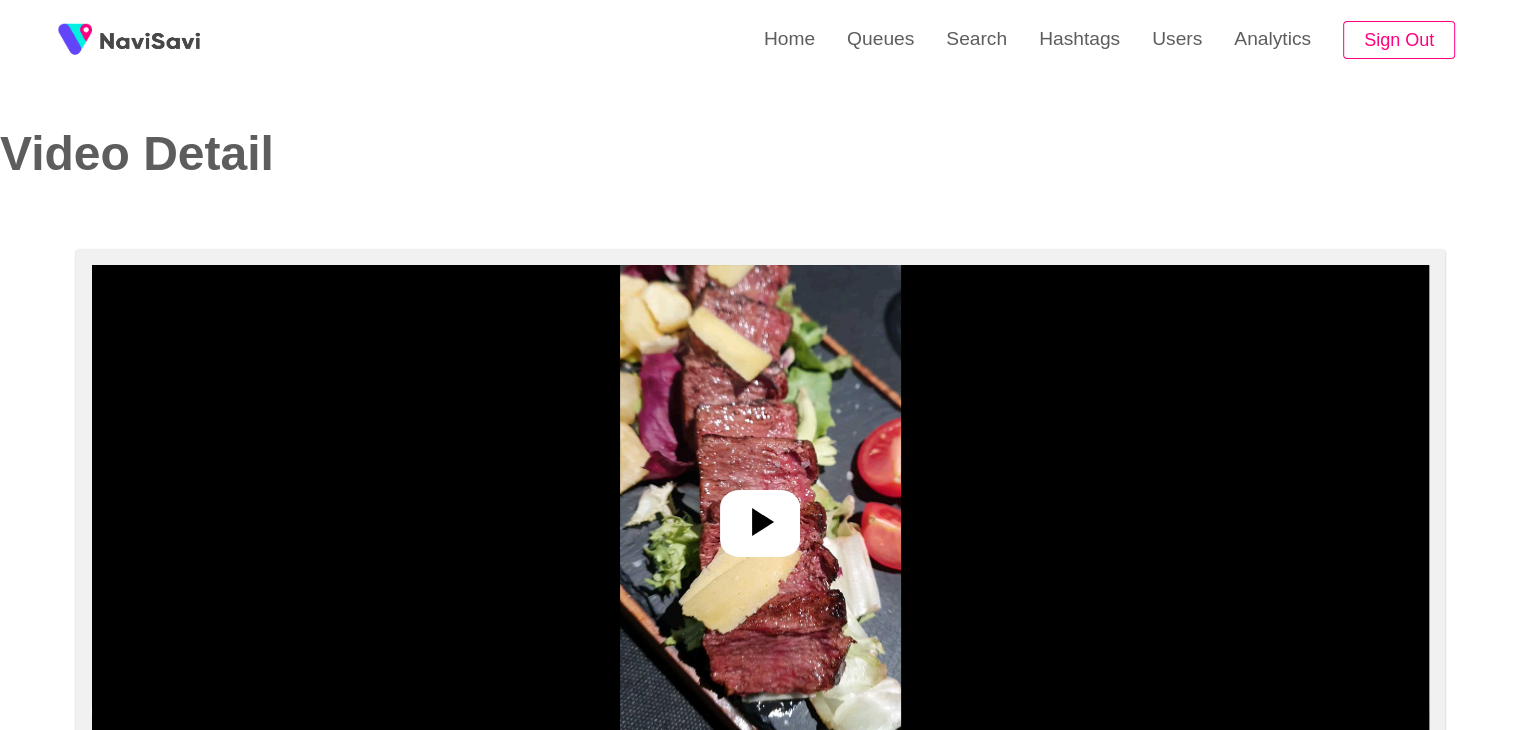 click at bounding box center (760, 515) 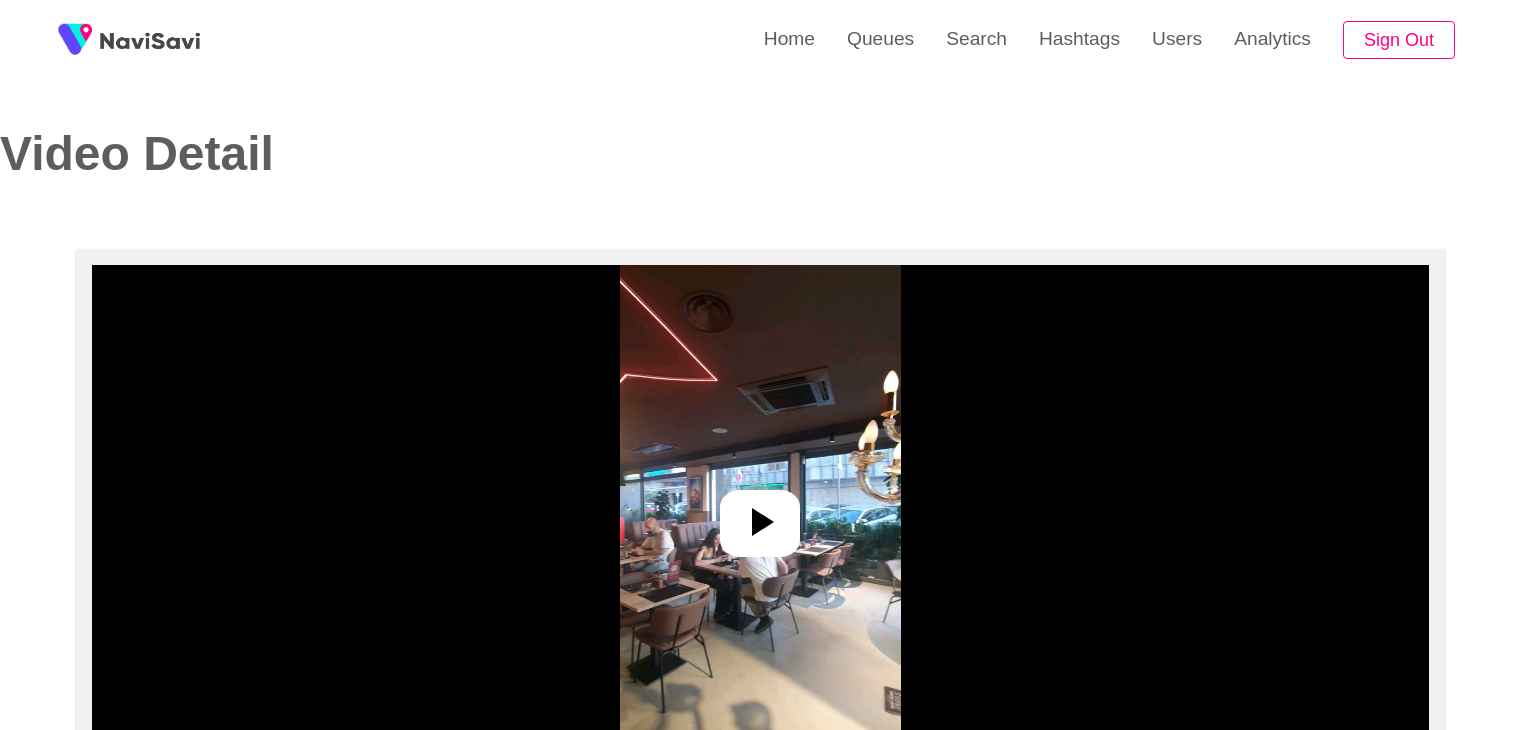 scroll, scrollTop: 0, scrollLeft: 0, axis: both 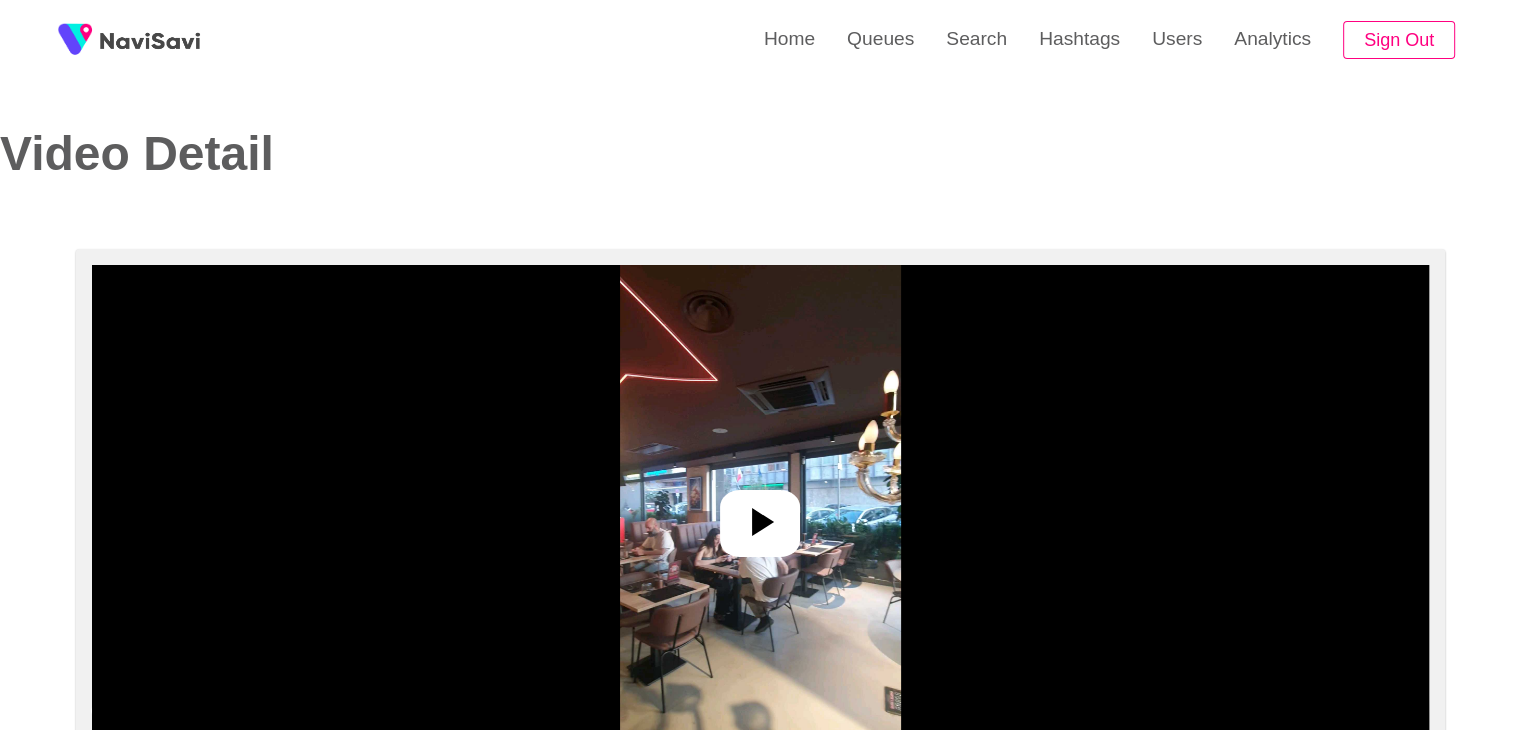 click at bounding box center (760, 515) 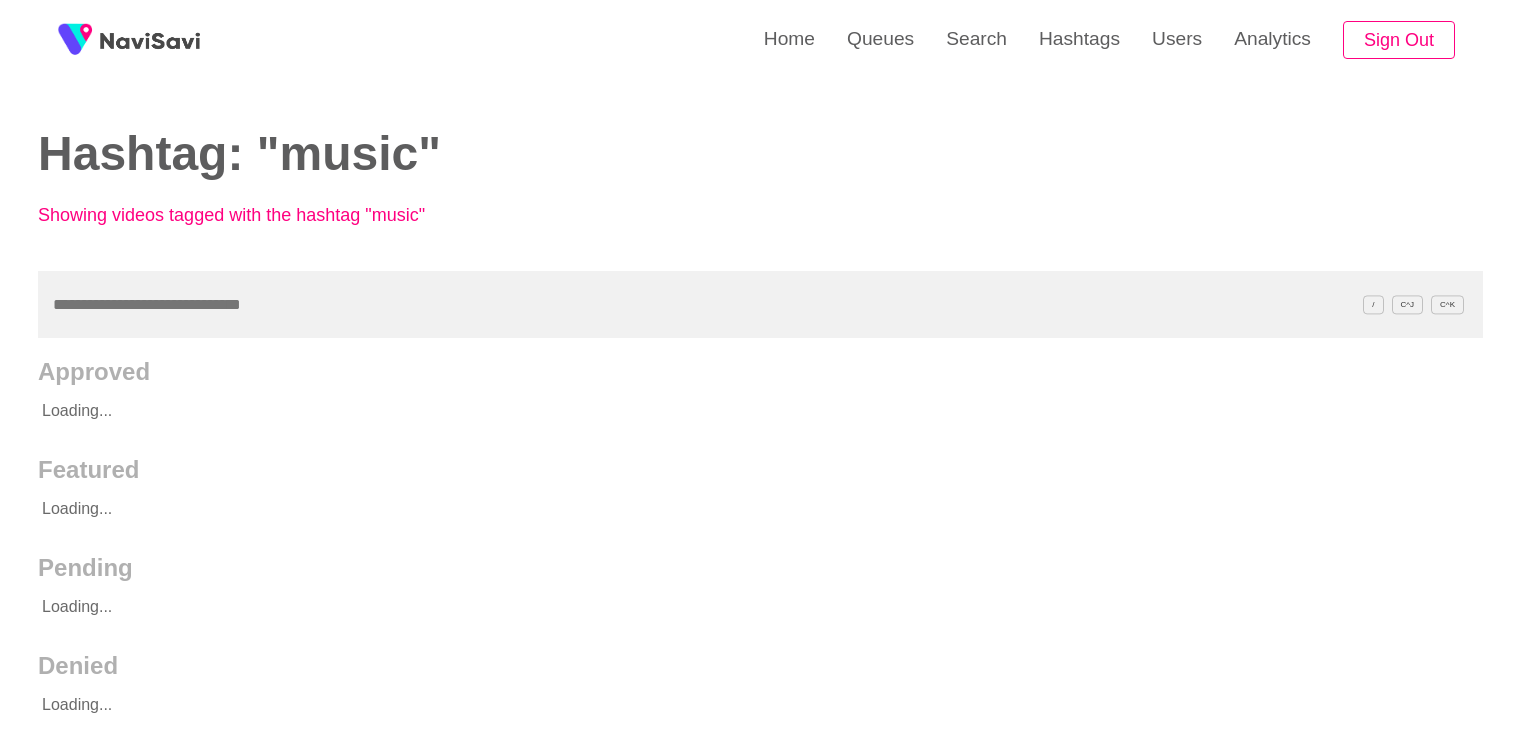 scroll, scrollTop: 0, scrollLeft: 0, axis: both 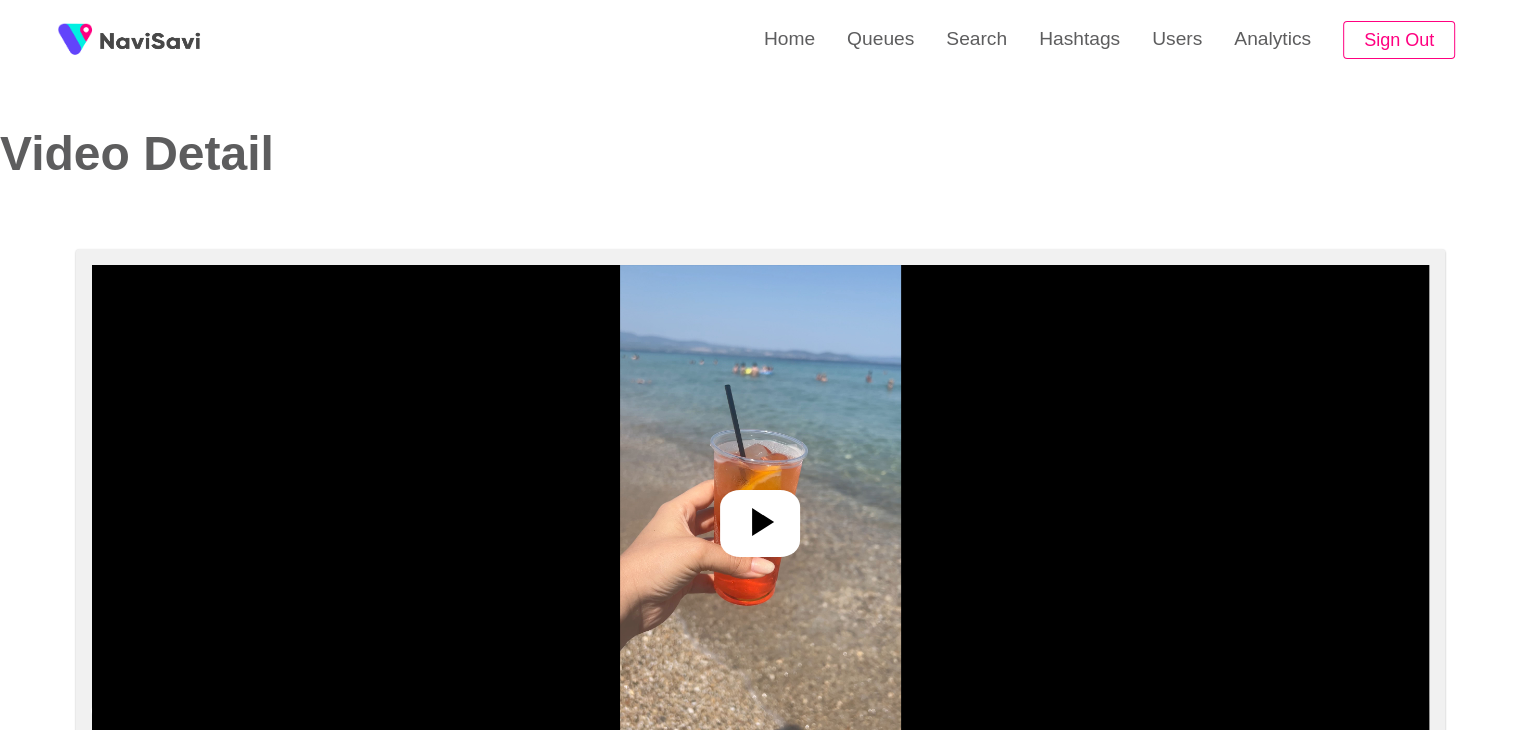 click at bounding box center [760, 515] 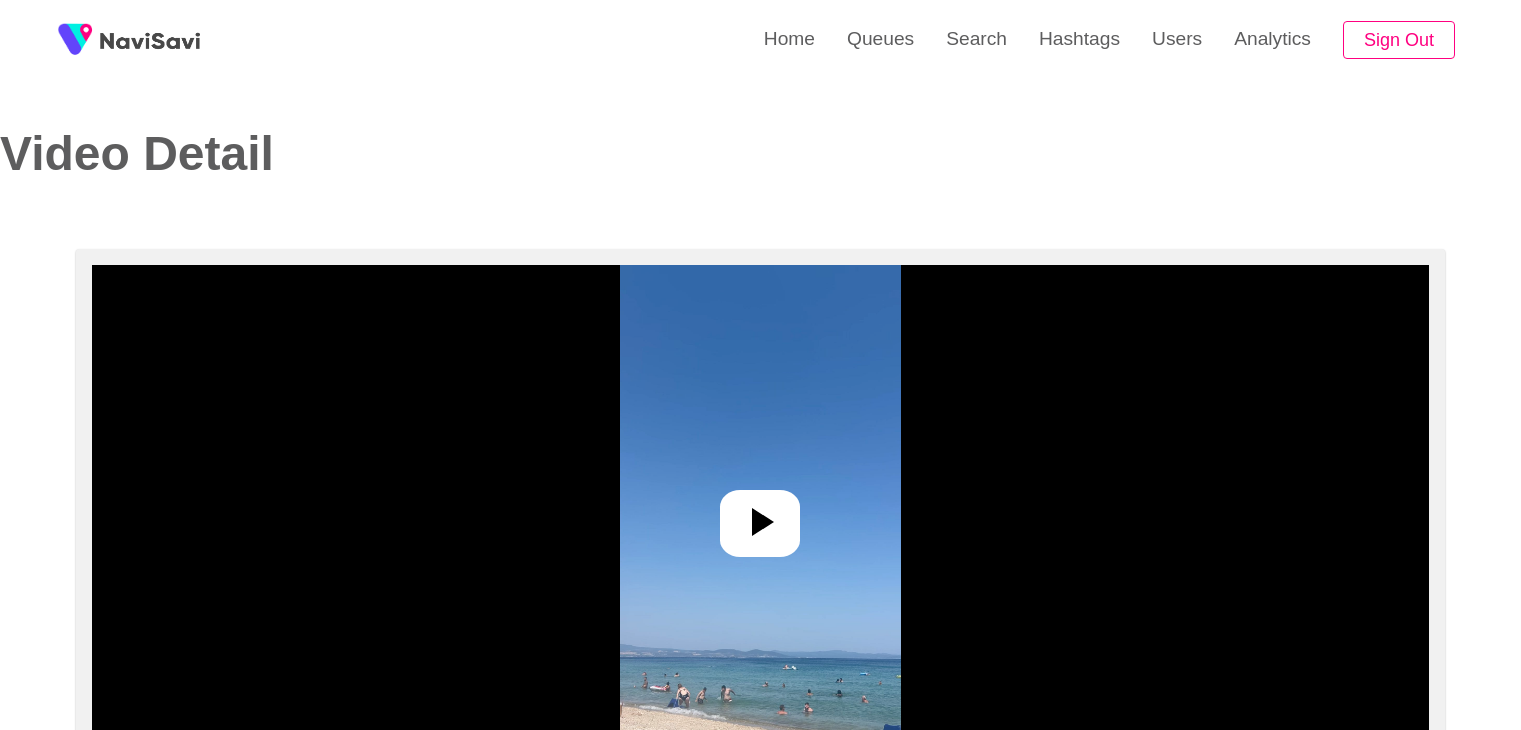 scroll, scrollTop: 0, scrollLeft: 0, axis: both 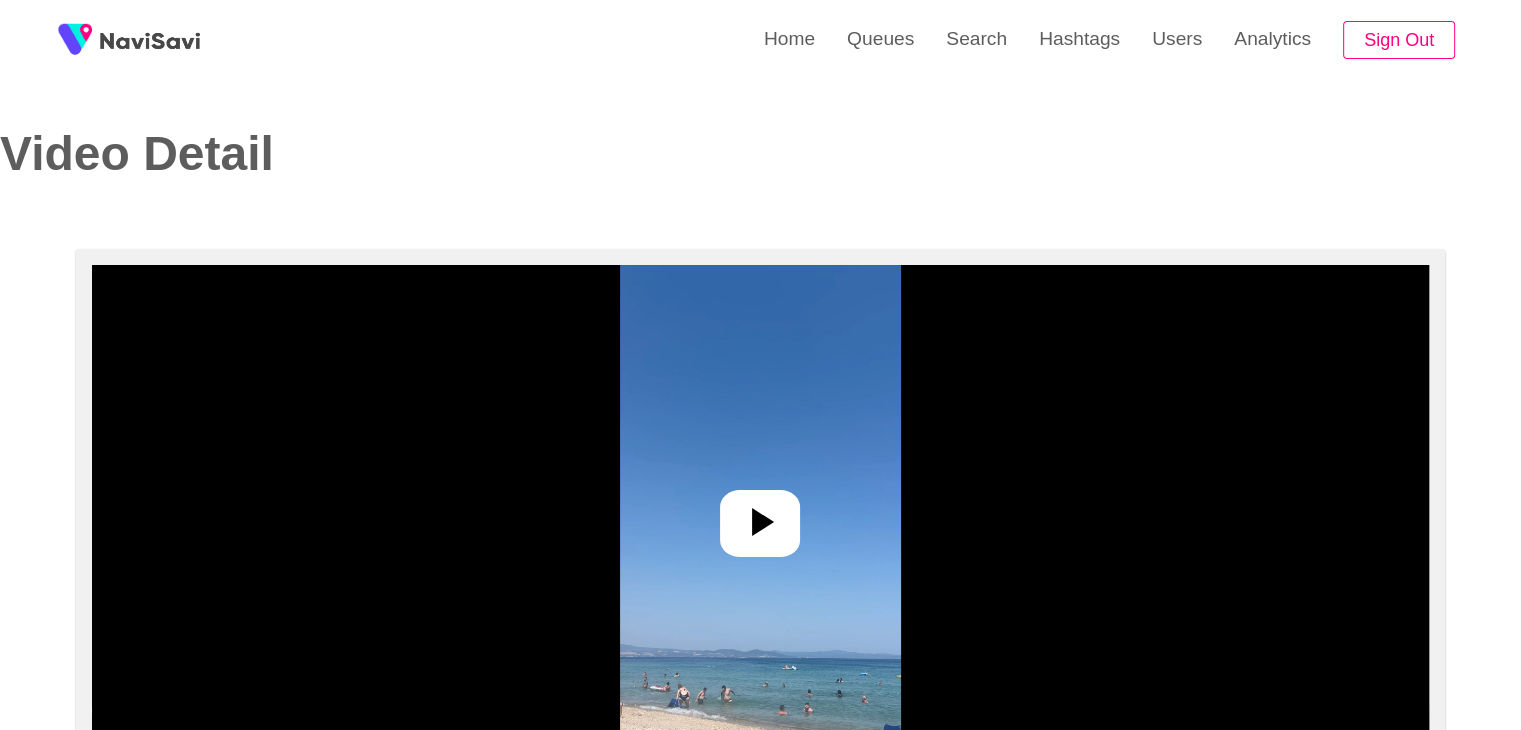 click at bounding box center (760, 515) 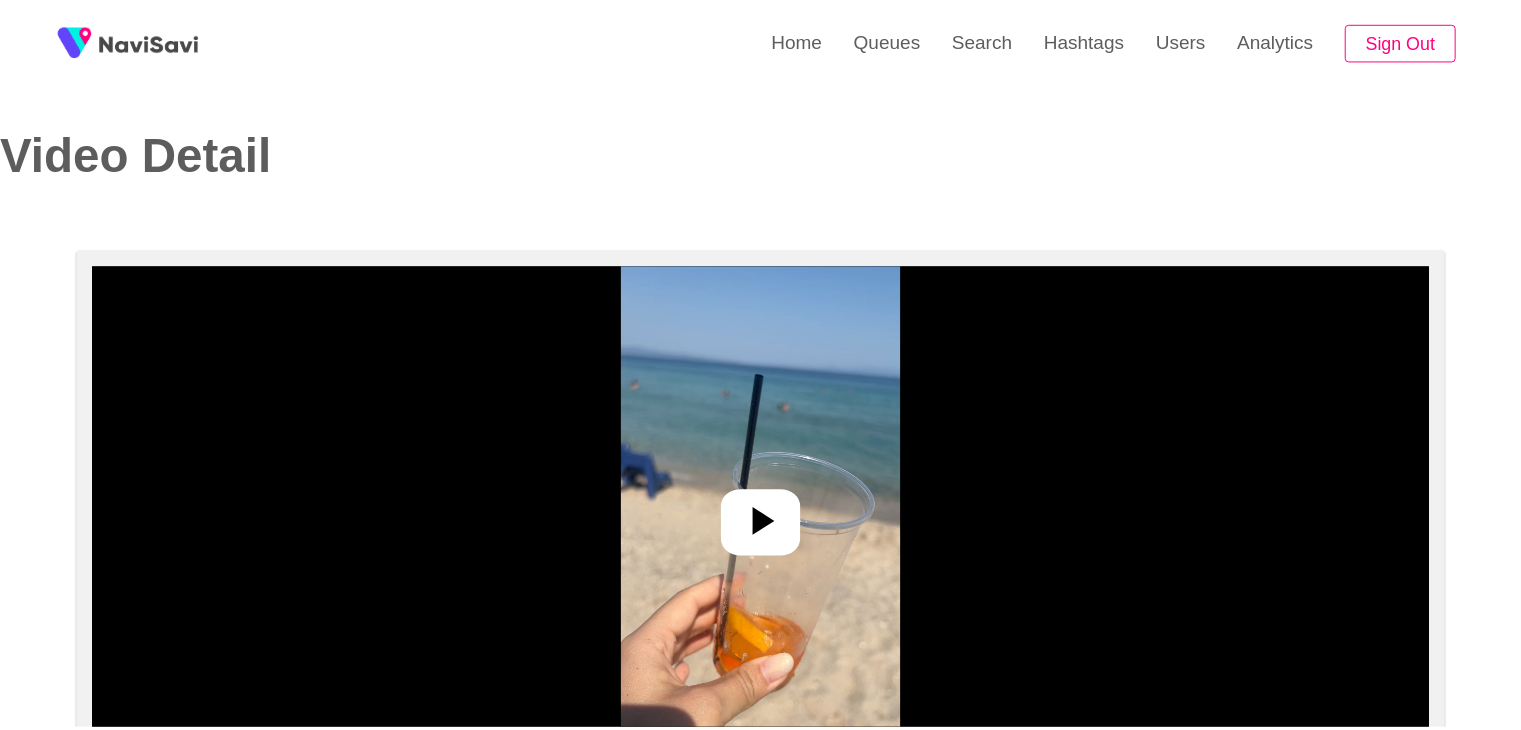 scroll, scrollTop: 0, scrollLeft: 0, axis: both 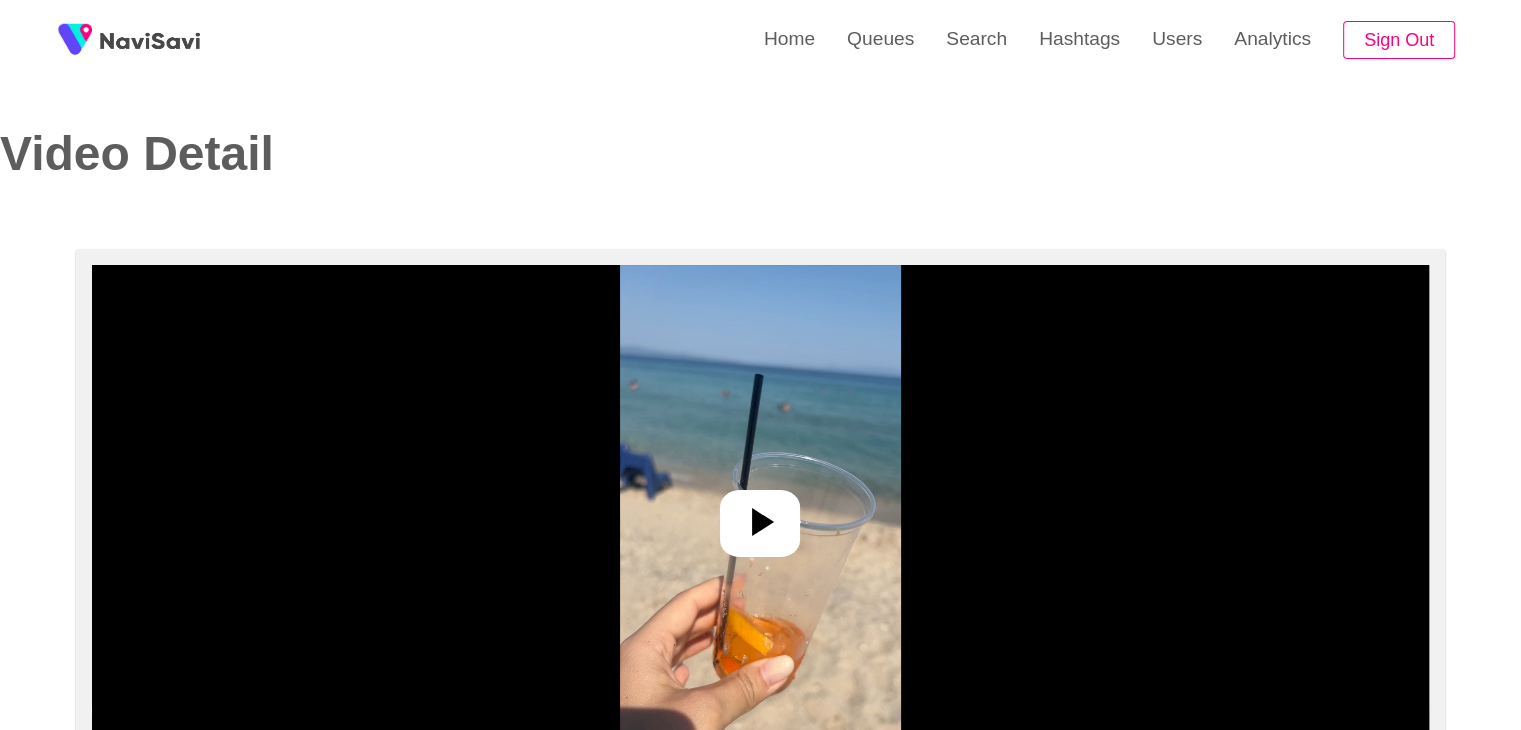 click at bounding box center (760, 515) 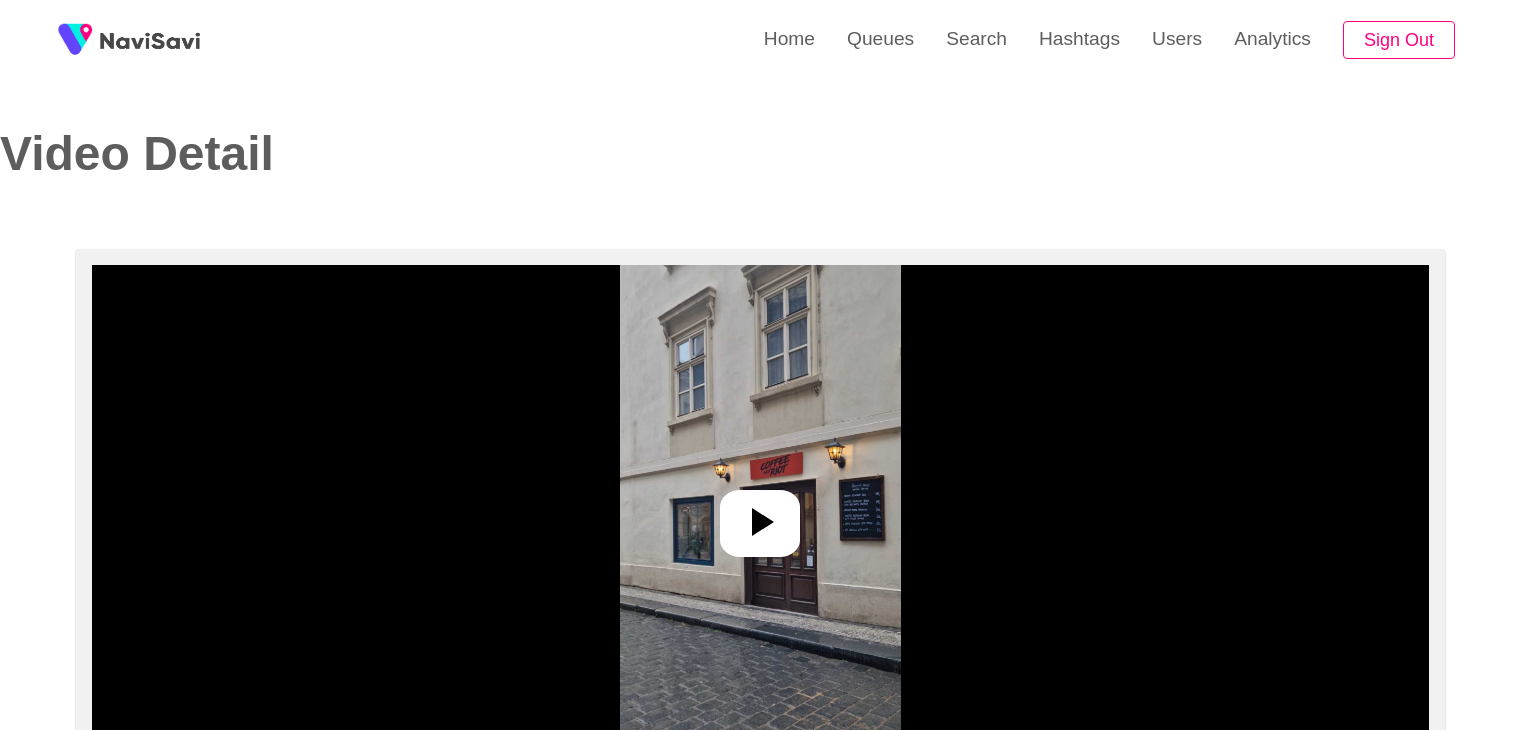 scroll, scrollTop: 0, scrollLeft: 0, axis: both 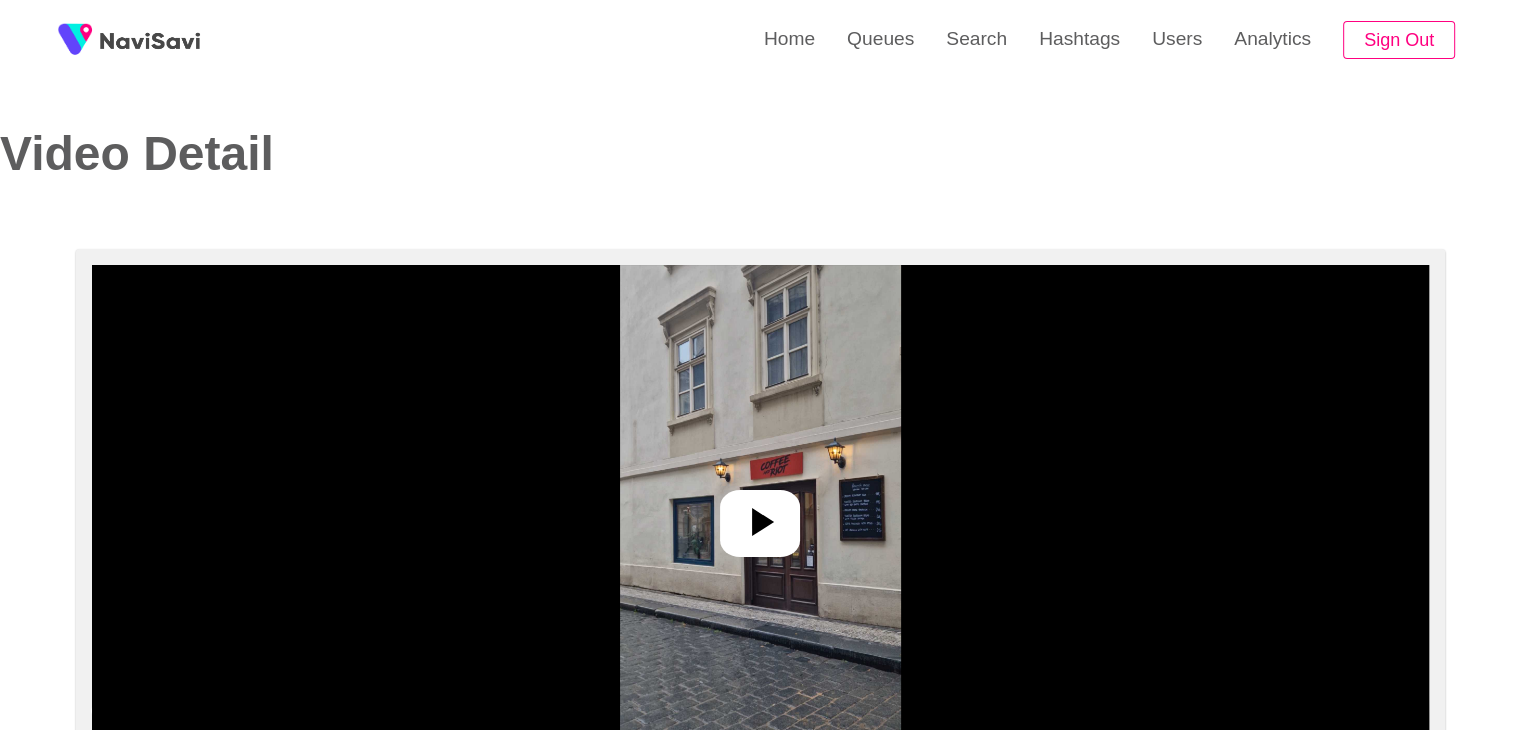 click at bounding box center (760, 515) 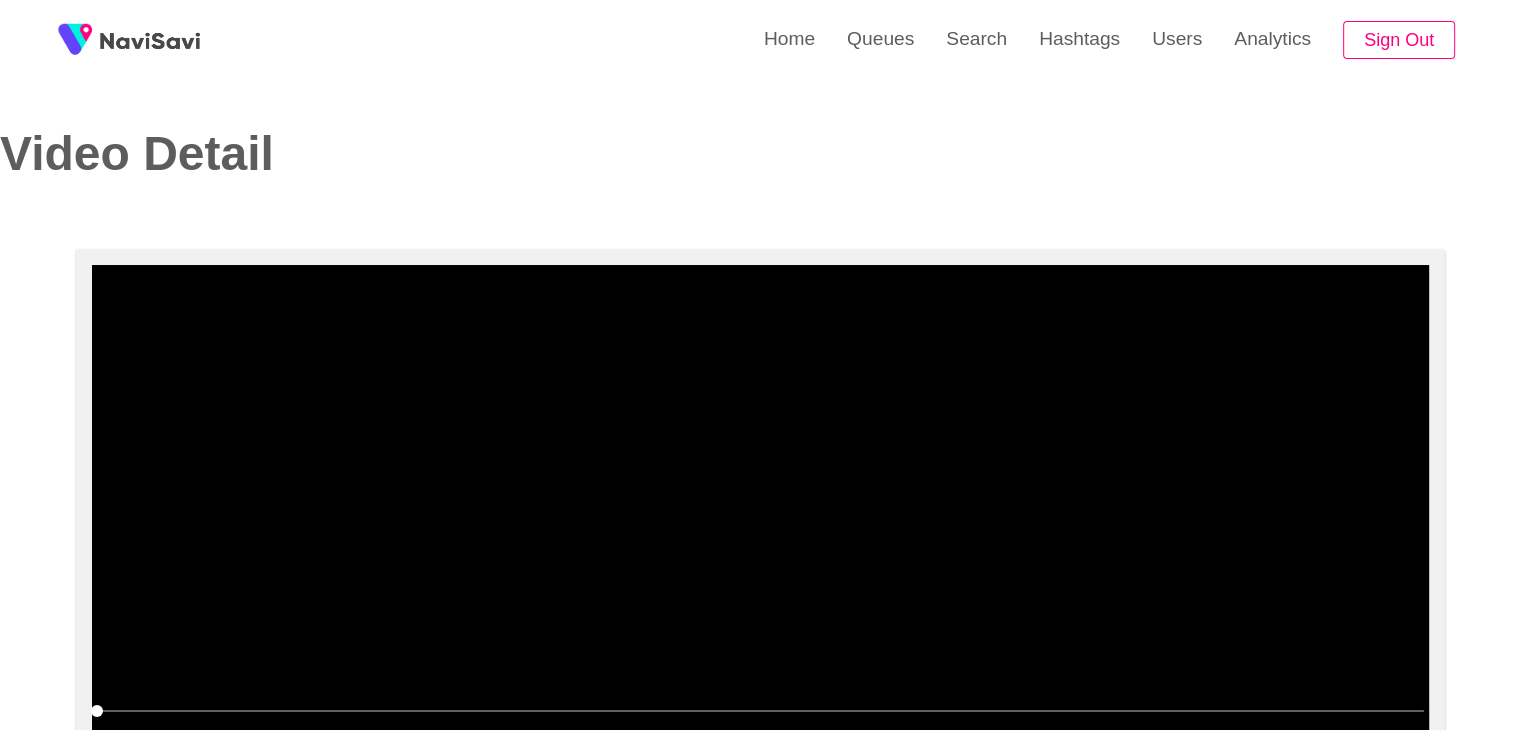 click at bounding box center (760, 515) 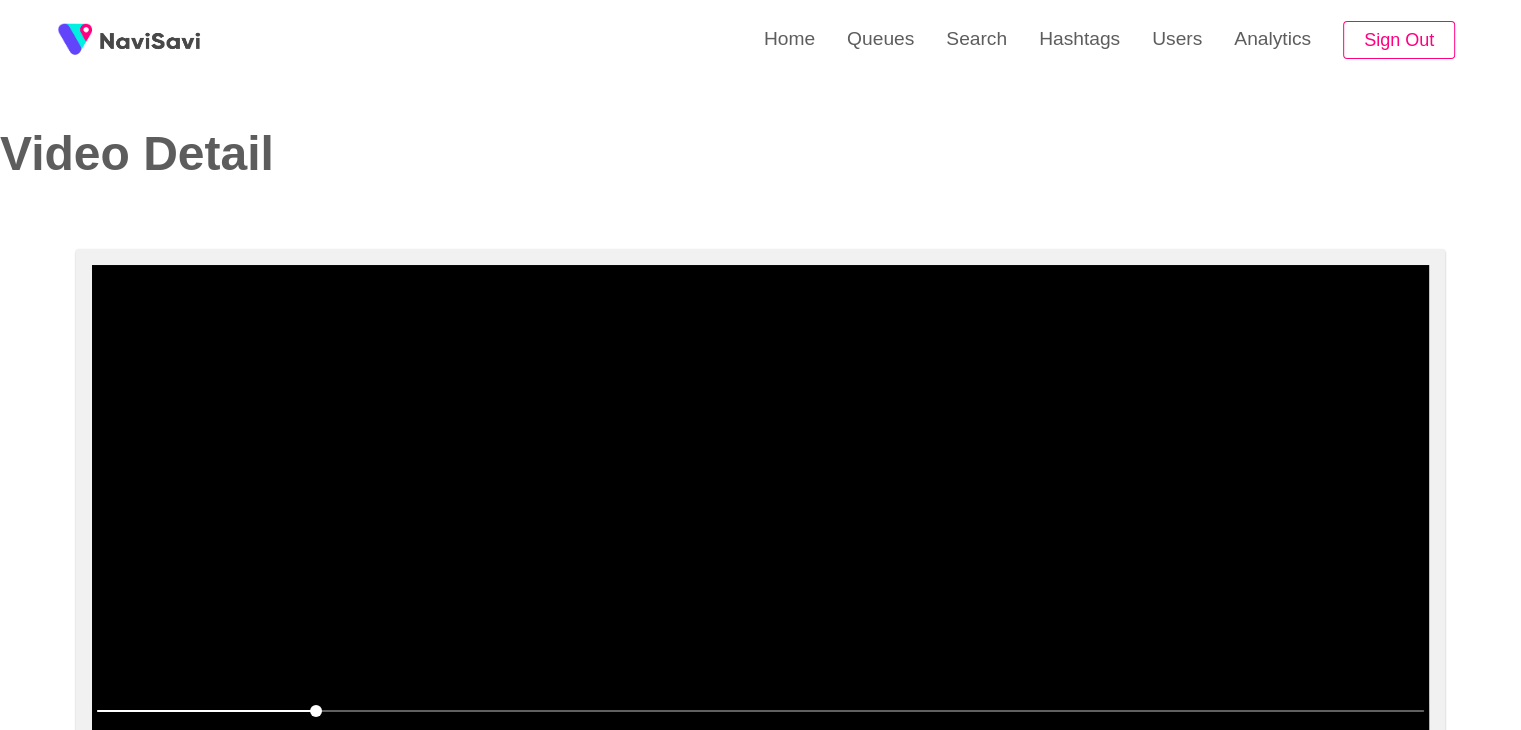 click at bounding box center [760, 515] 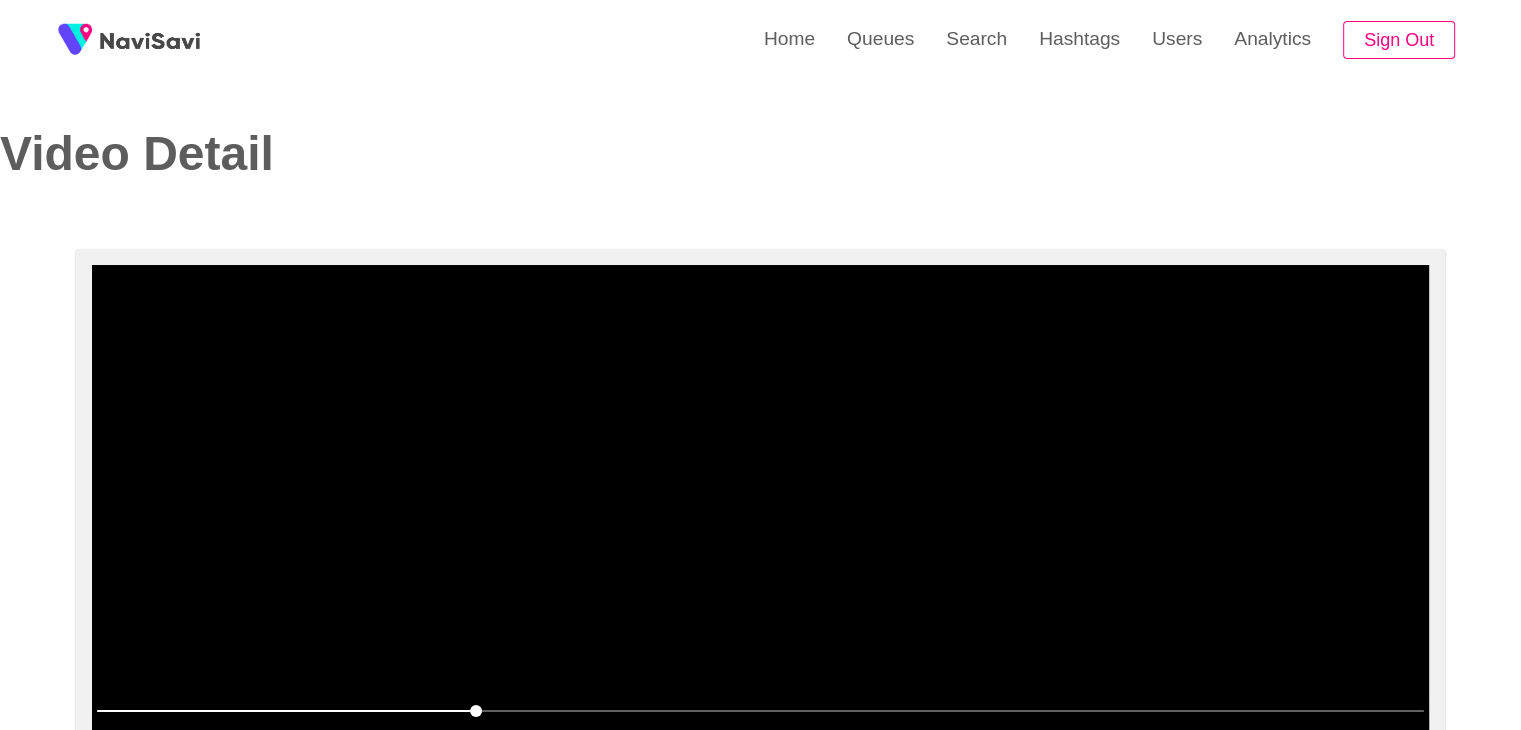 click at bounding box center (760, 515) 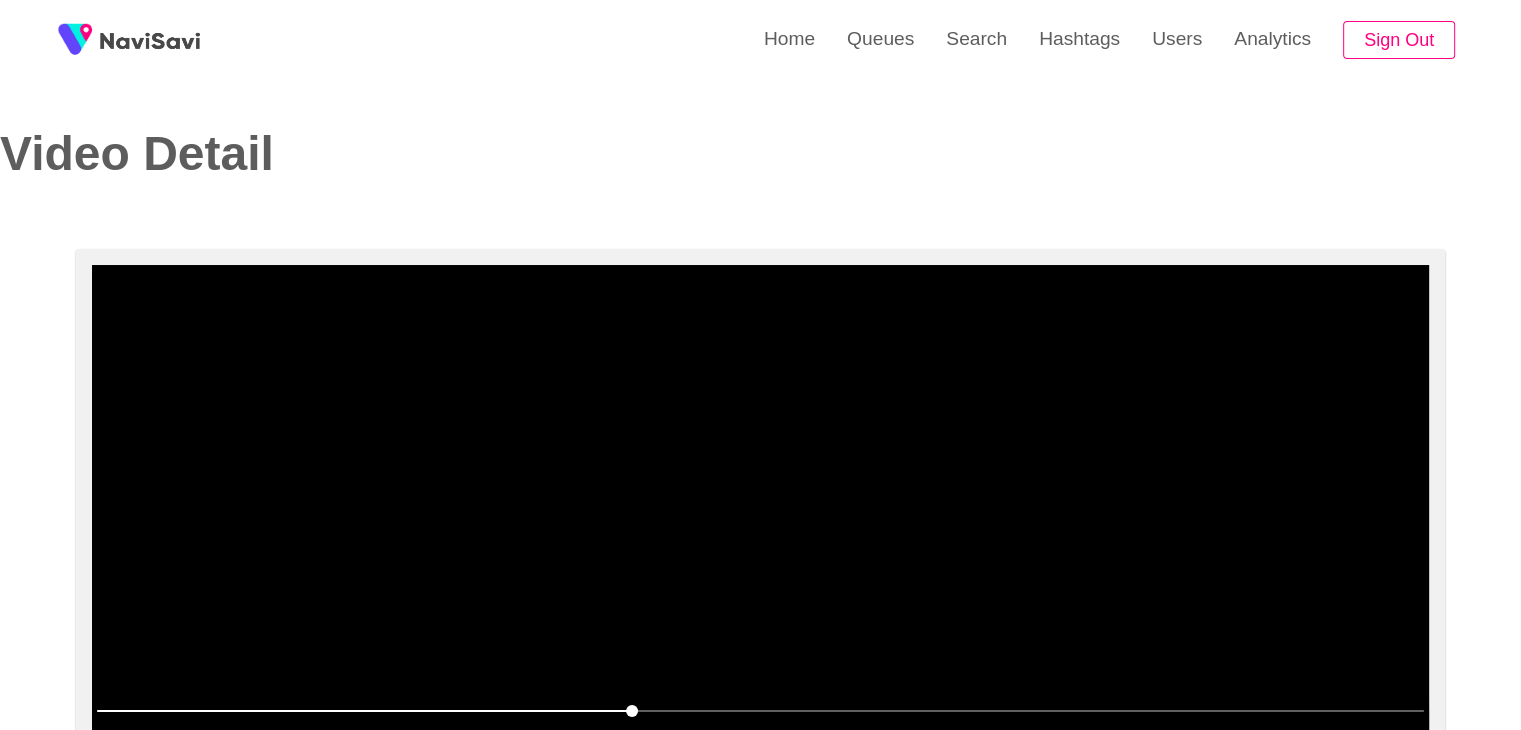 click at bounding box center [760, 515] 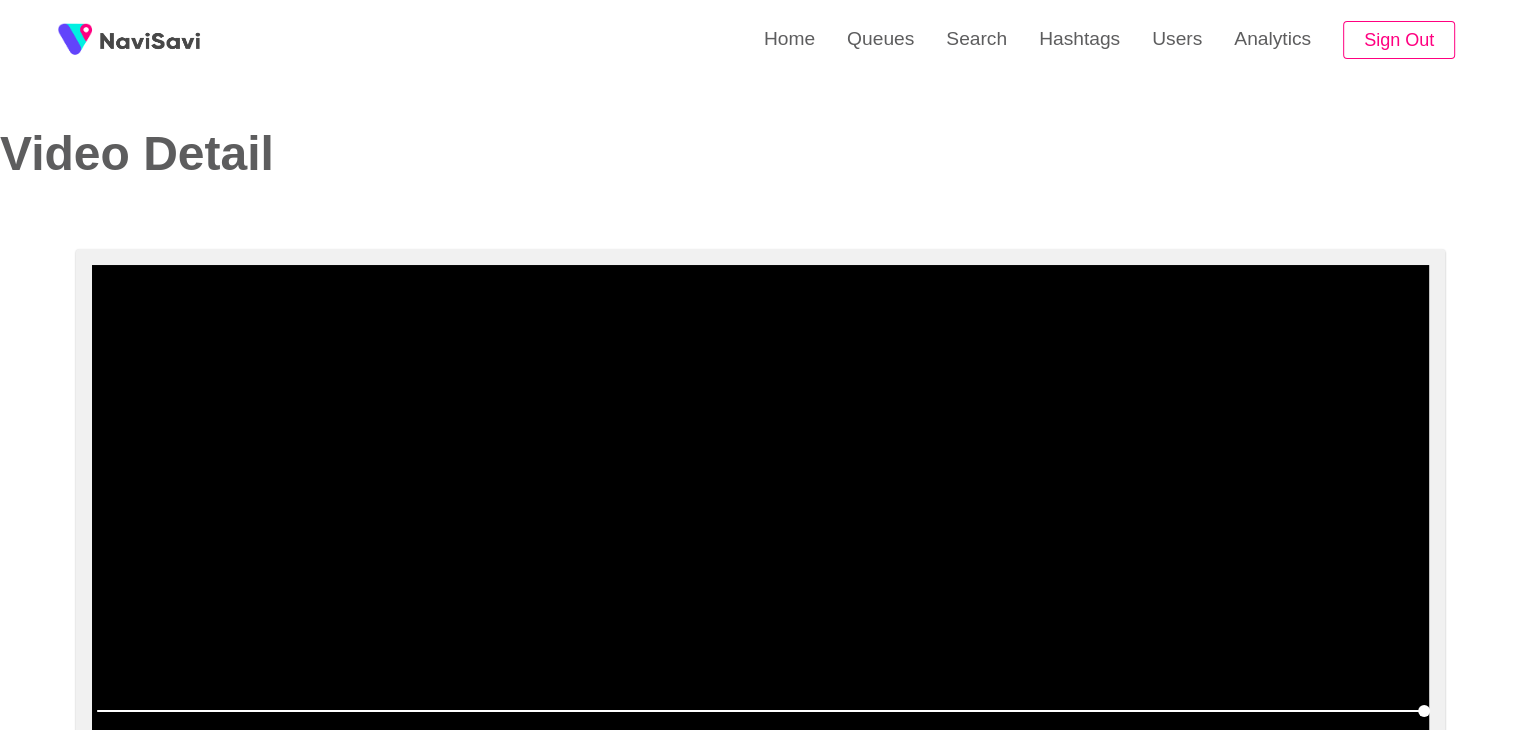 click at bounding box center [760, 515] 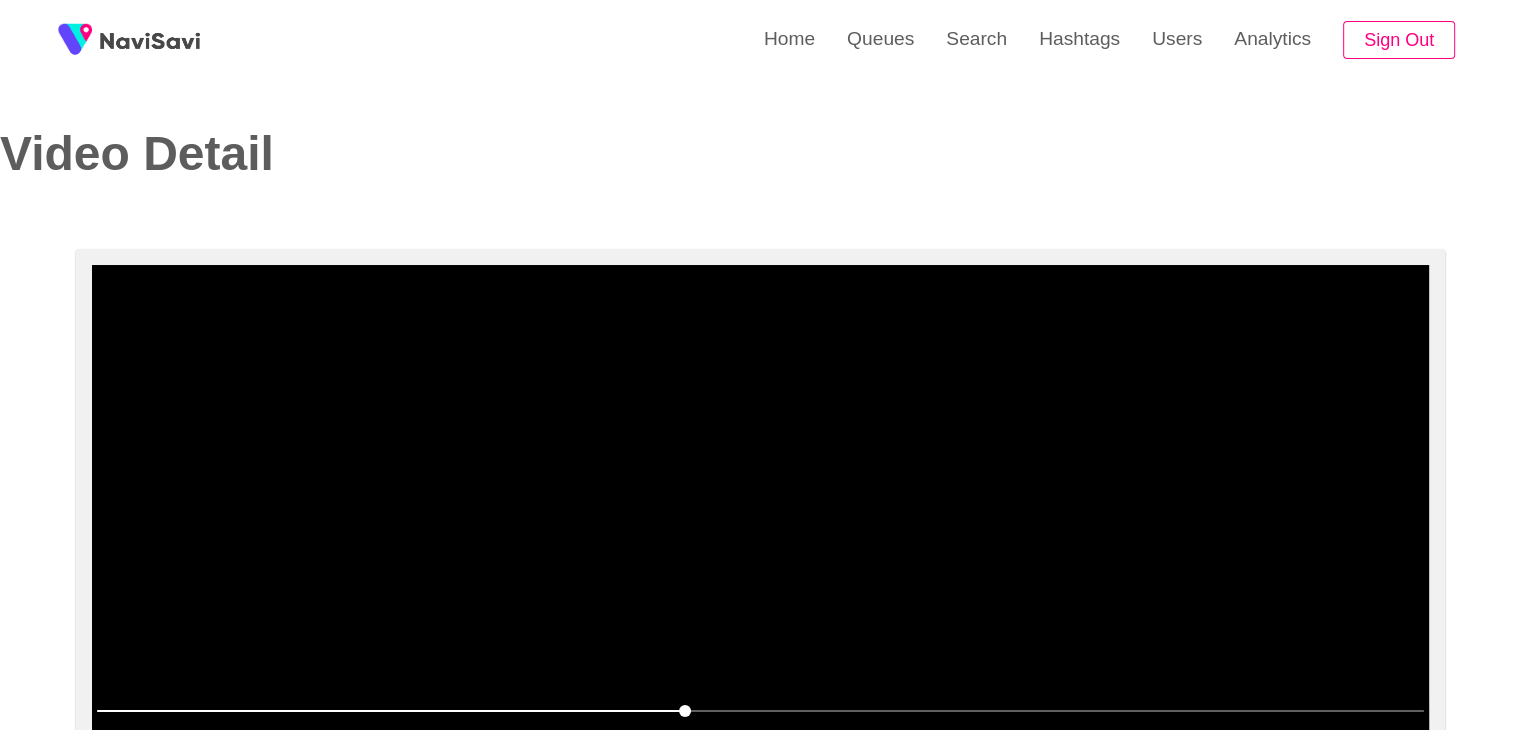 click at bounding box center (760, 515) 